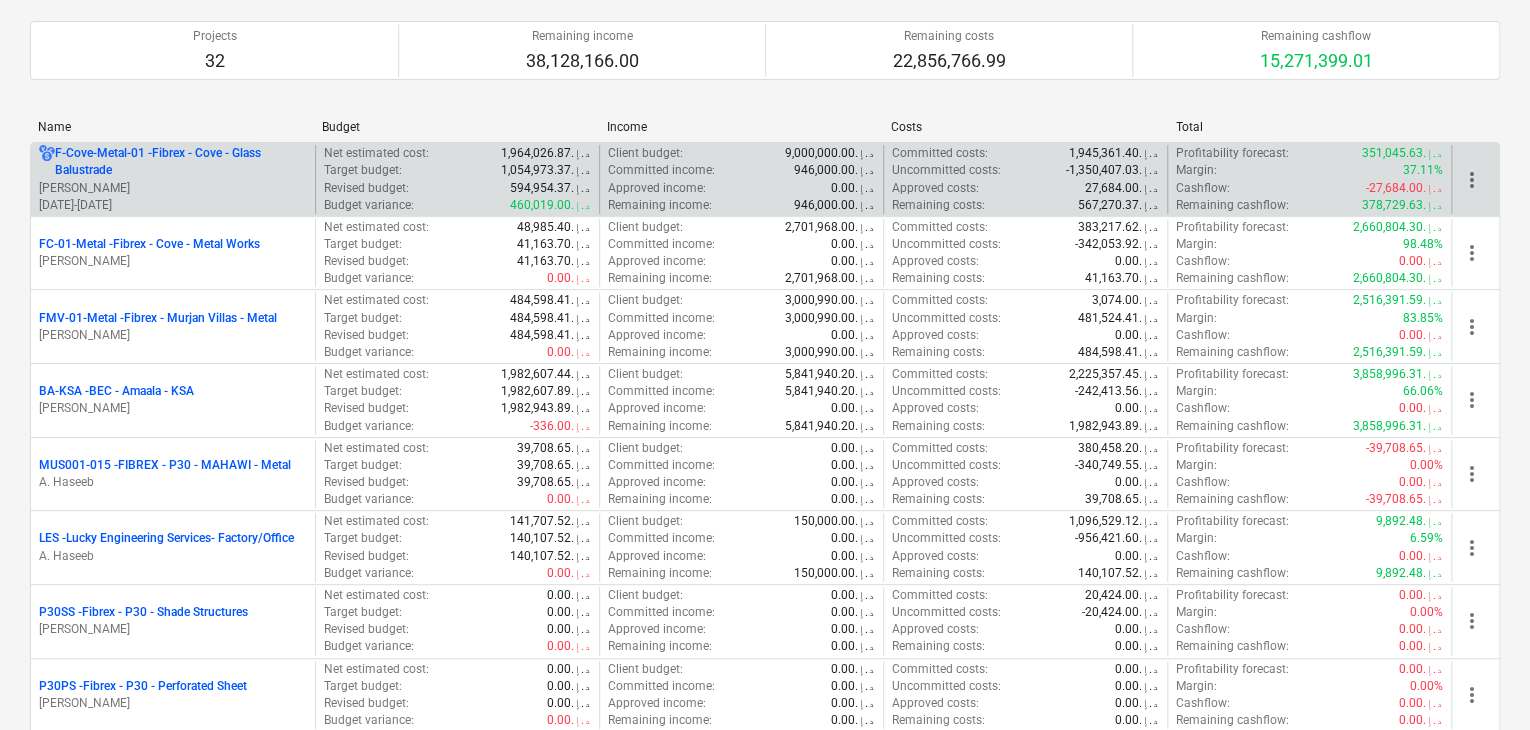 scroll, scrollTop: 300, scrollLeft: 0, axis: vertical 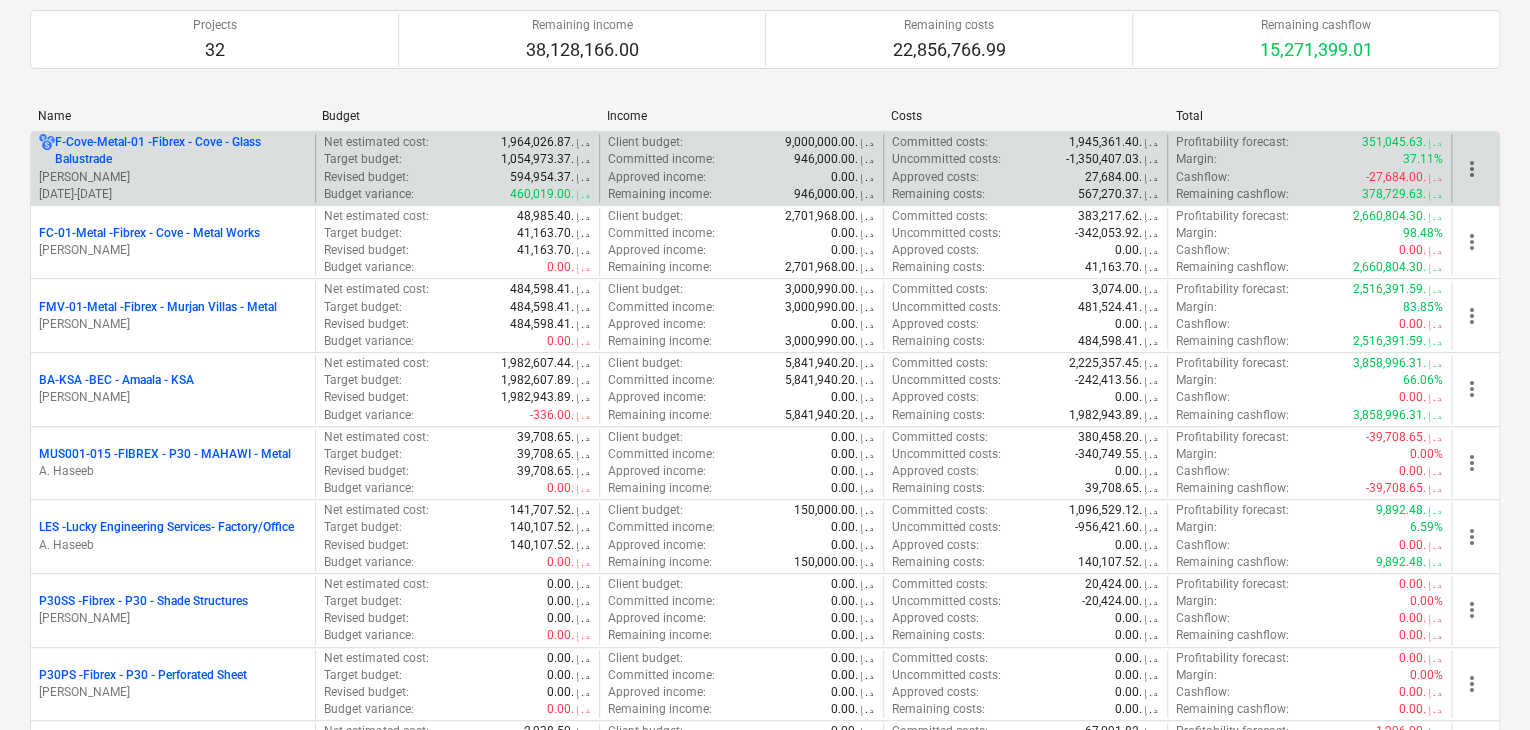 click on "MUS001-015 -  FIBREX - P30 - MAHAWI - Metal" at bounding box center (165, 454) 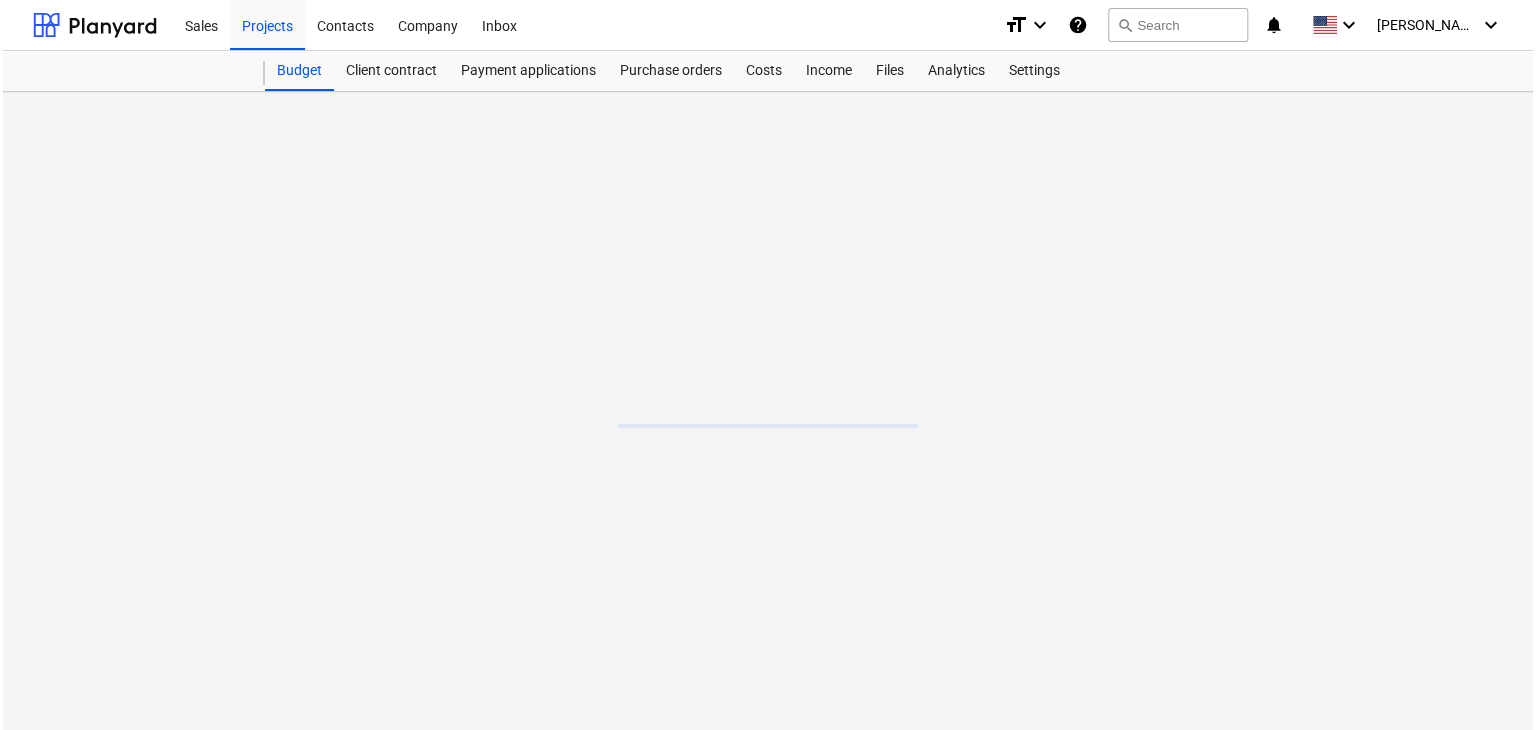 scroll, scrollTop: 0, scrollLeft: 0, axis: both 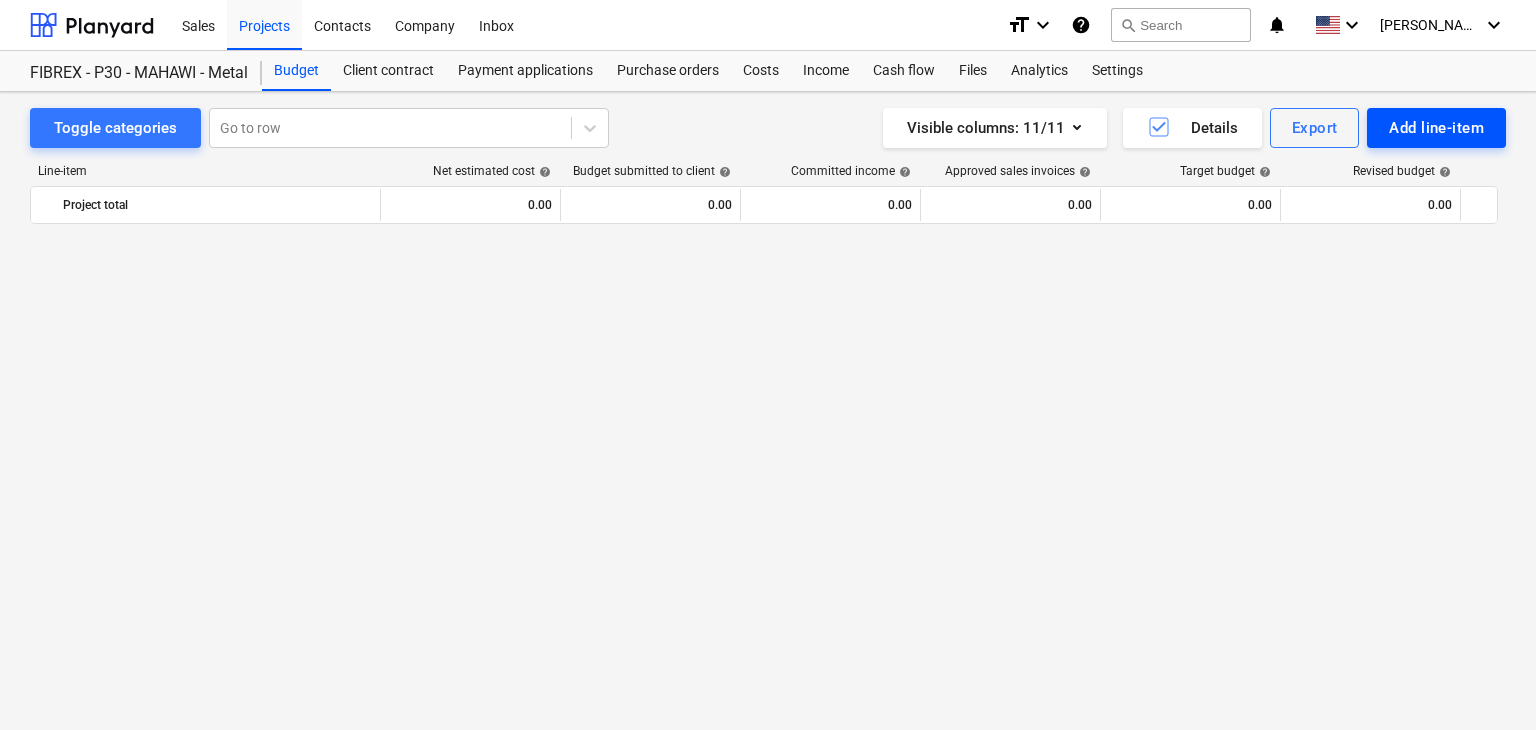 click on "Add line-item" at bounding box center [1436, 128] 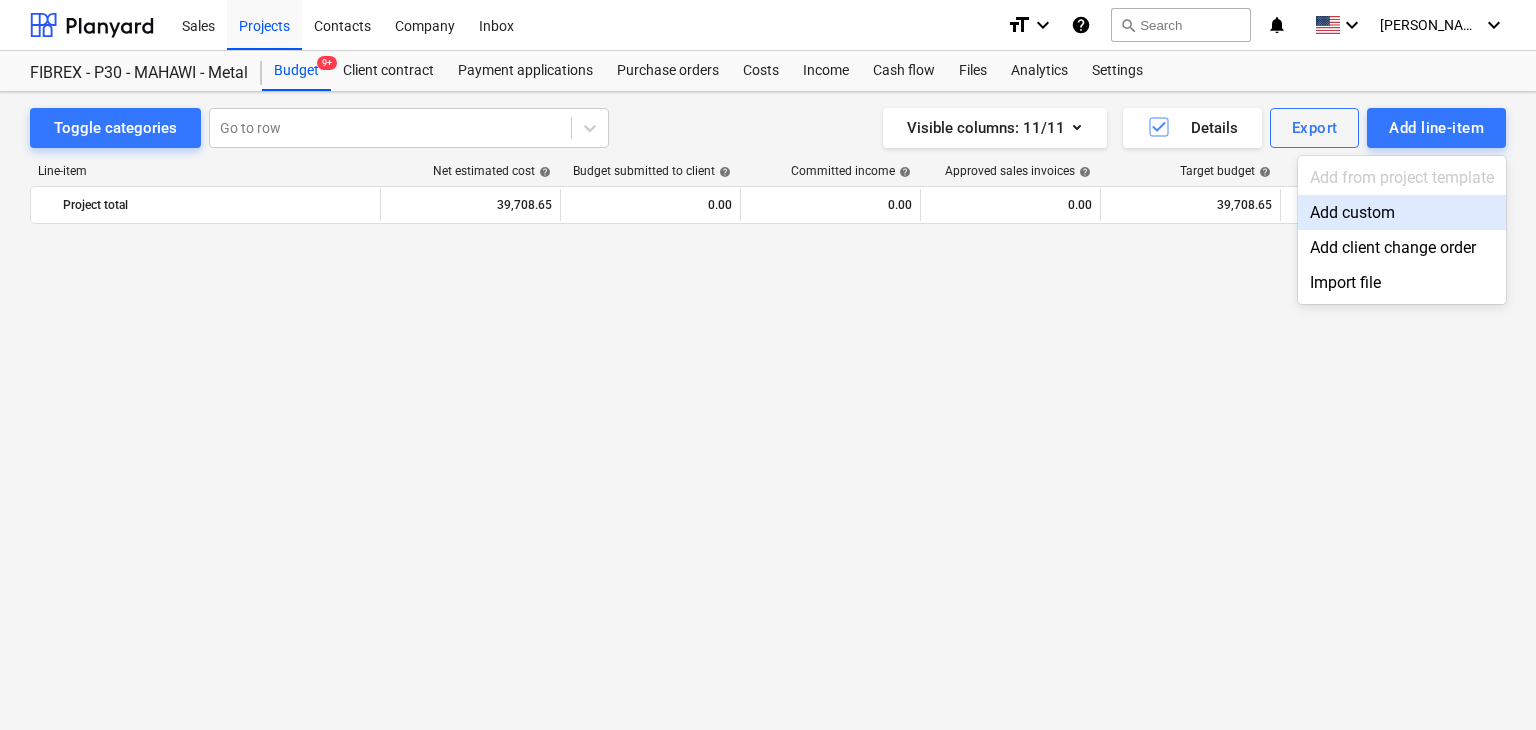 scroll, scrollTop: 10715, scrollLeft: 0, axis: vertical 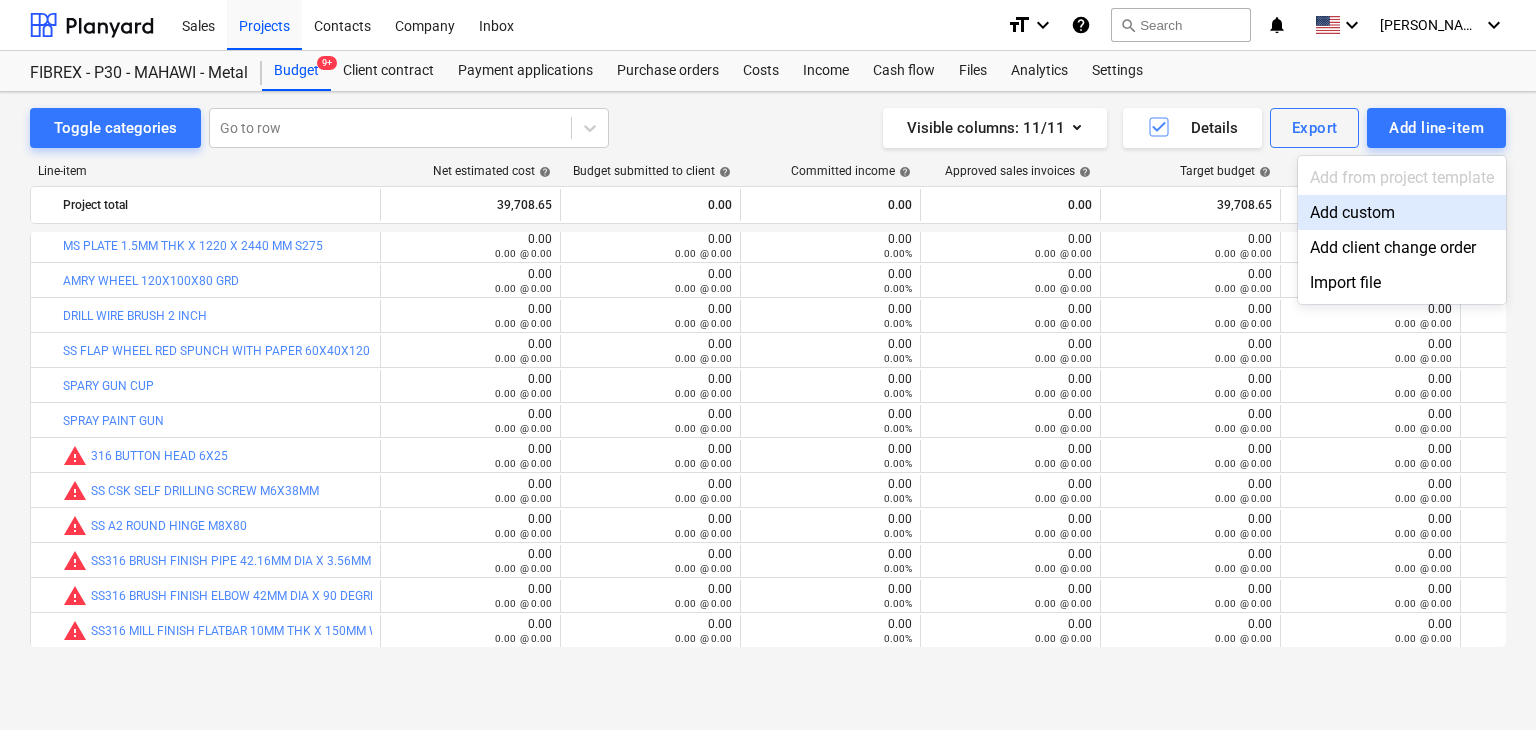 click on "Add custom" at bounding box center [1402, 212] 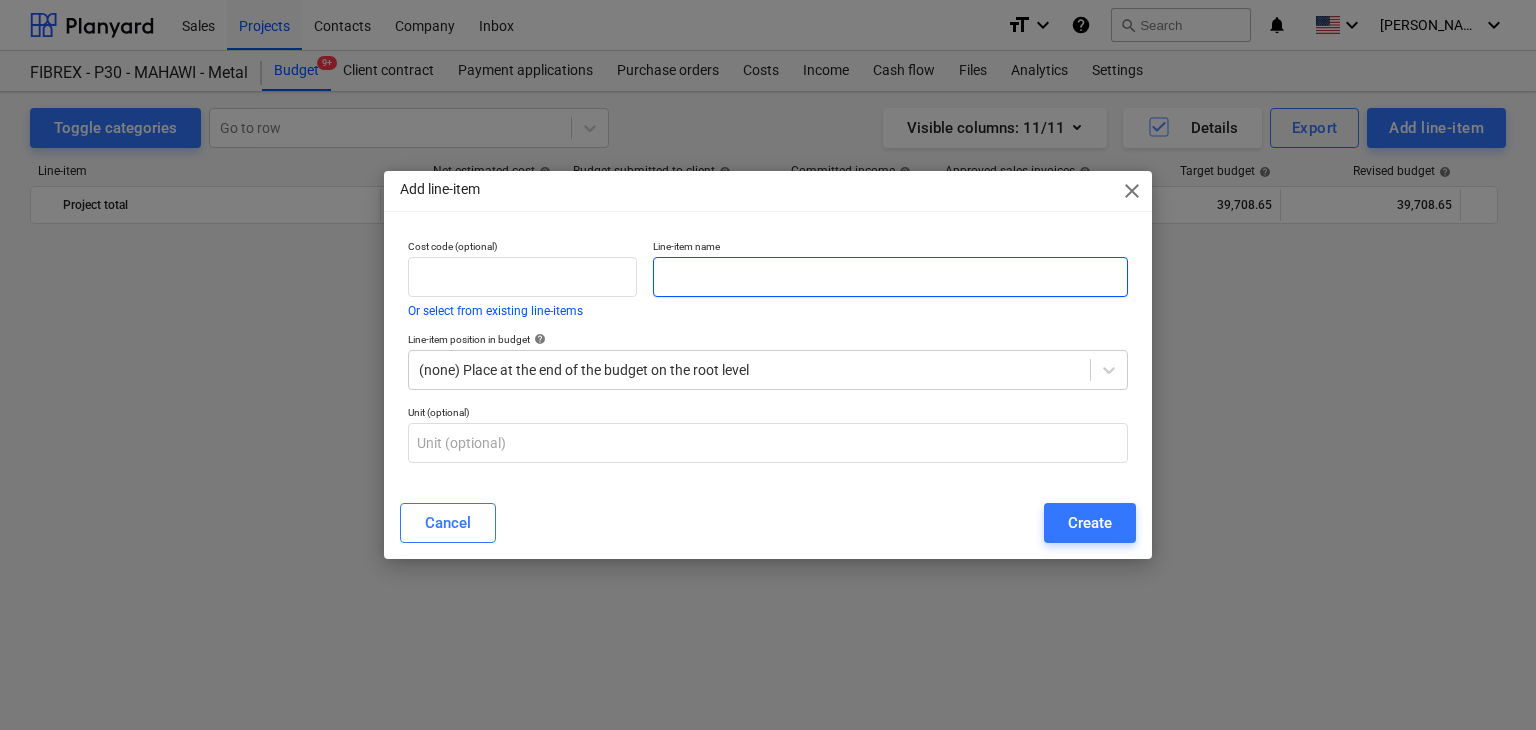 click at bounding box center [890, 277] 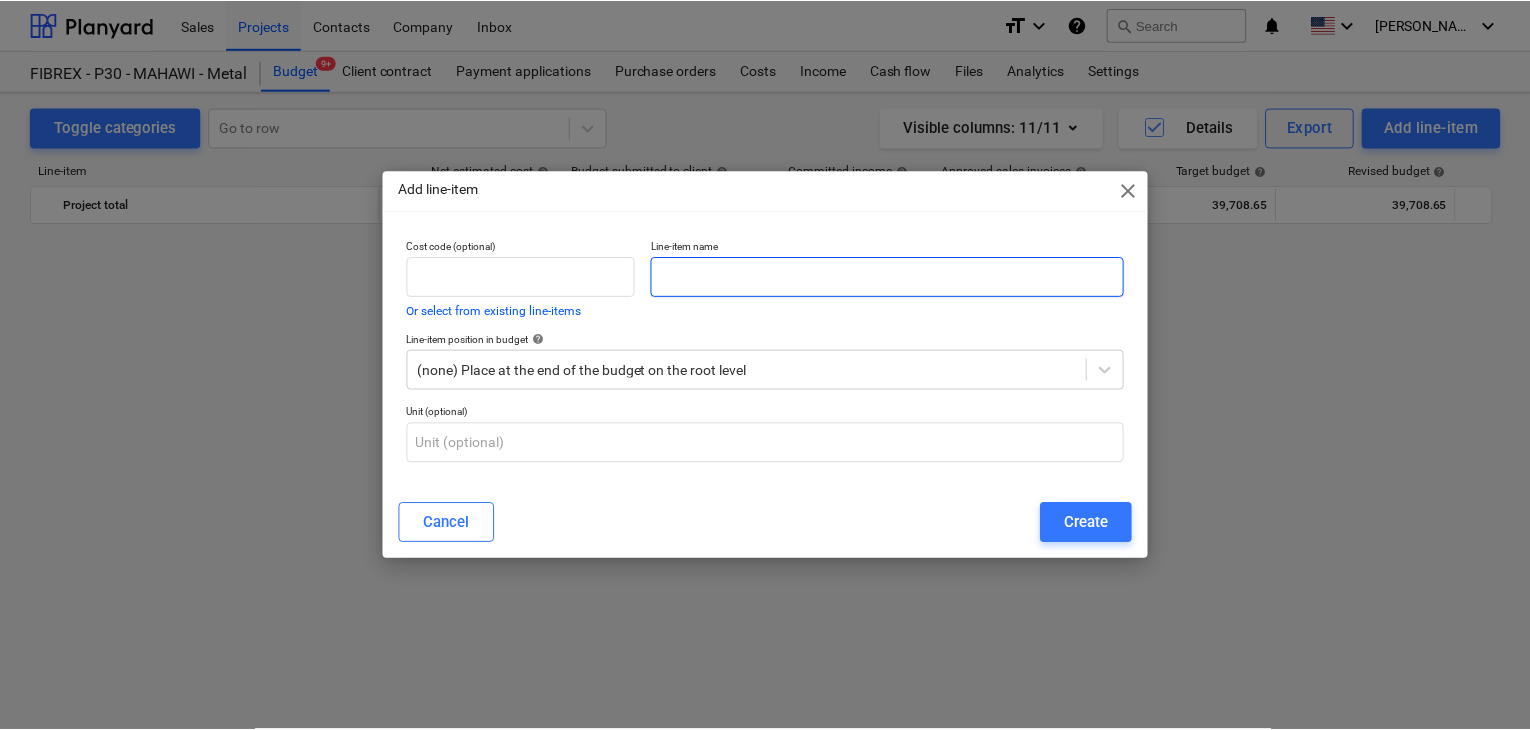 scroll, scrollTop: 10715, scrollLeft: 0, axis: vertical 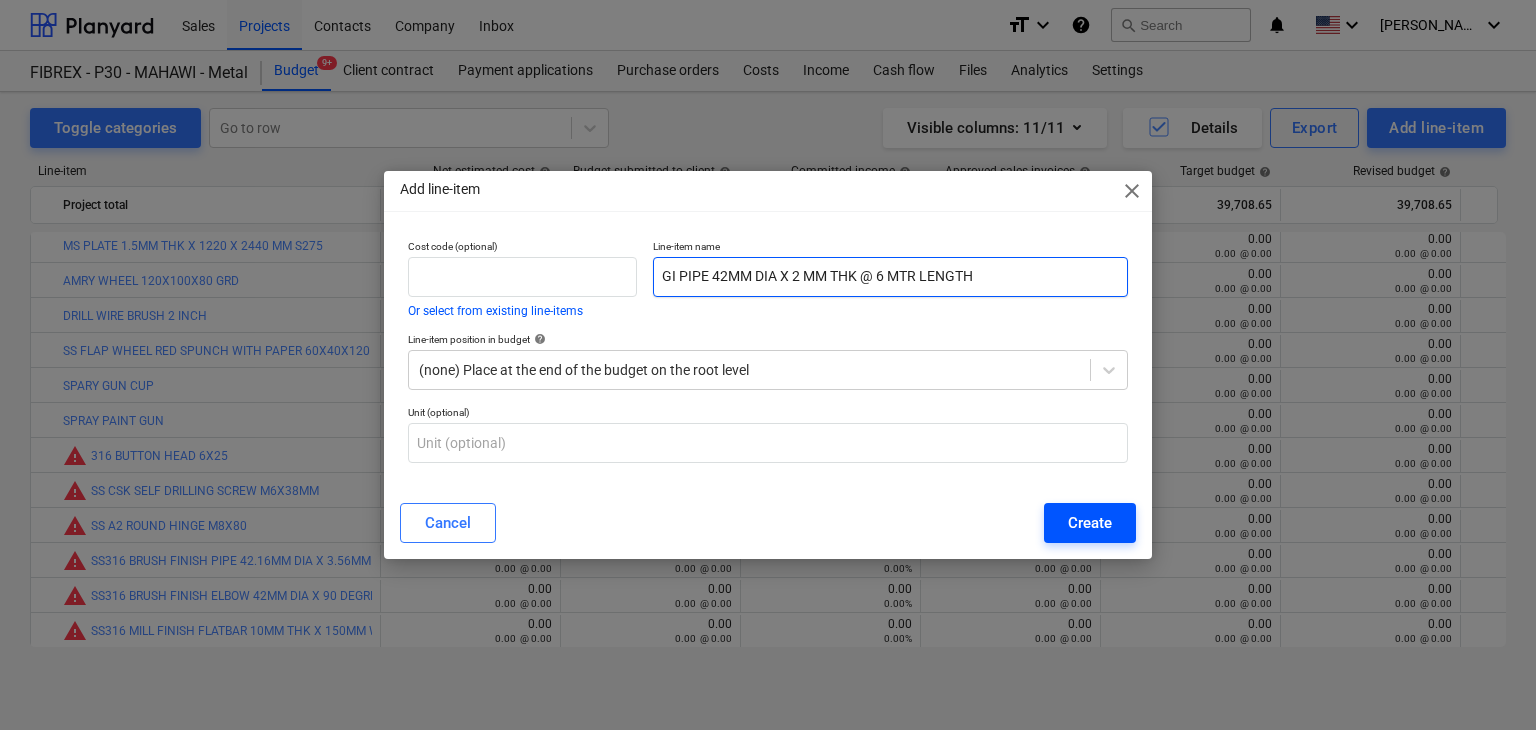 type on "GI PIPE 42MM DIA X 2 MM THK @ 6 MTR LENGTH" 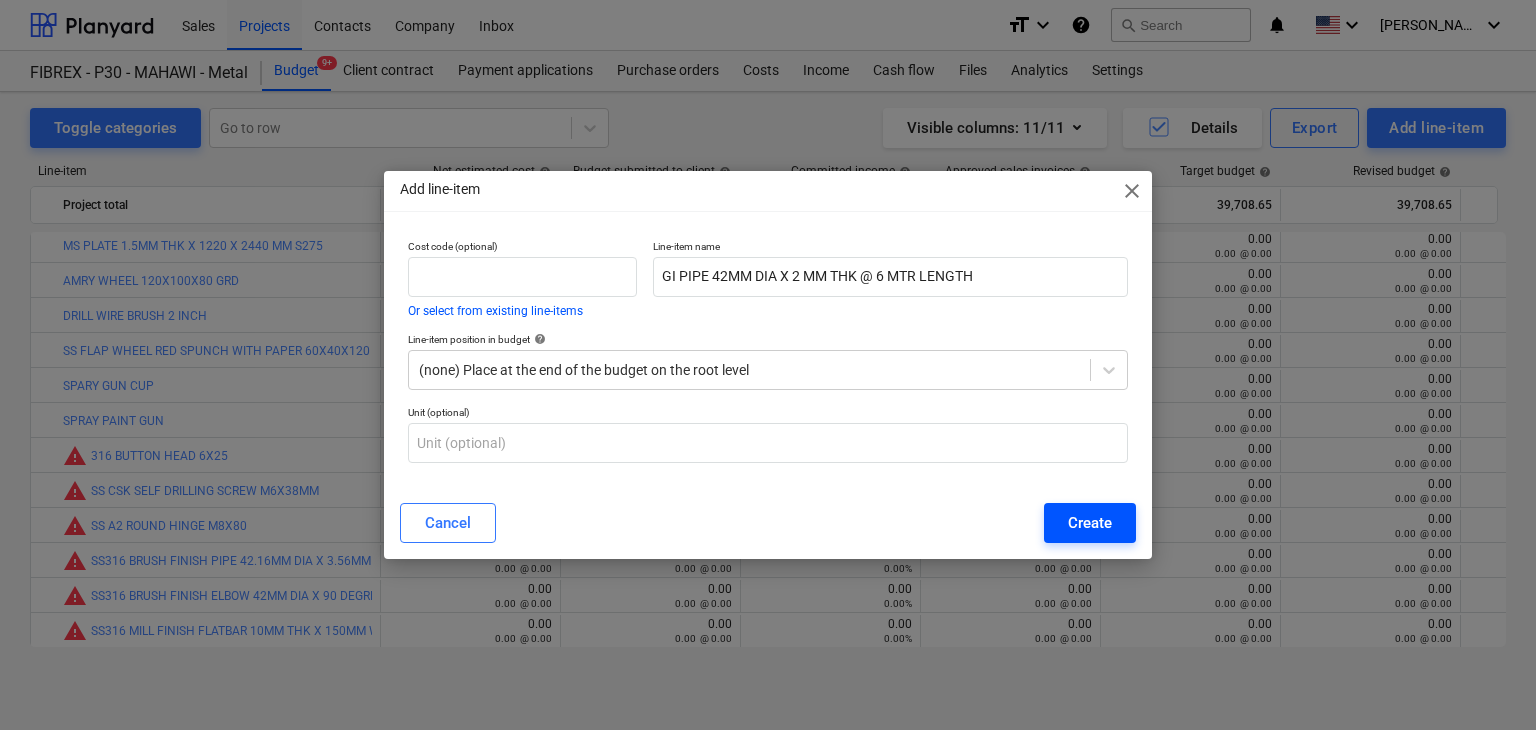 click on "Create" at bounding box center (1090, 523) 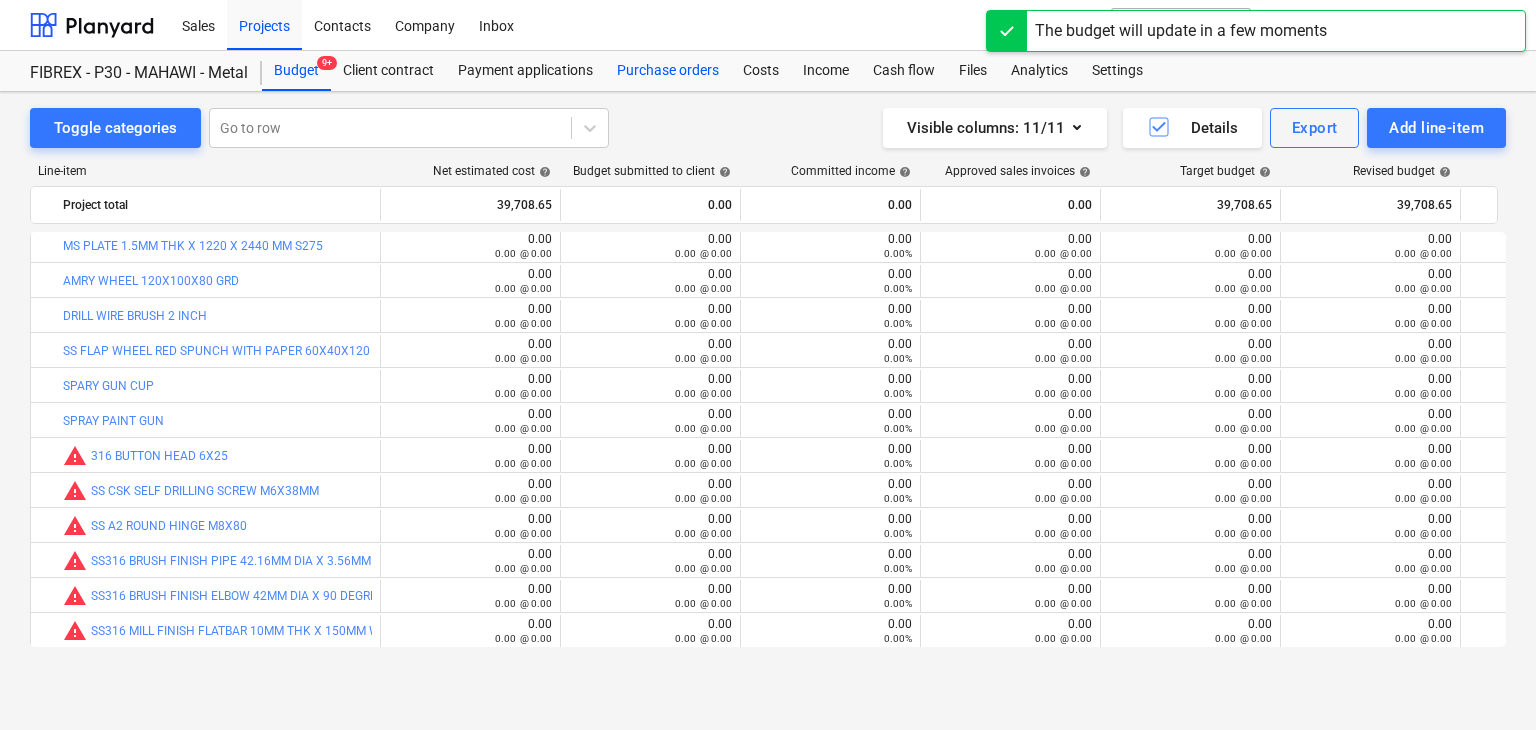 click on "Purchase orders" at bounding box center (668, 71) 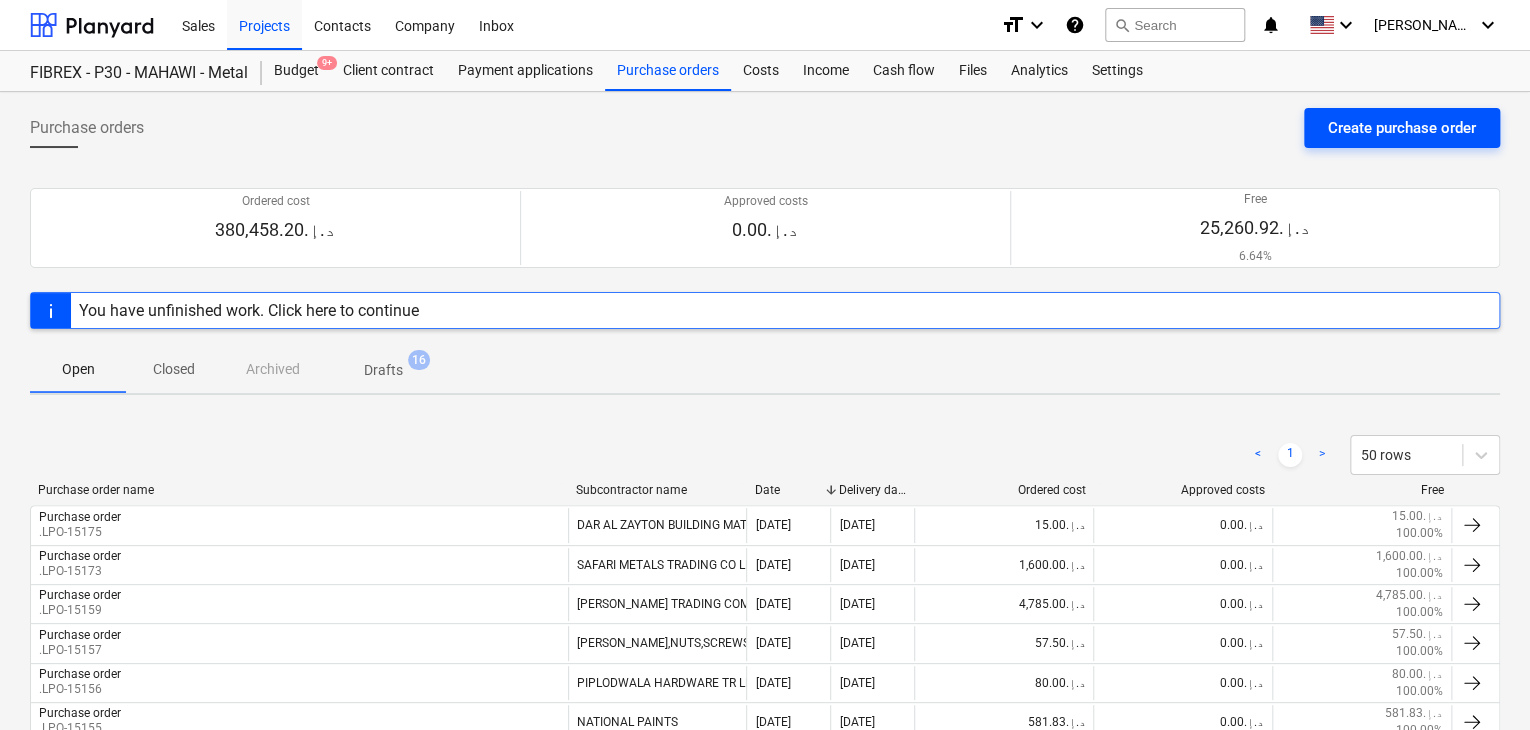 click on "Create purchase order" at bounding box center (1402, 128) 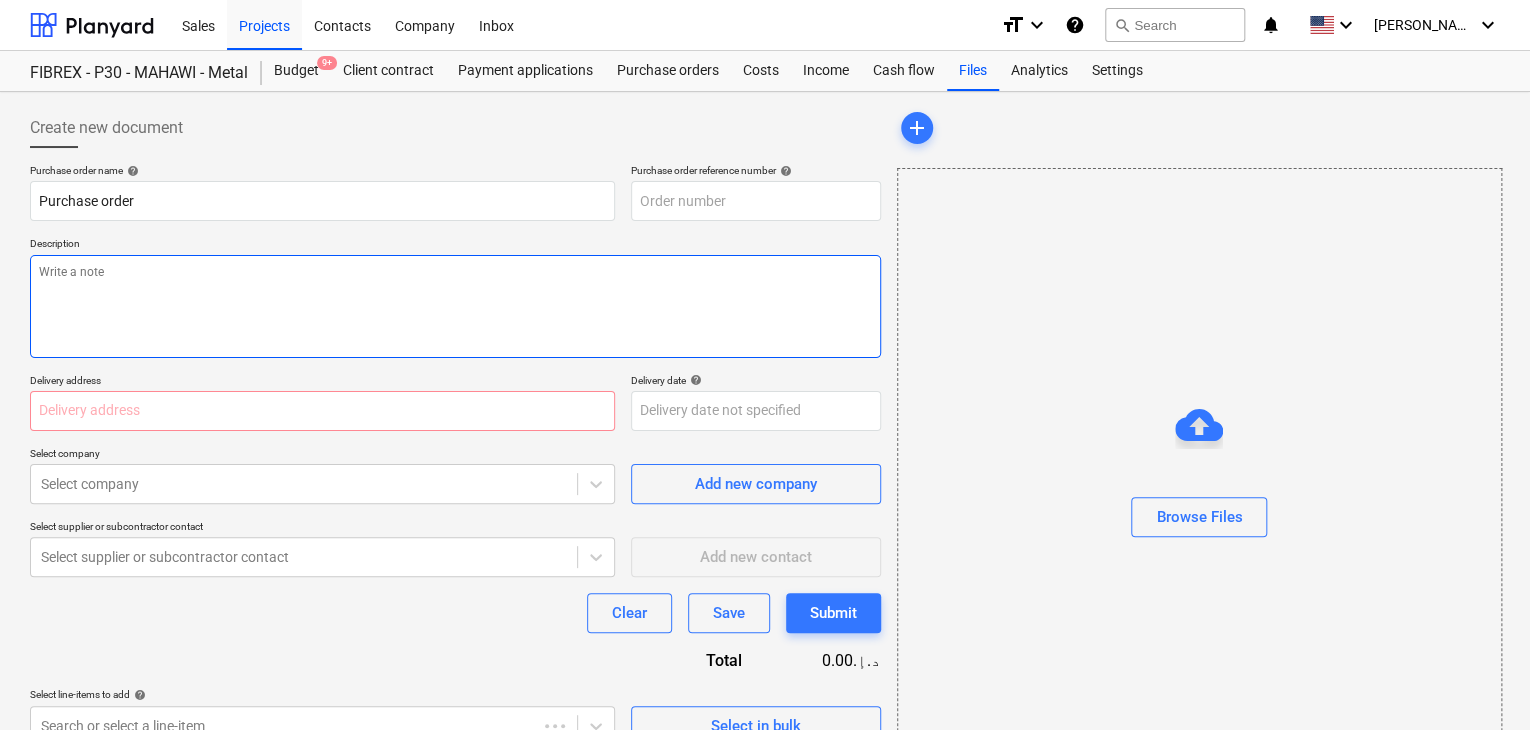 click at bounding box center (455, 306) 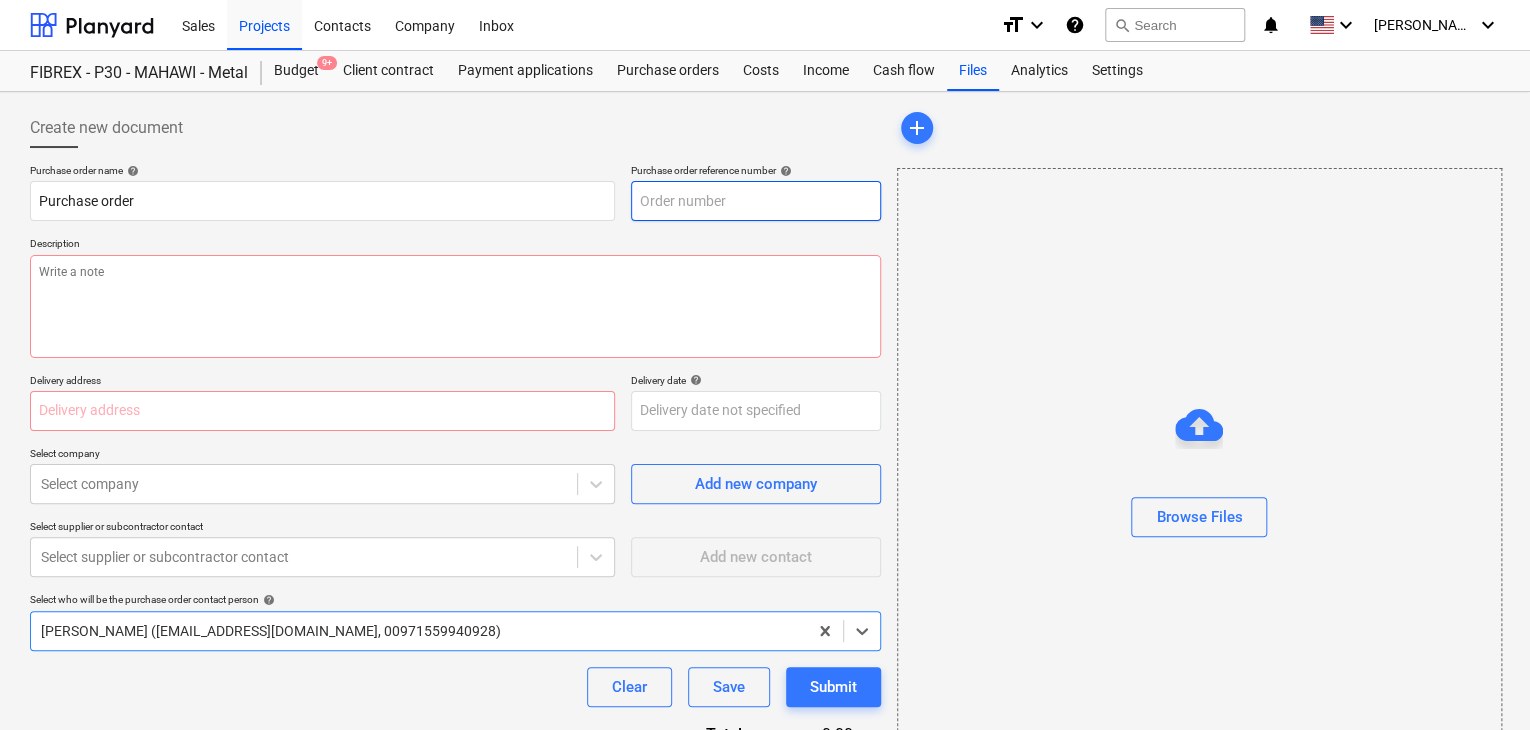 click at bounding box center [756, 201] 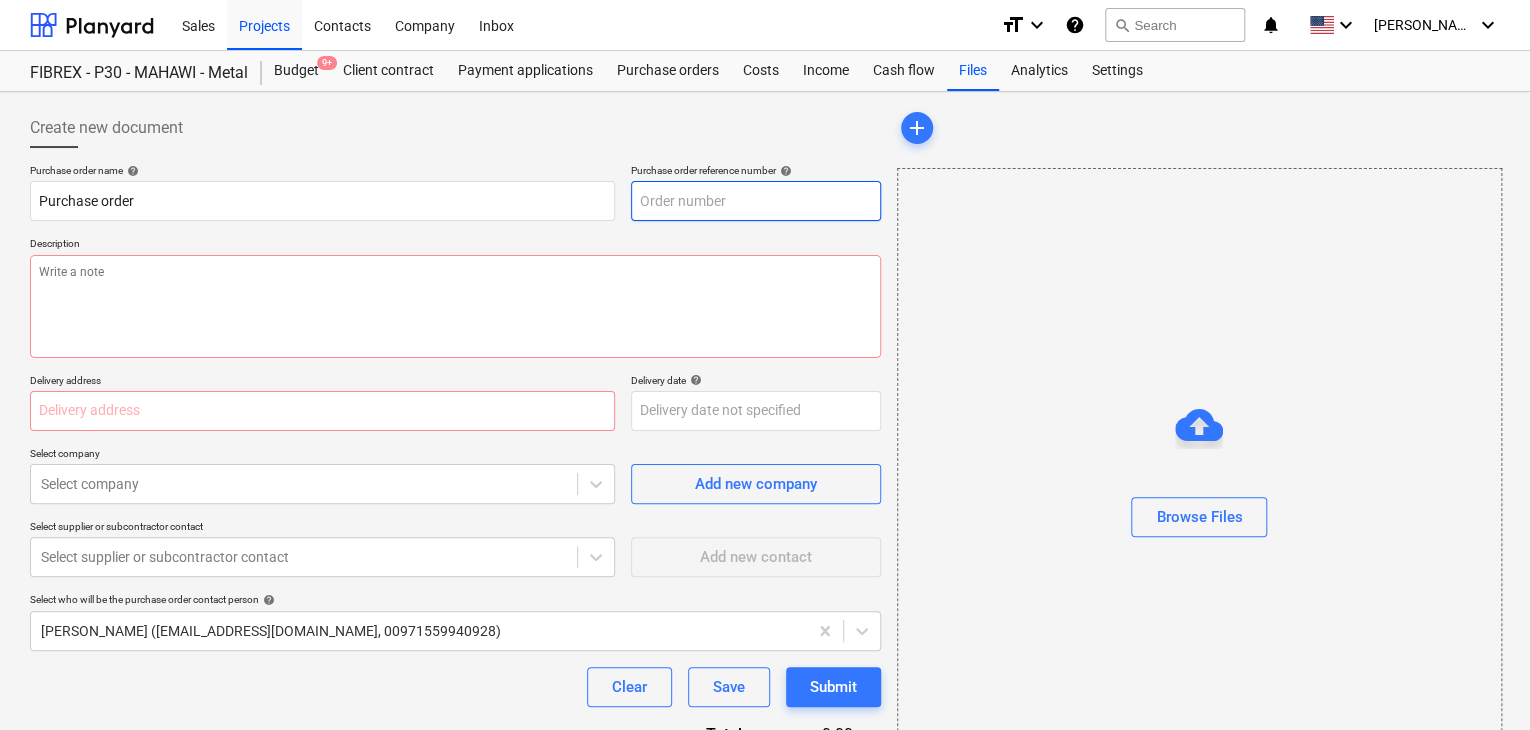 type on "x" 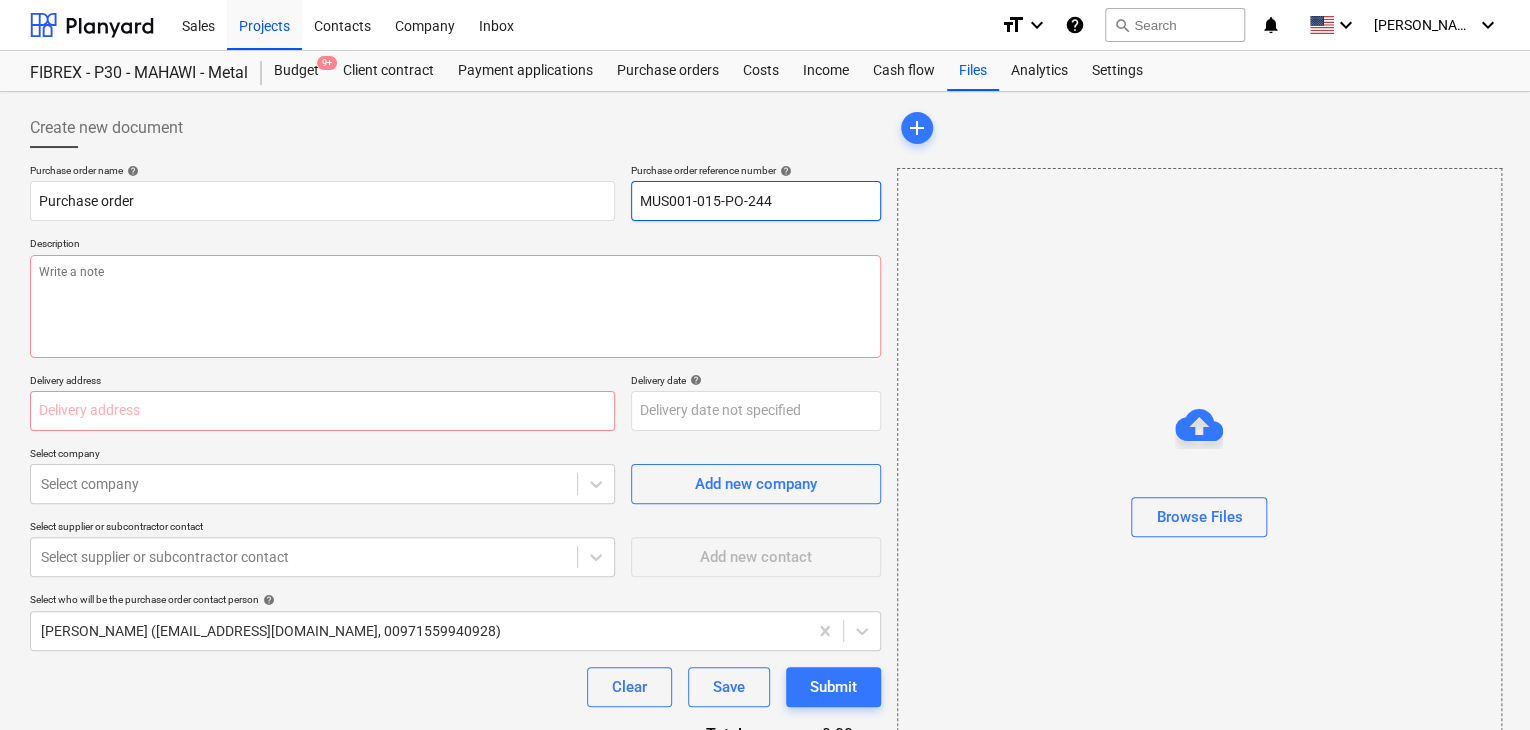 drag, startPoint x: 788, startPoint y: 201, endPoint x: 573, endPoint y: 178, distance: 216.22673 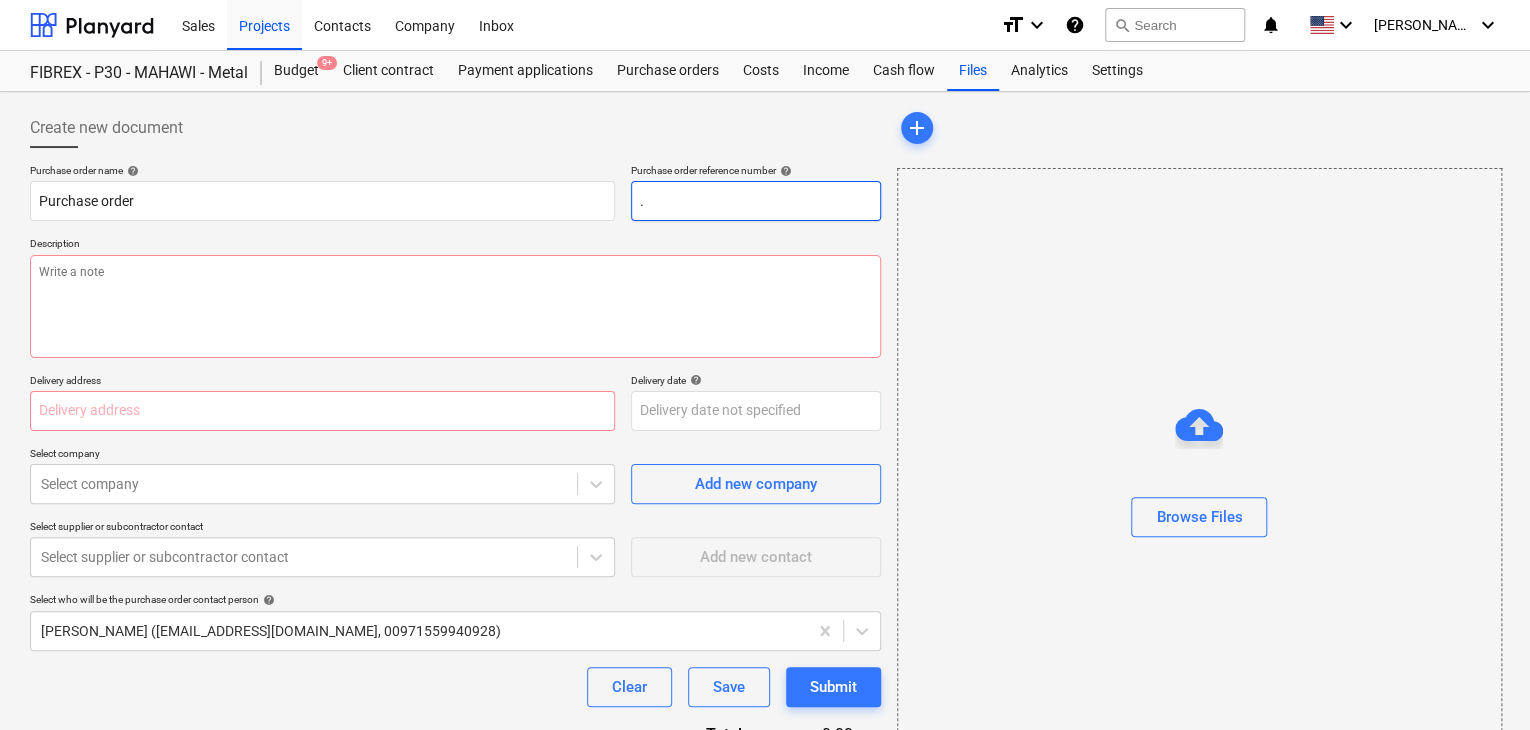 type on "x" 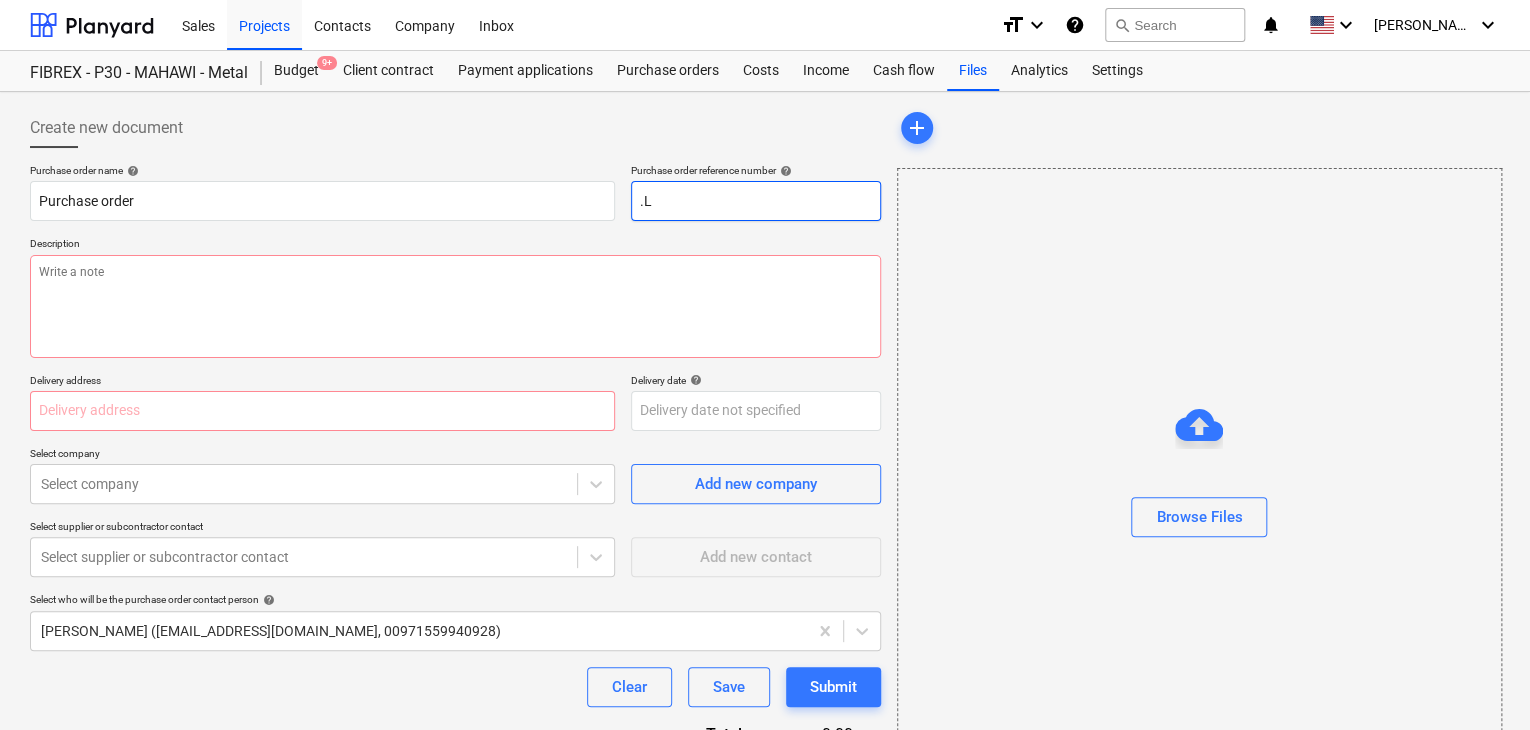 type on "x" 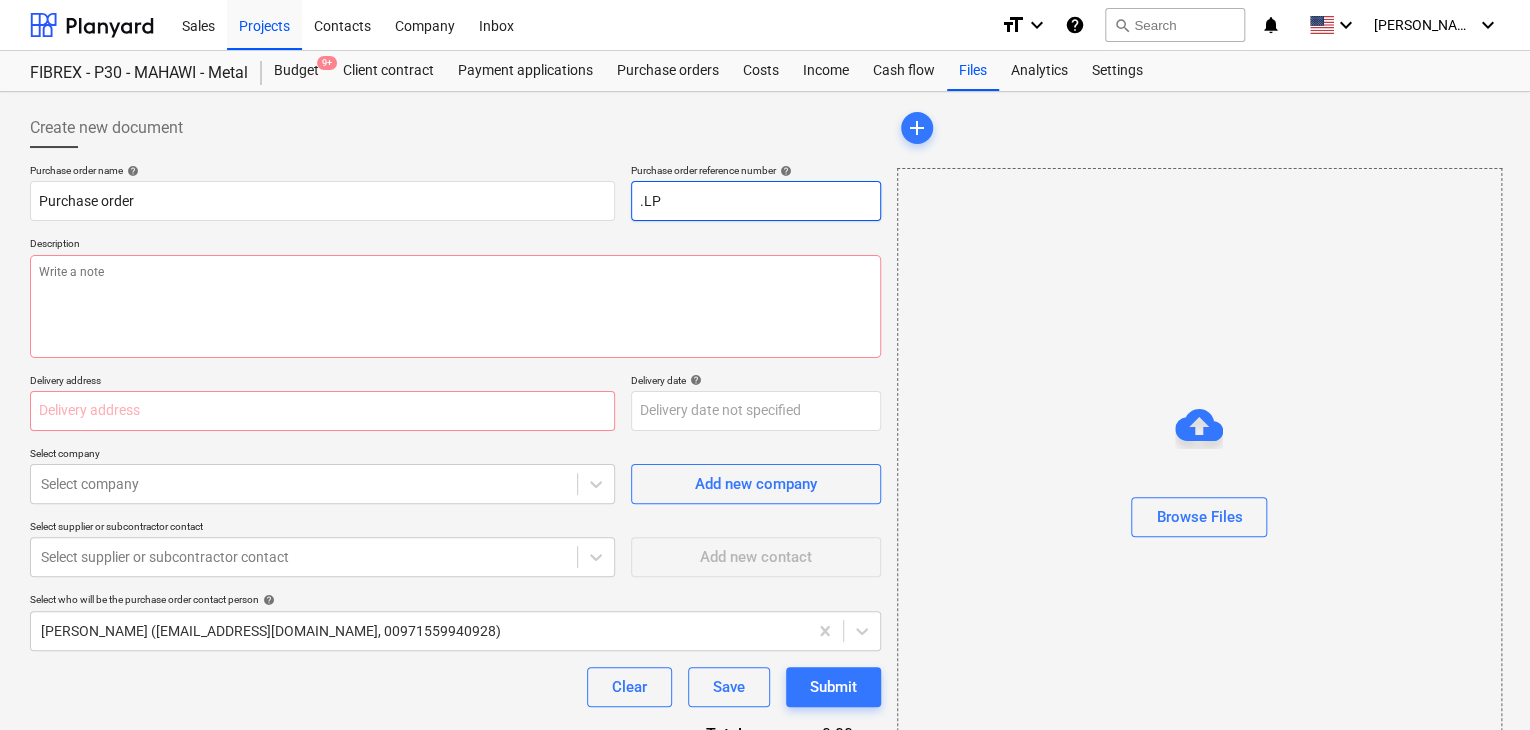 type on "x" 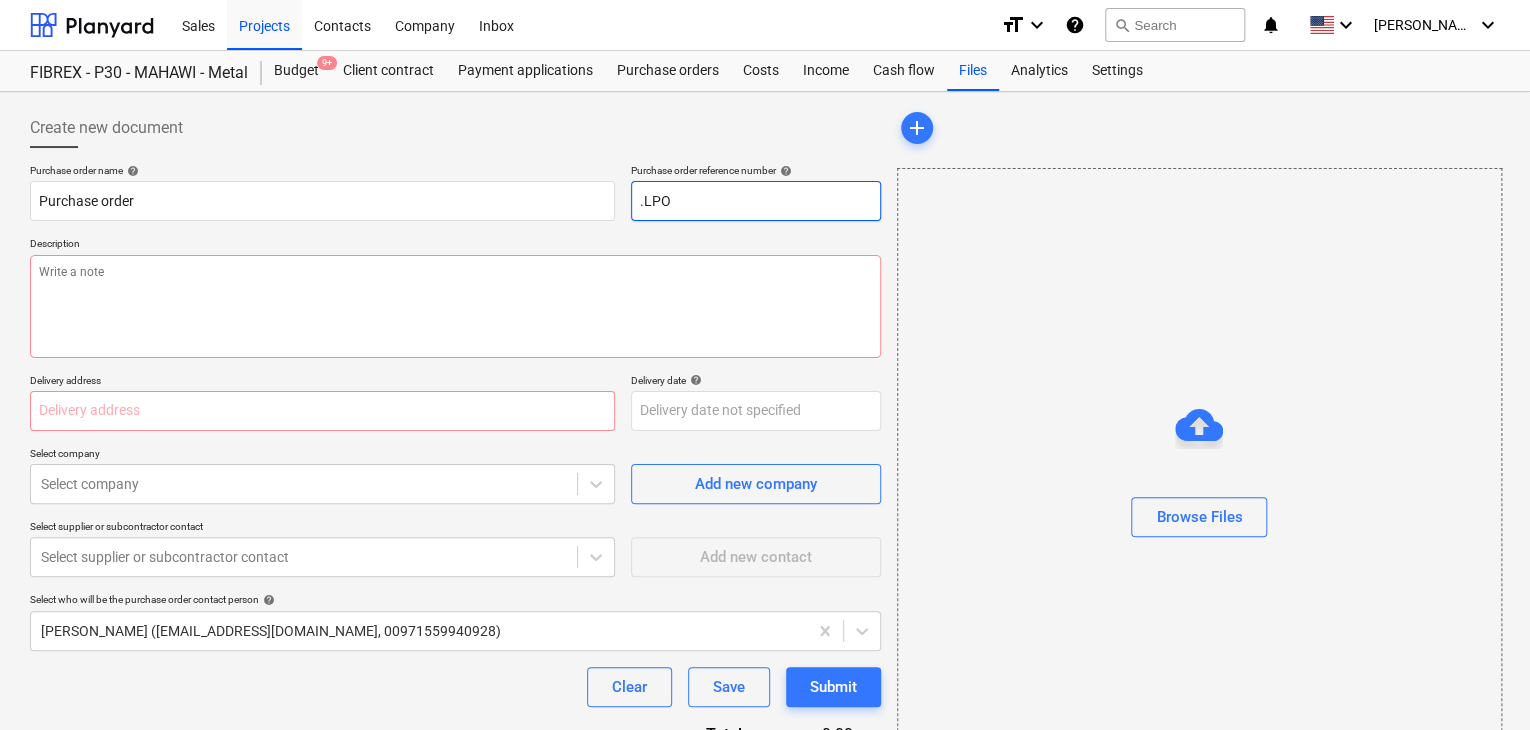 type on ".LPO-" 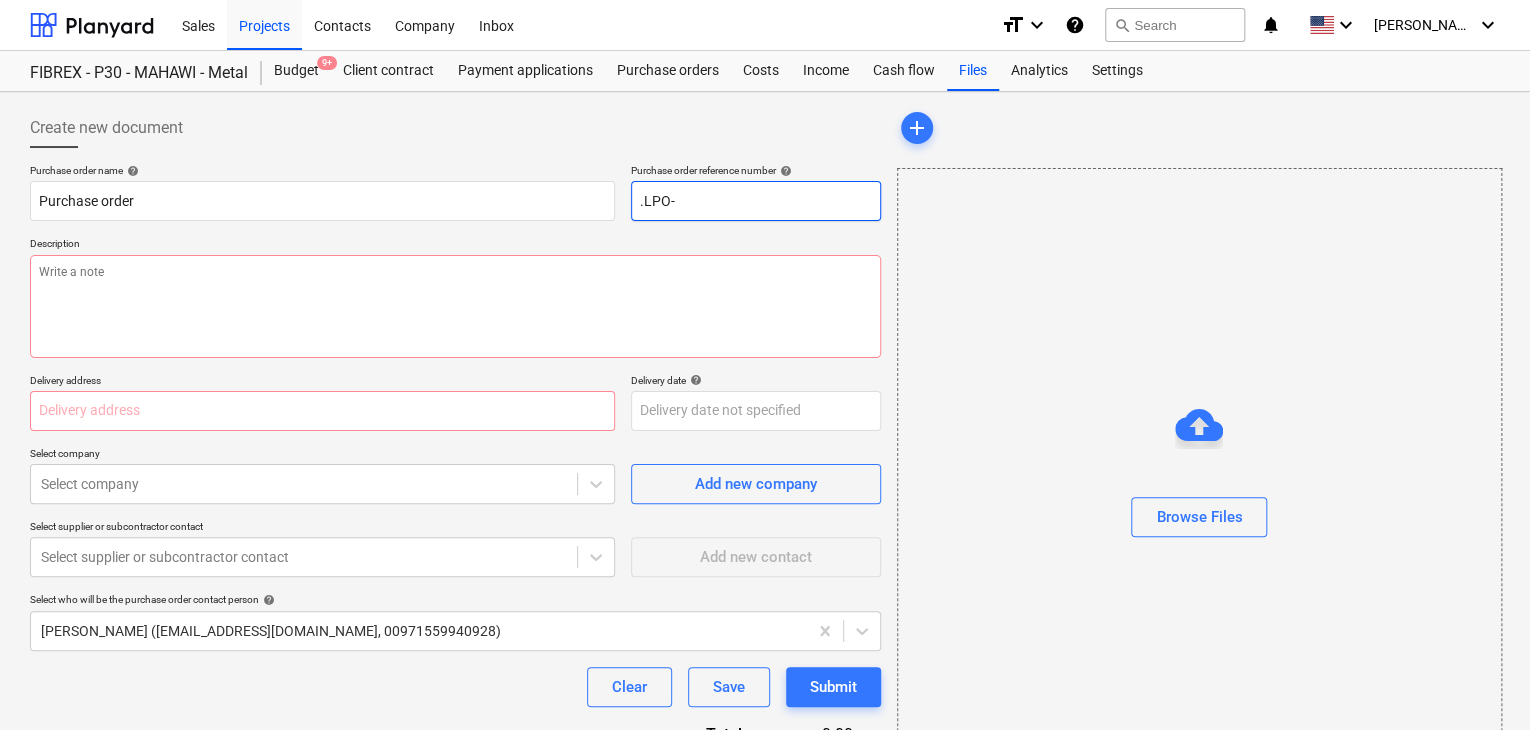 type on "x" 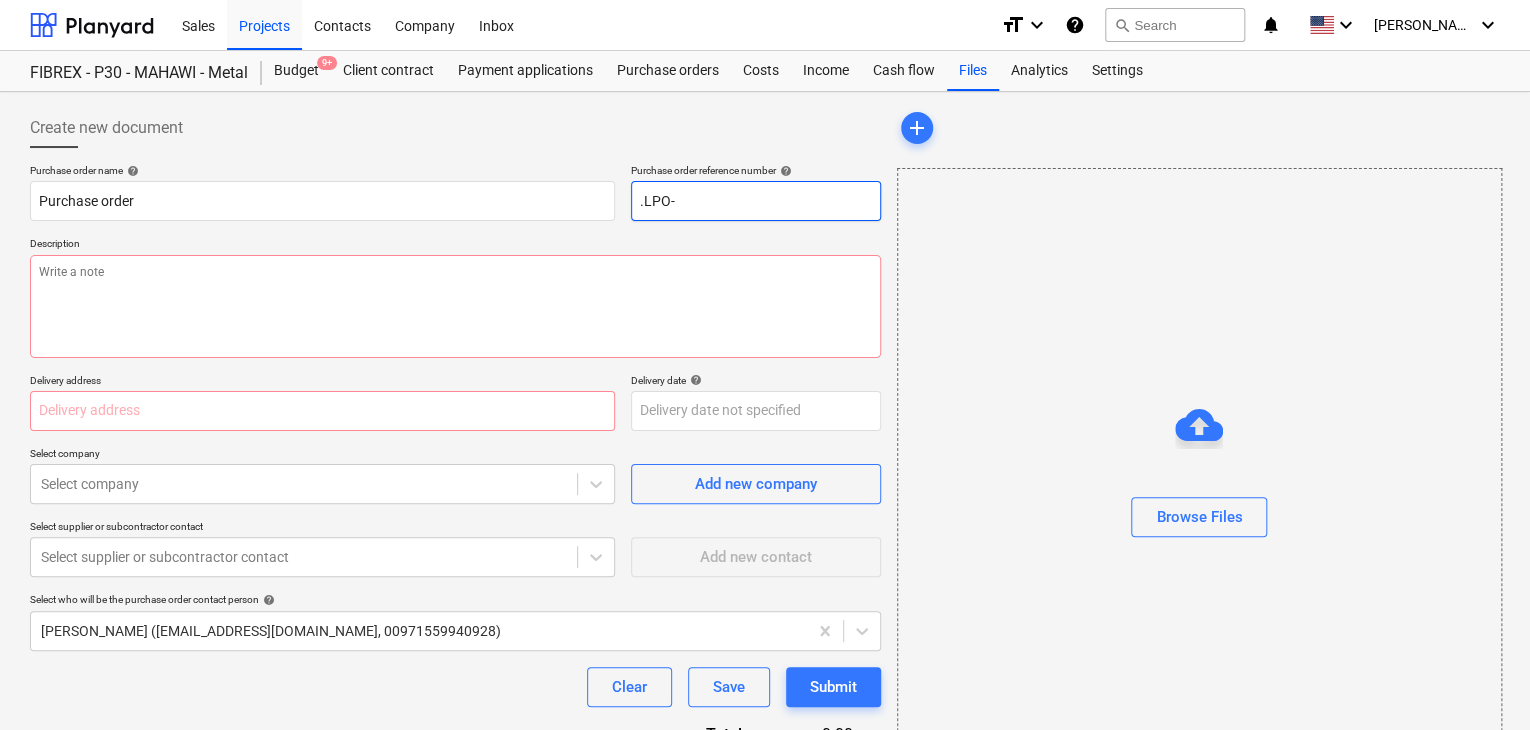 type on ".LPO-" 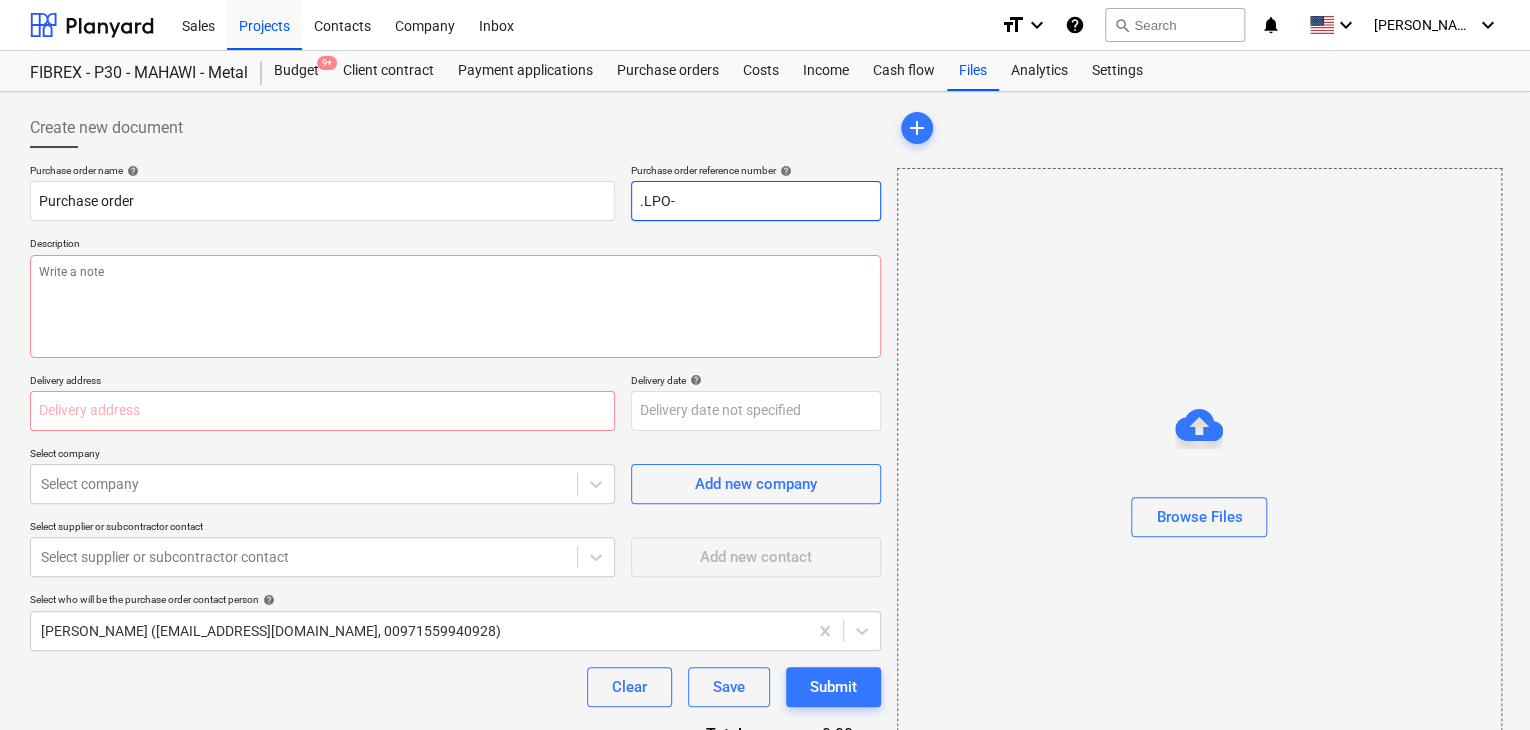 type on "x" 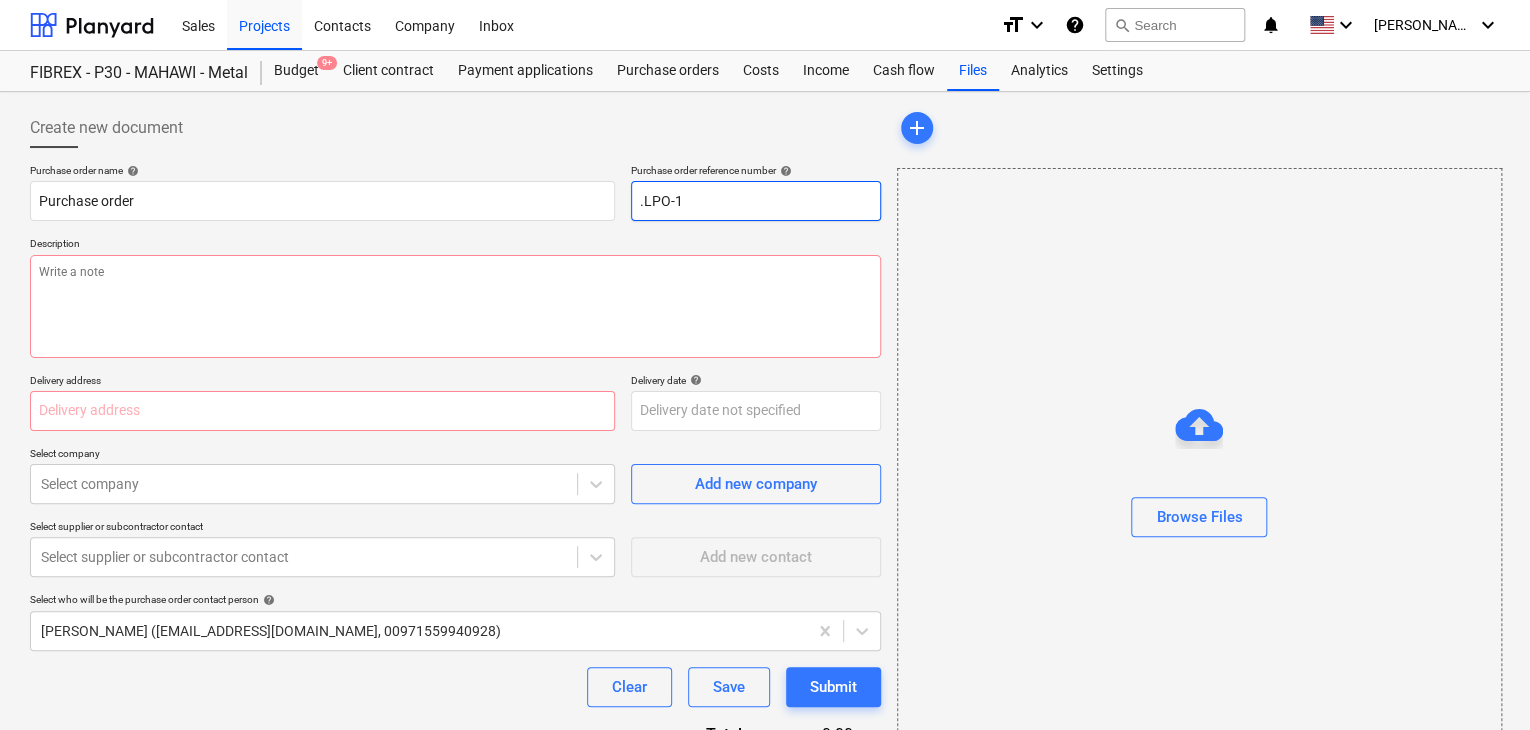 type on "x" 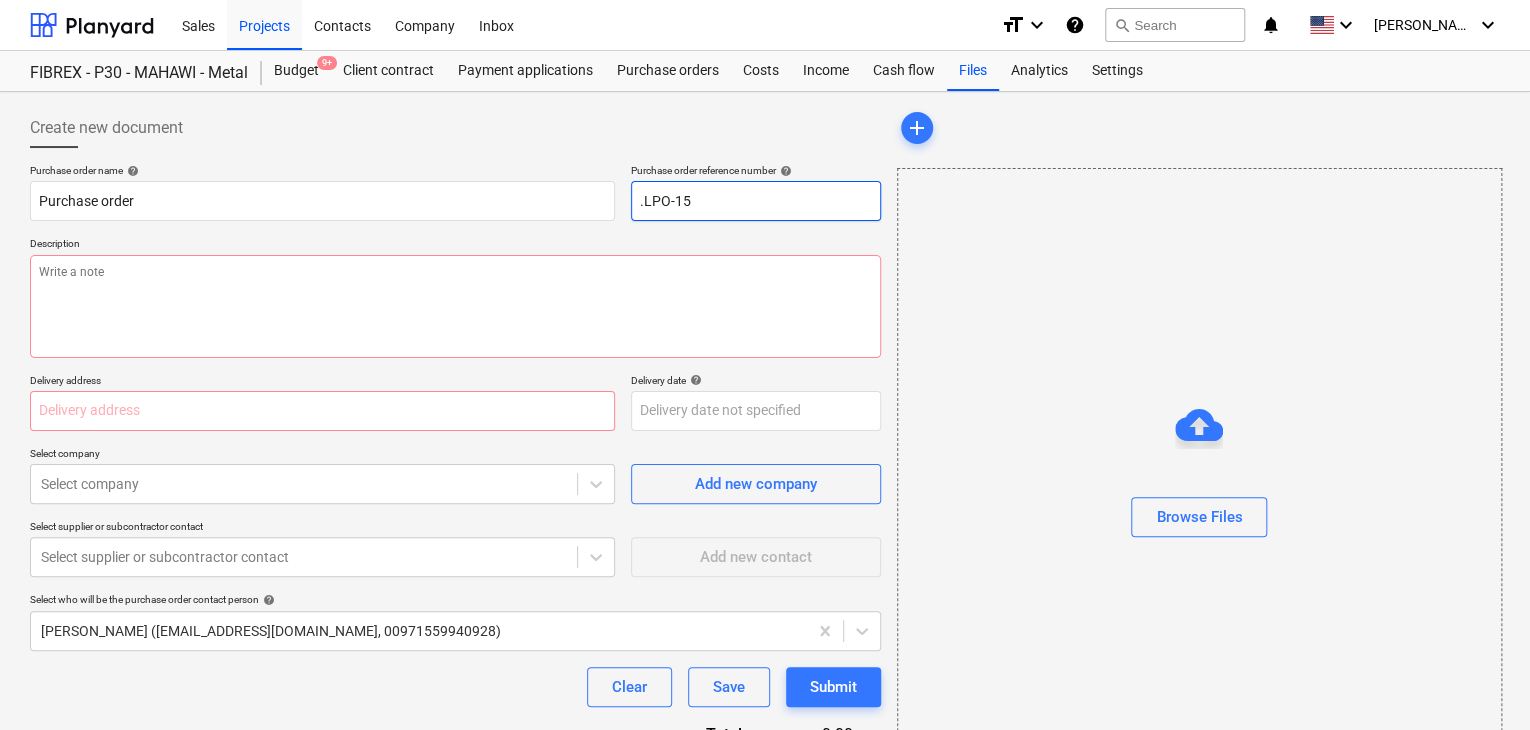 type on "x" 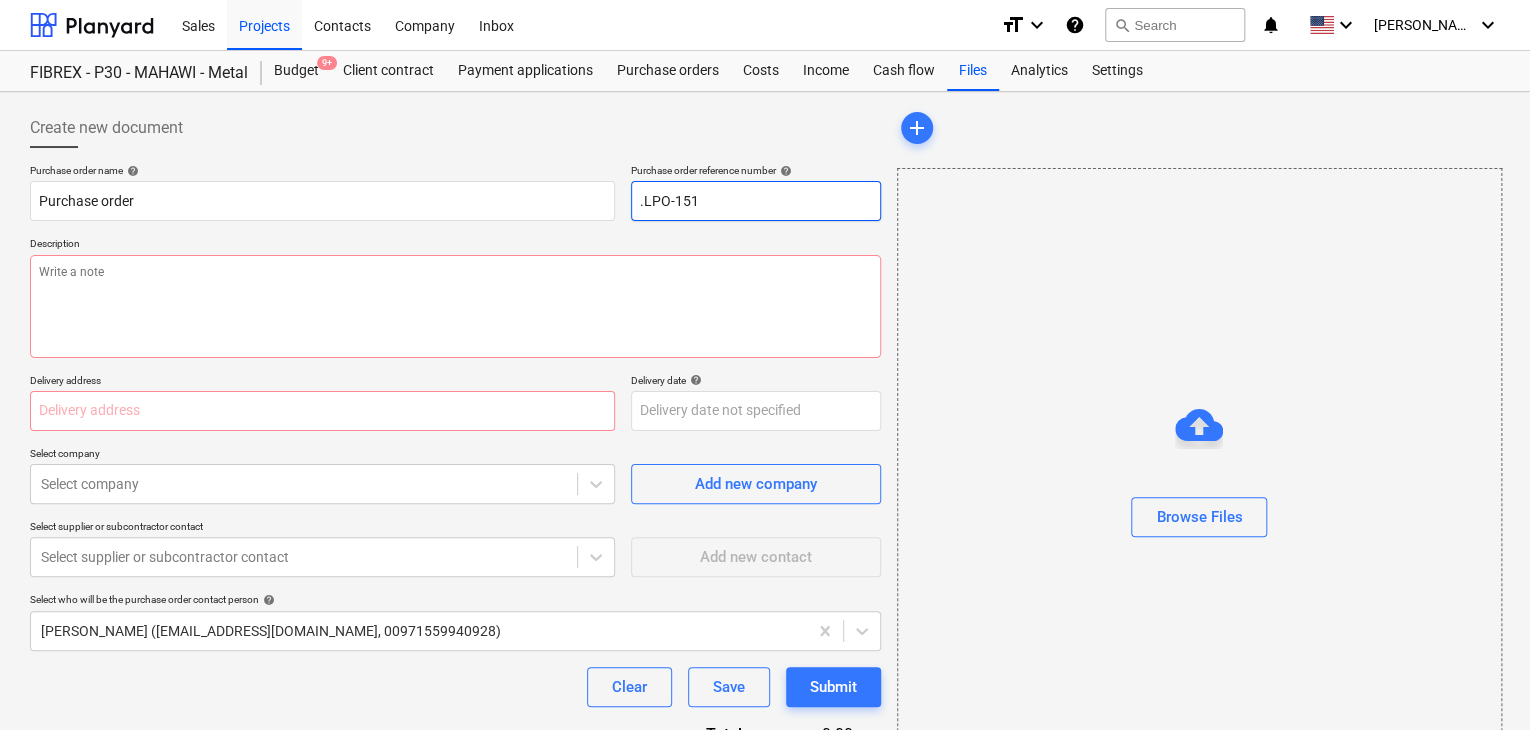 type on "x" 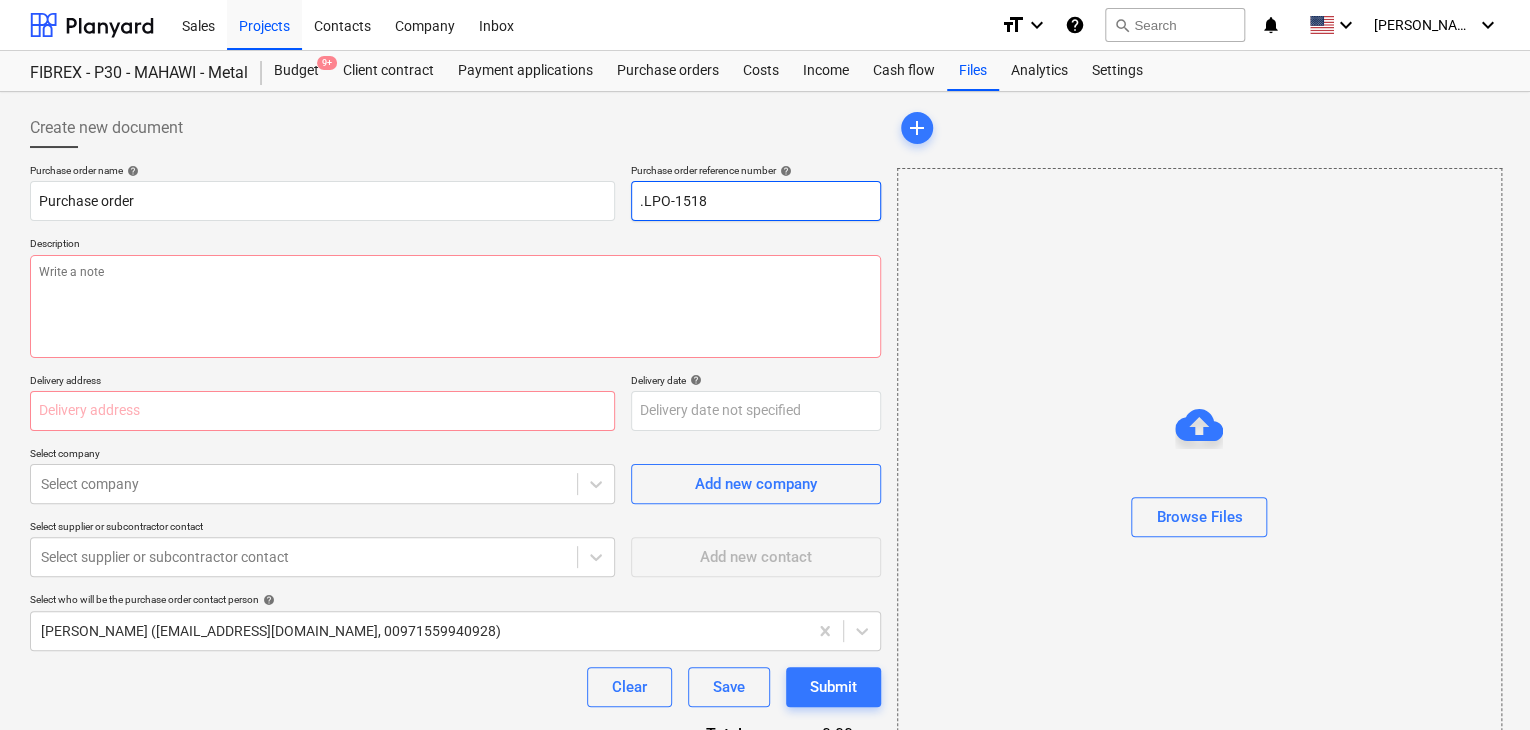 type on "x" 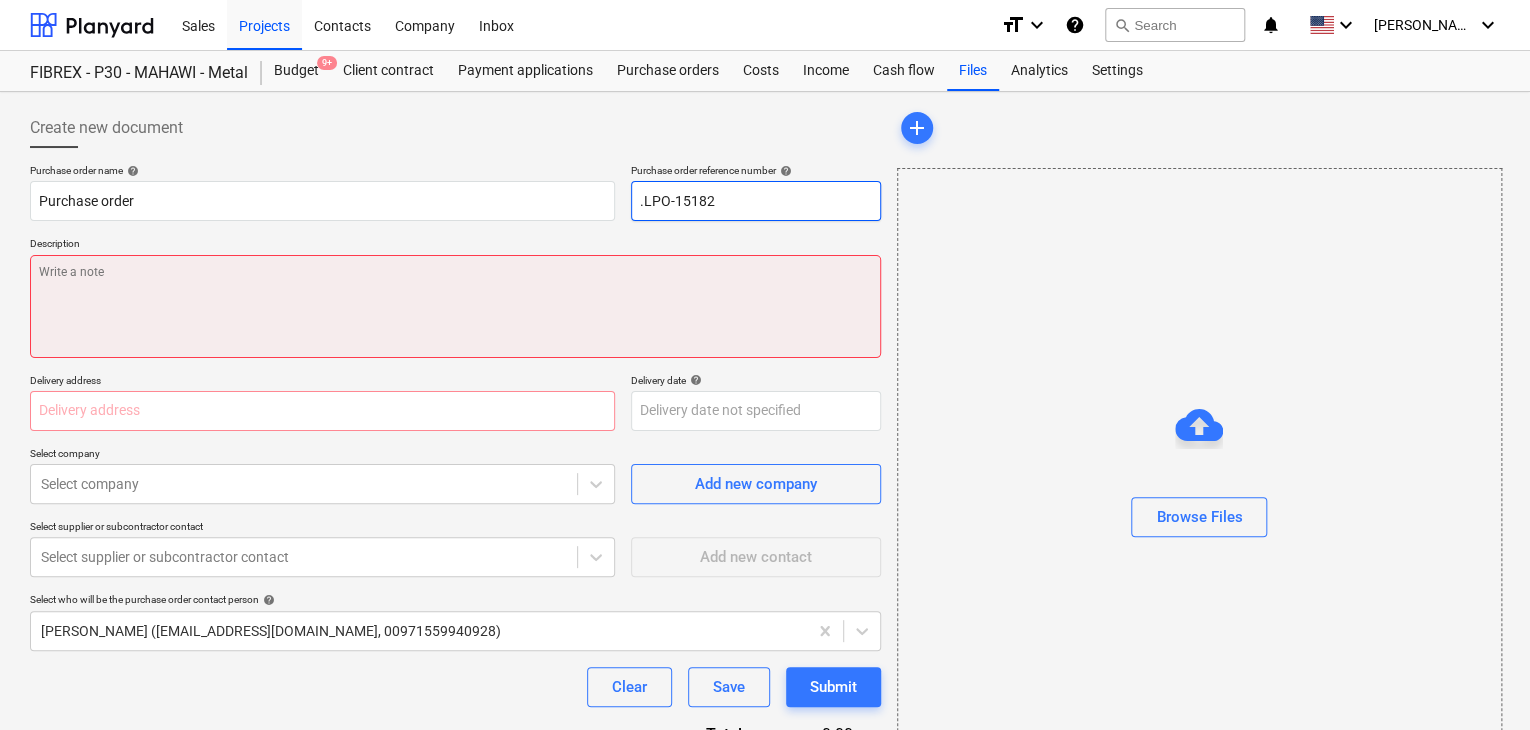 type on ".LPO-15182" 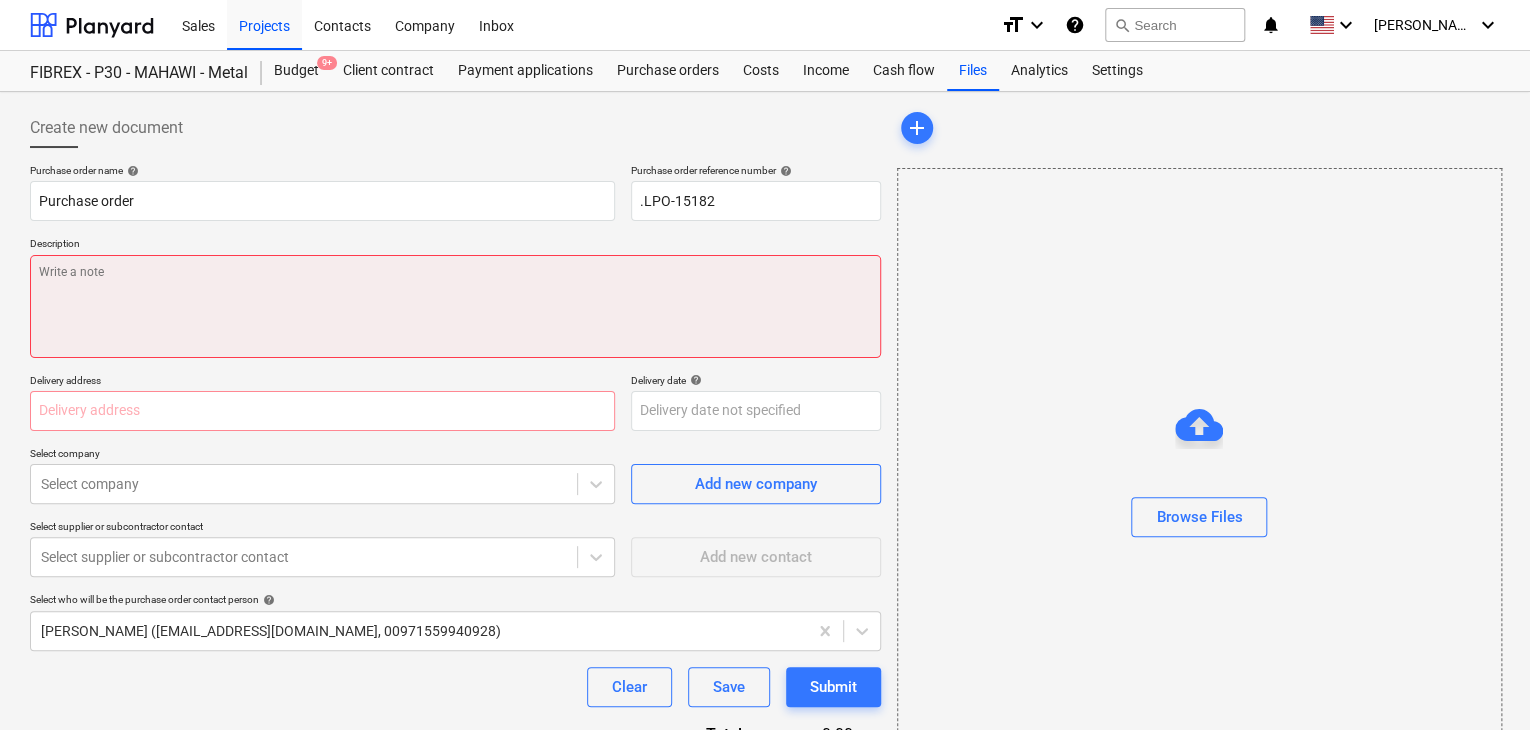 click at bounding box center [455, 306] 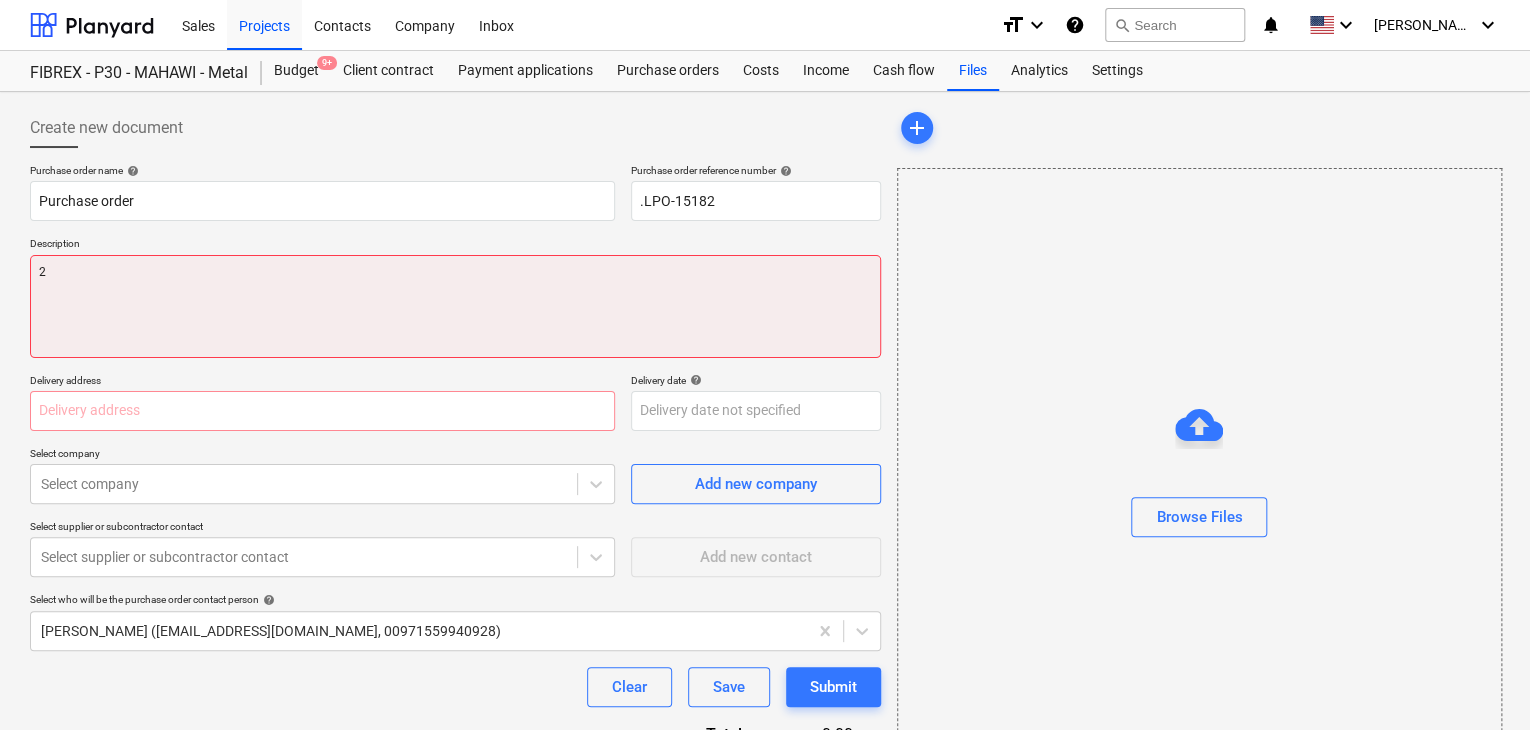 type on "x" 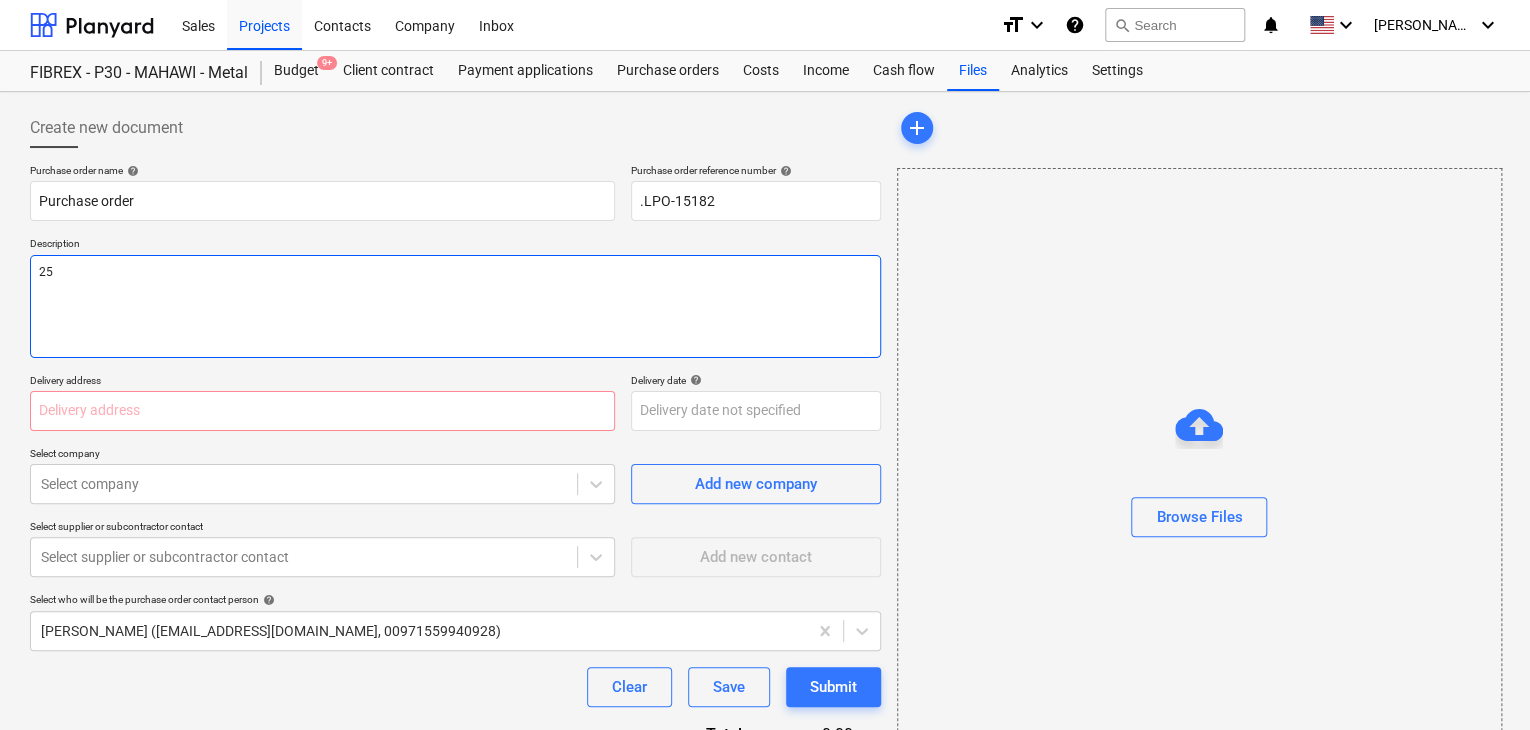 type on "x" 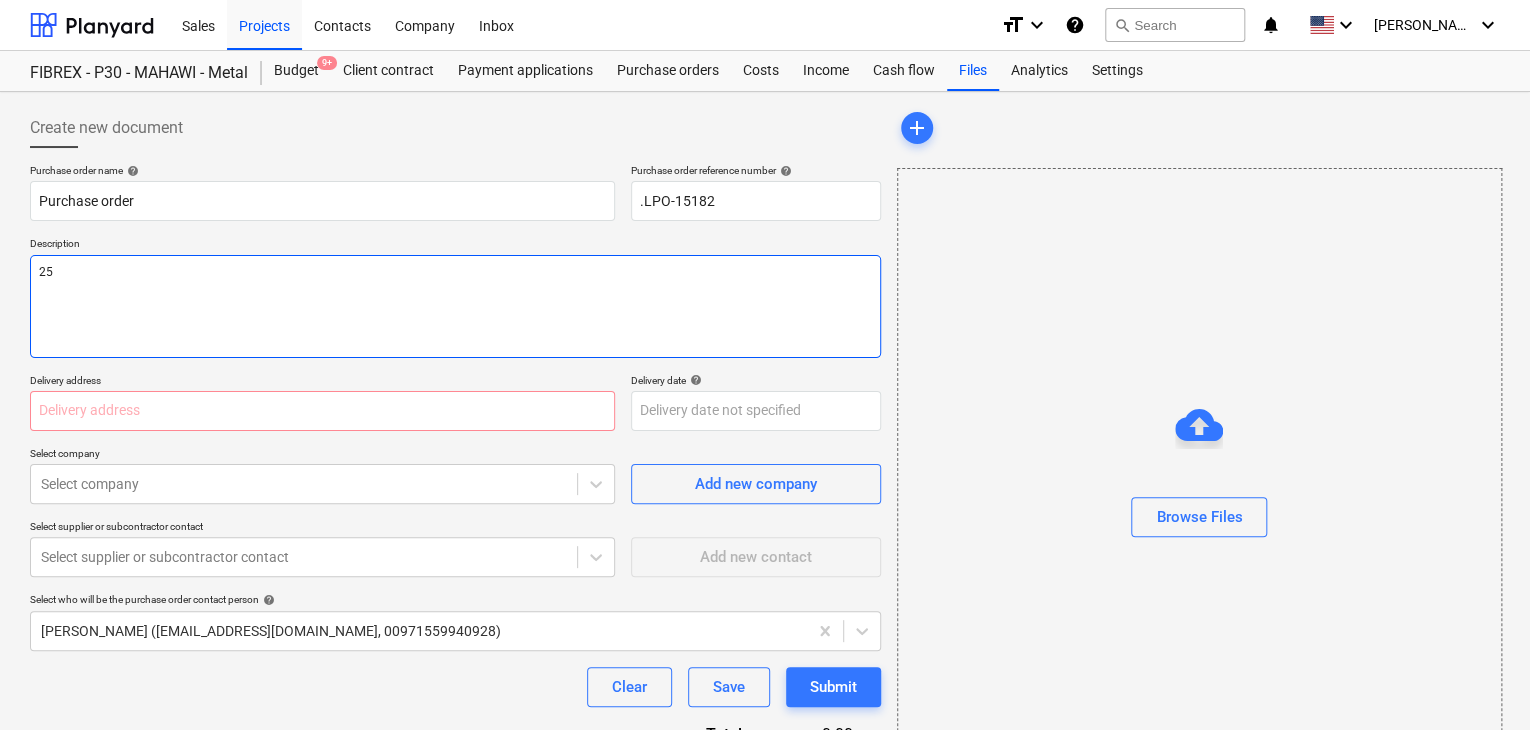 type on "25/" 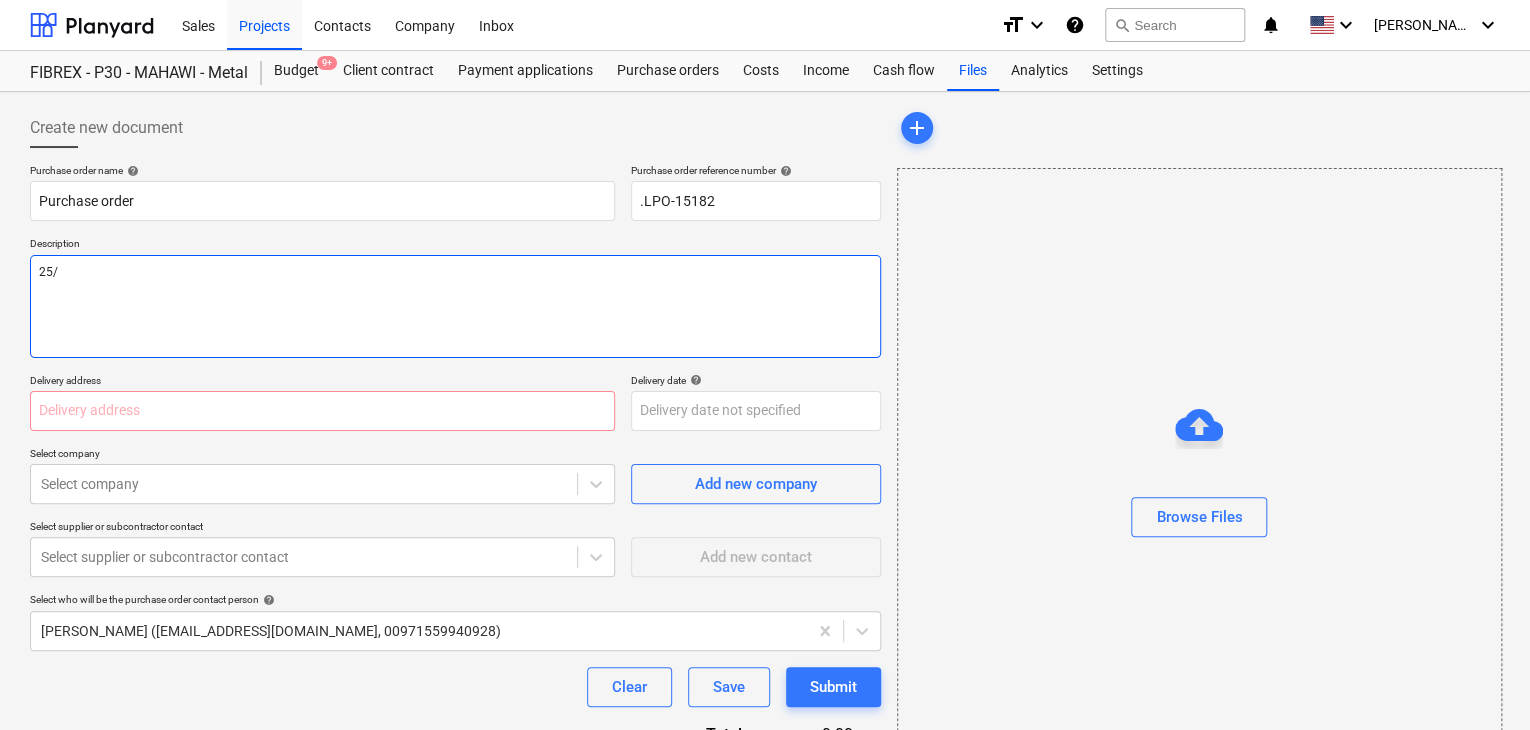 type on "x" 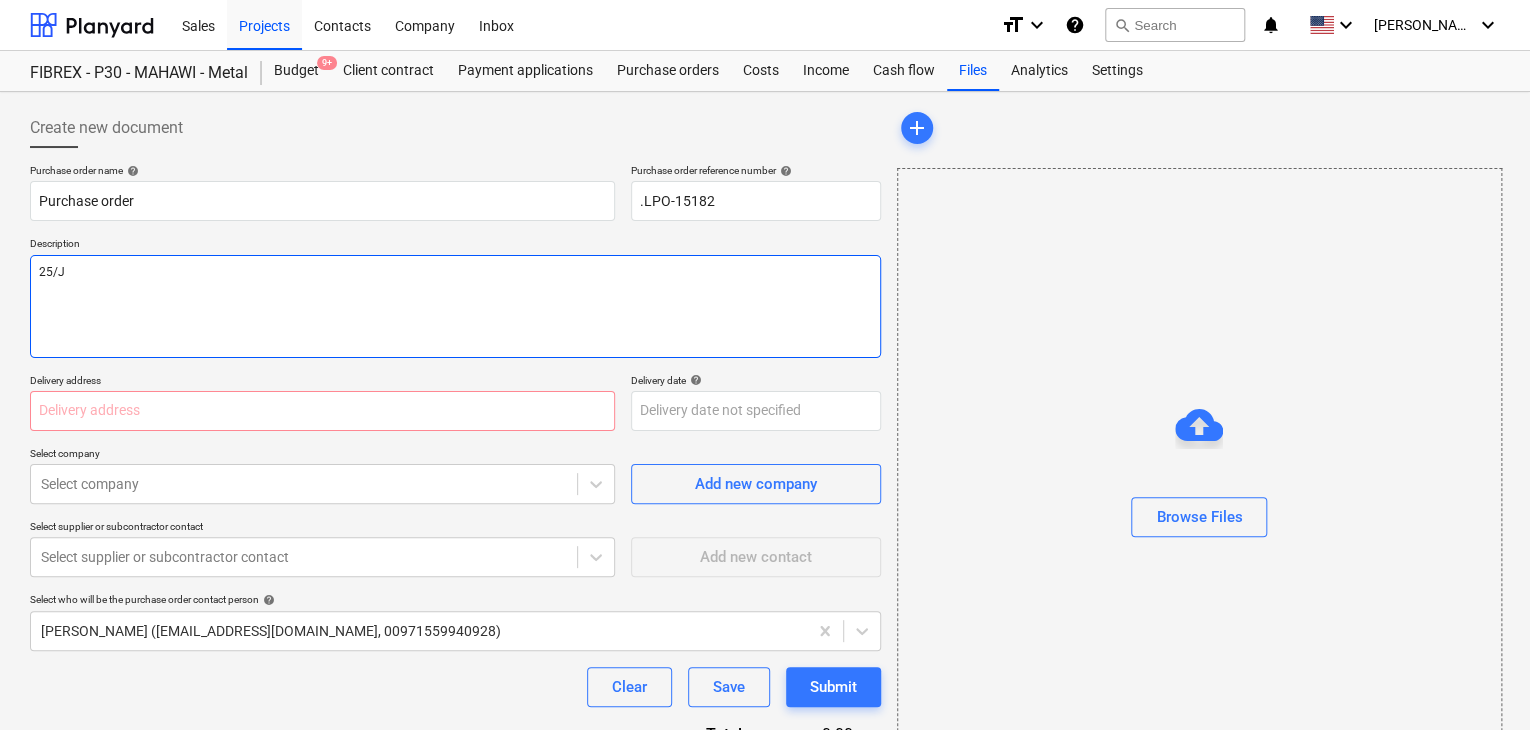 type on "x" 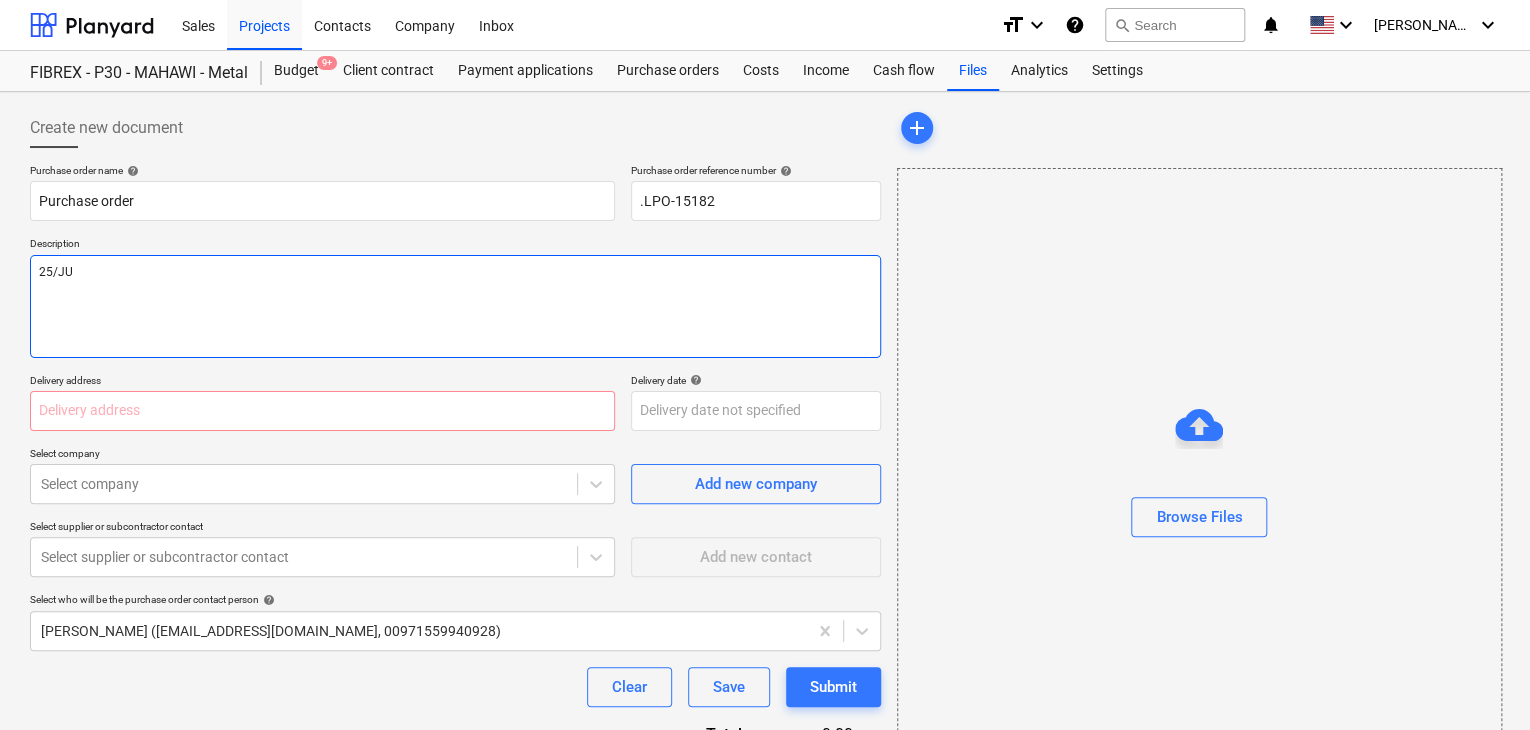 type on "x" 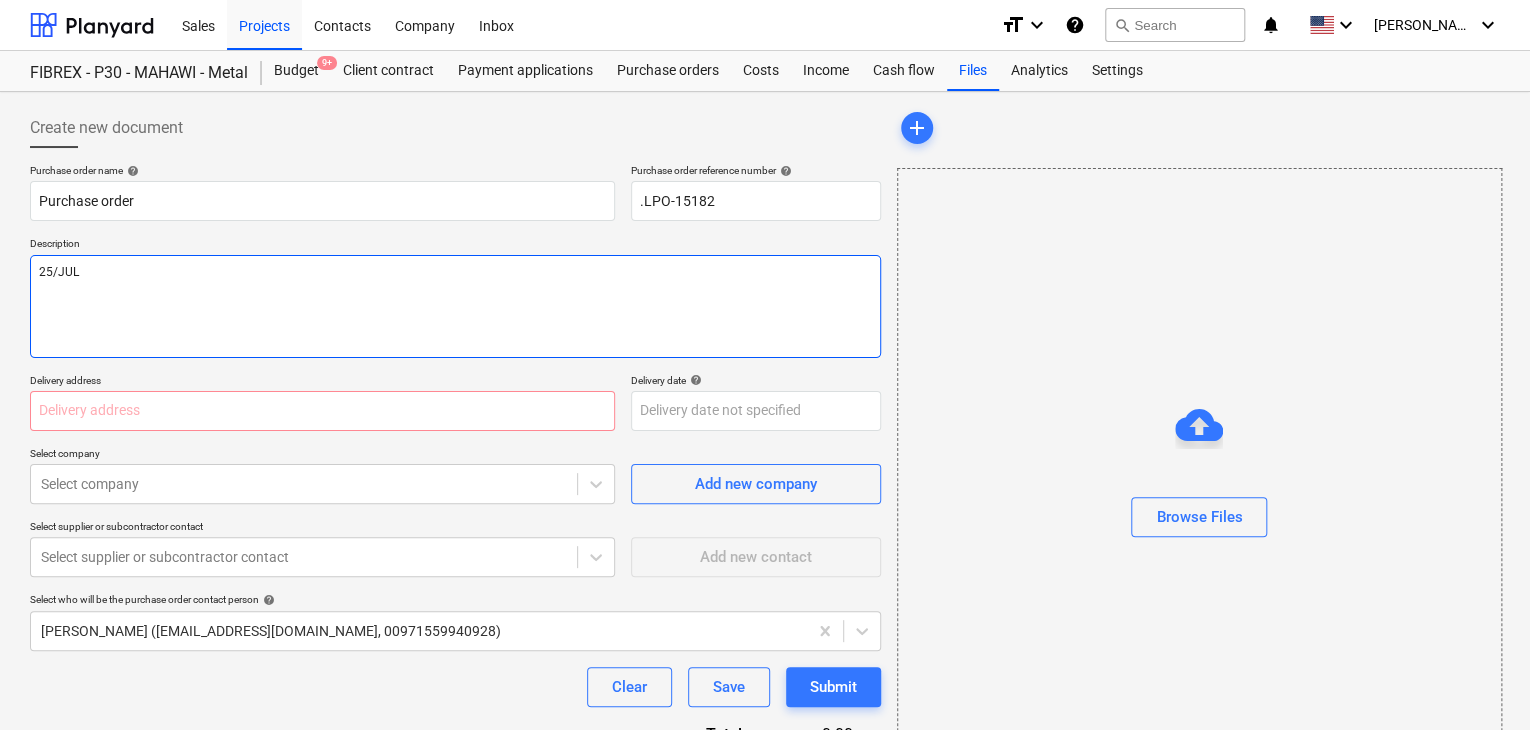 type on "x" 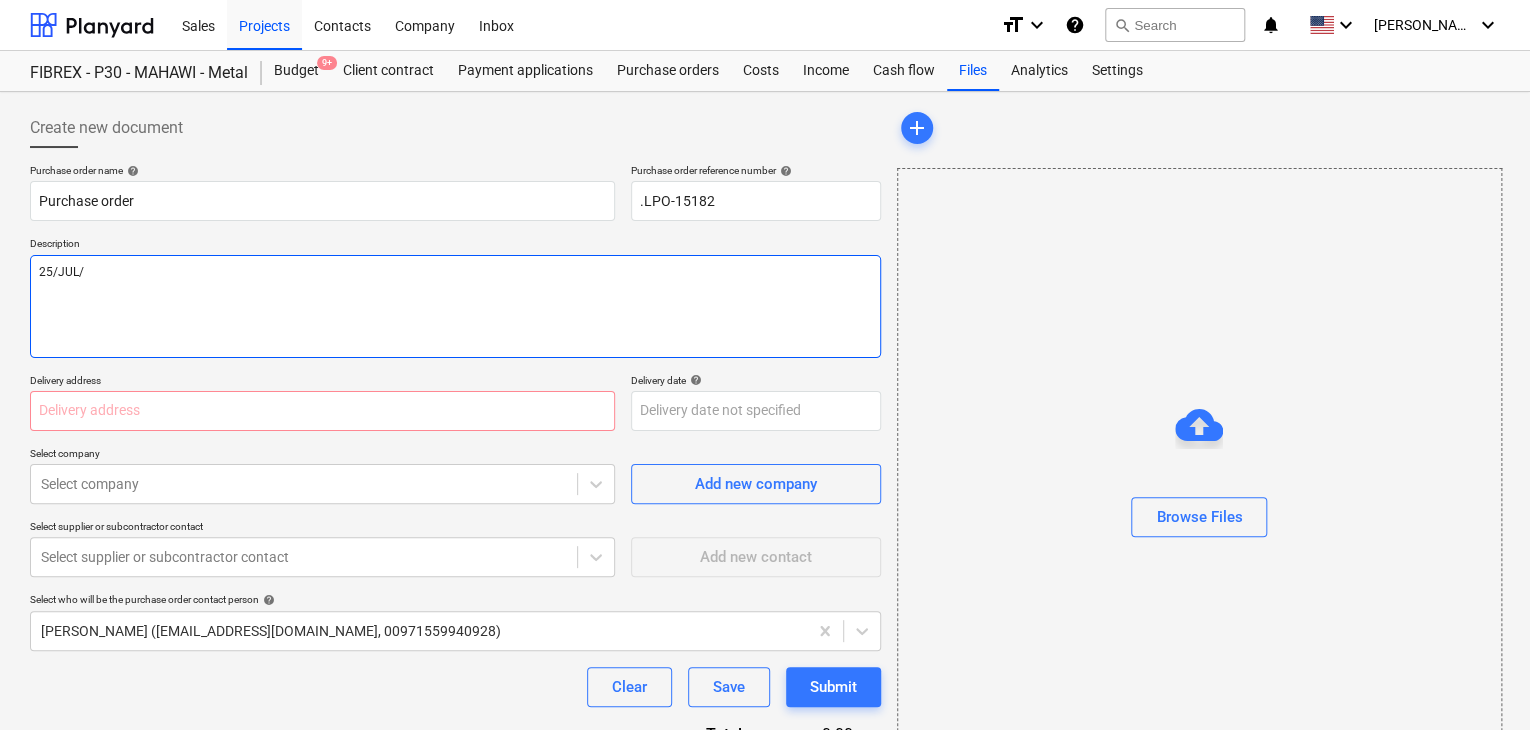 type on "x" 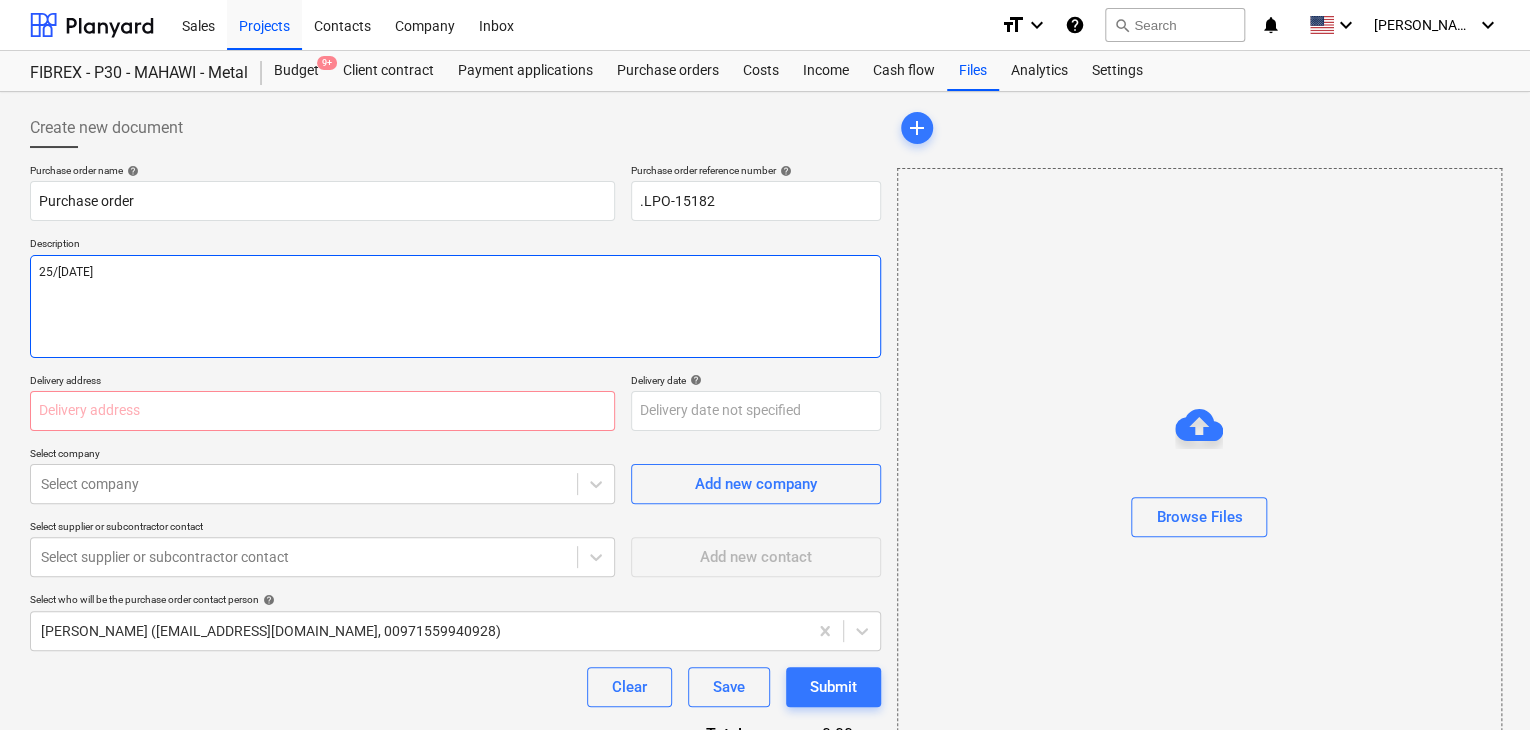 type on "x" 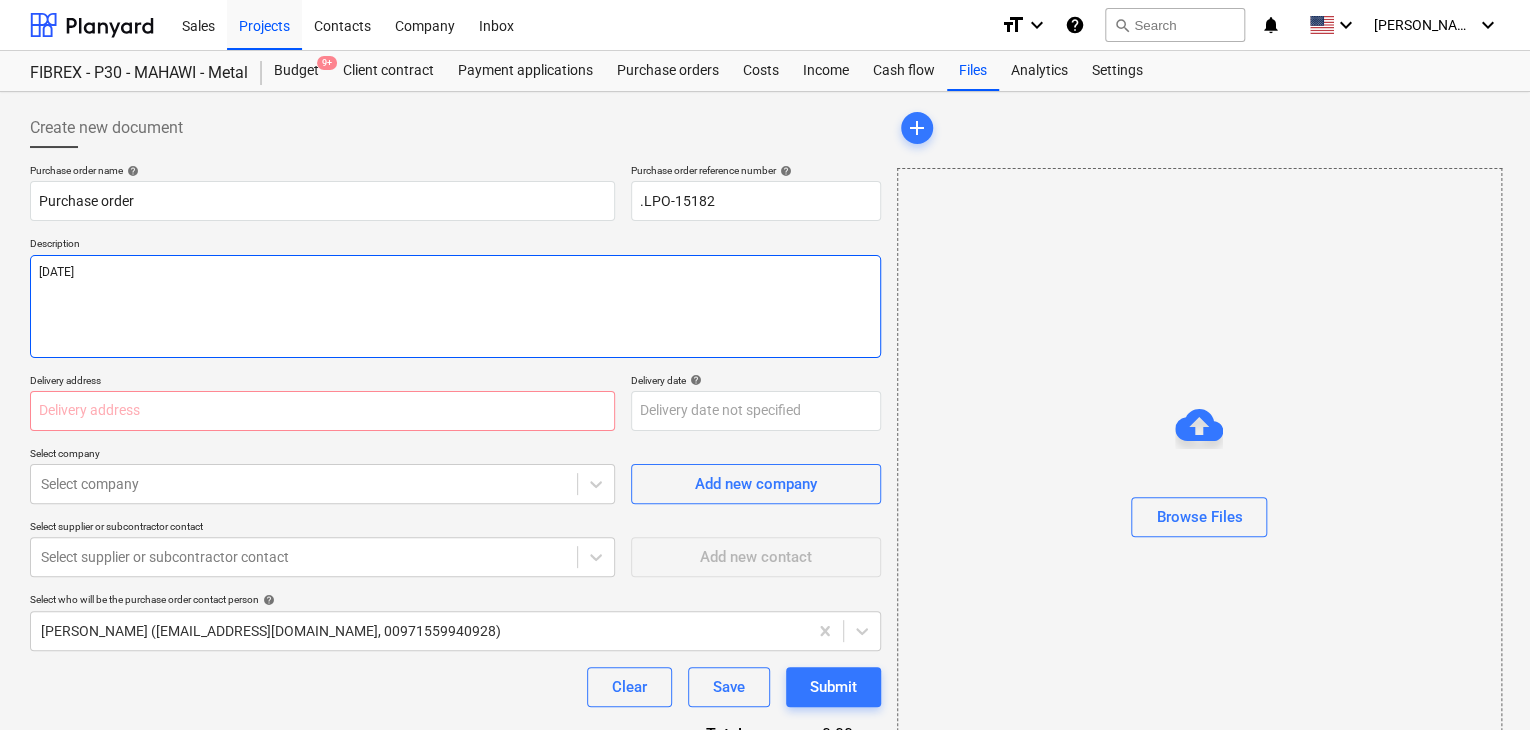type on "x" 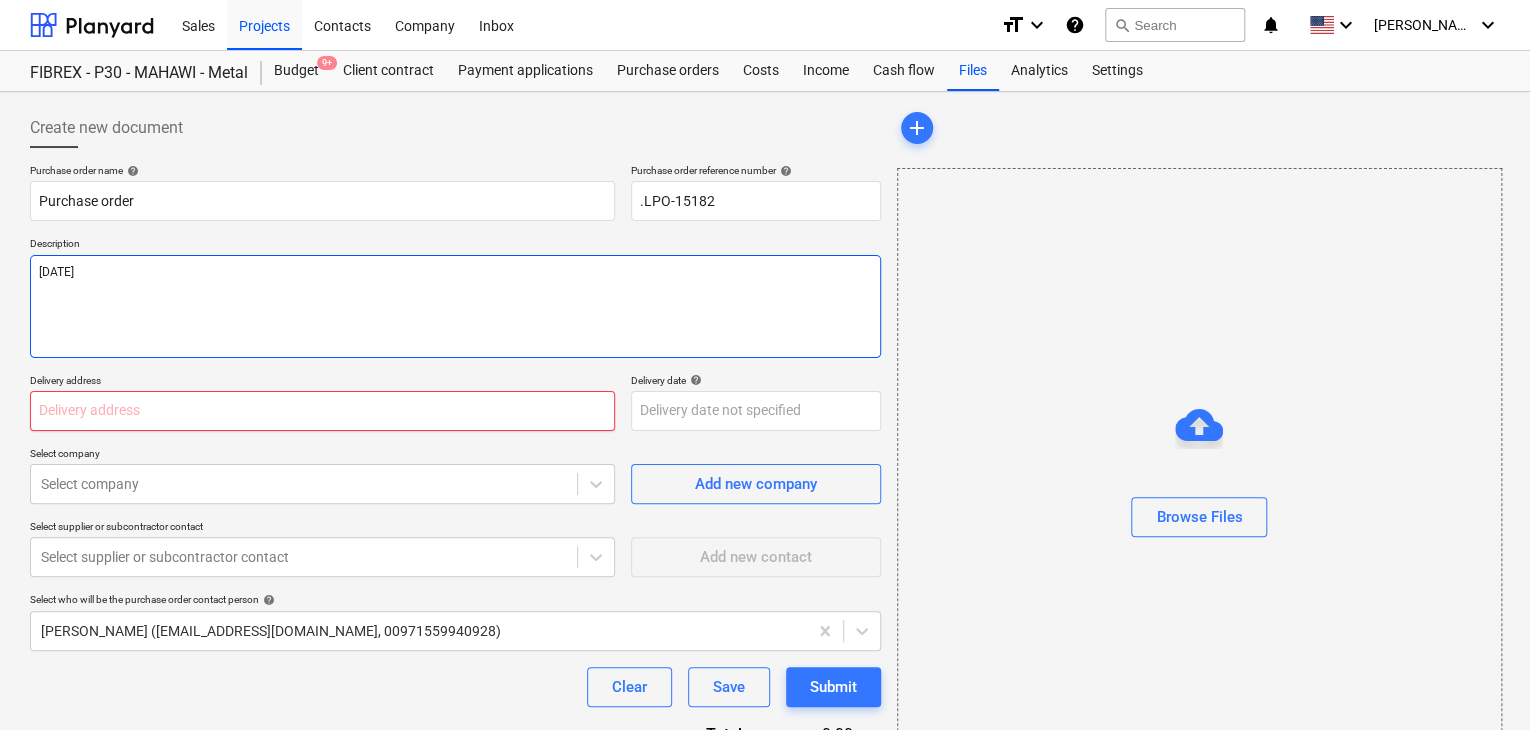 type on "[DATE]" 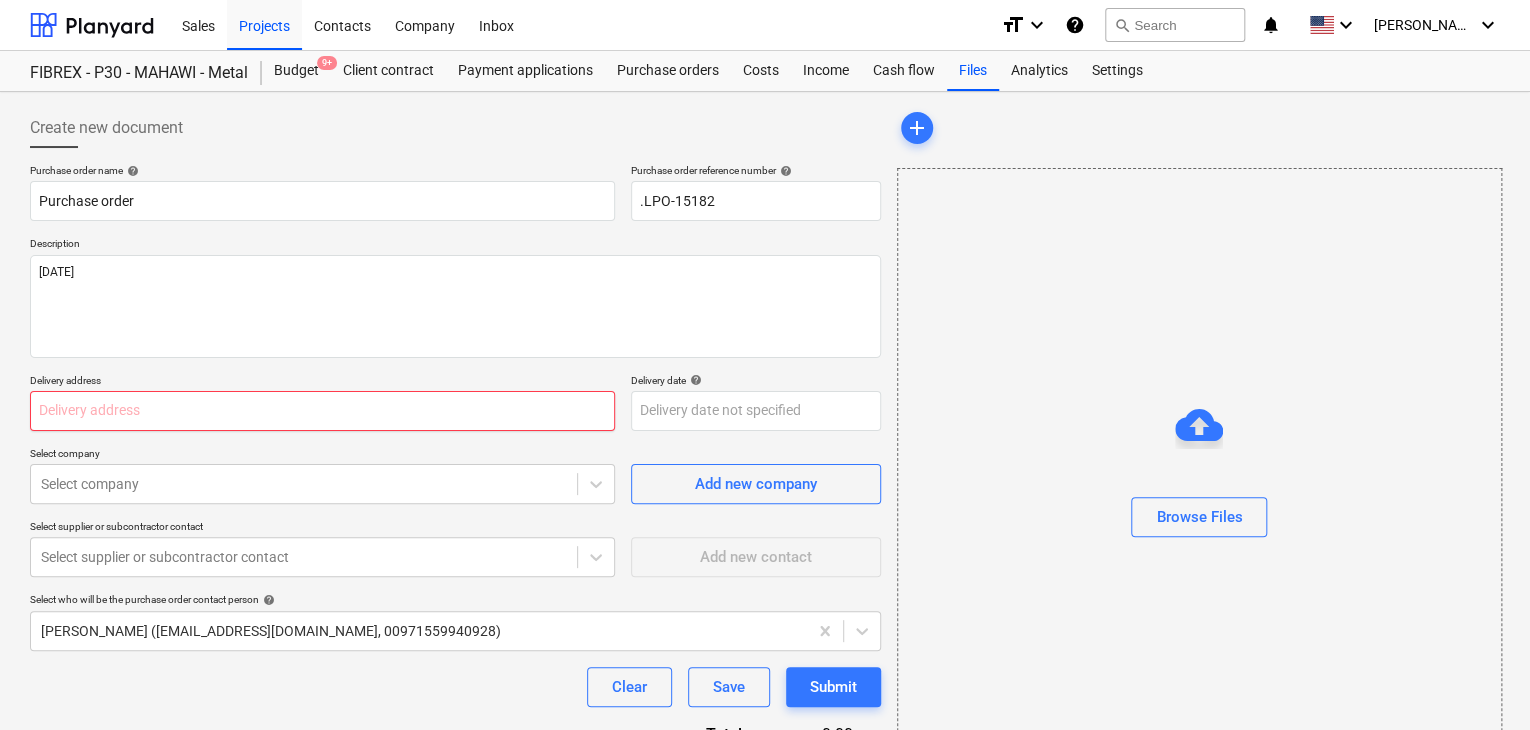 drag, startPoint x: 121, startPoint y: 411, endPoint x: 92, endPoint y: 379, distance: 43.185646 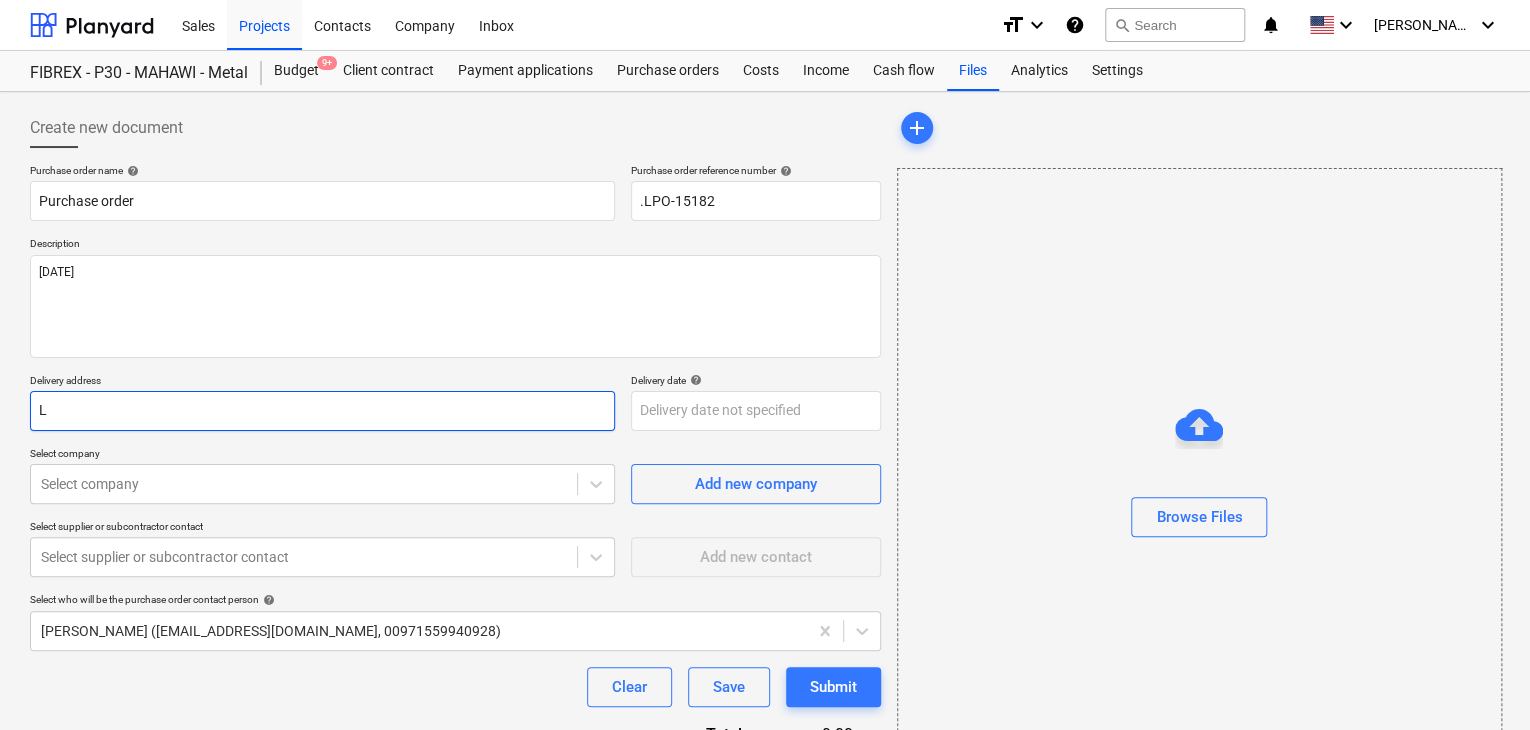 type on "x" 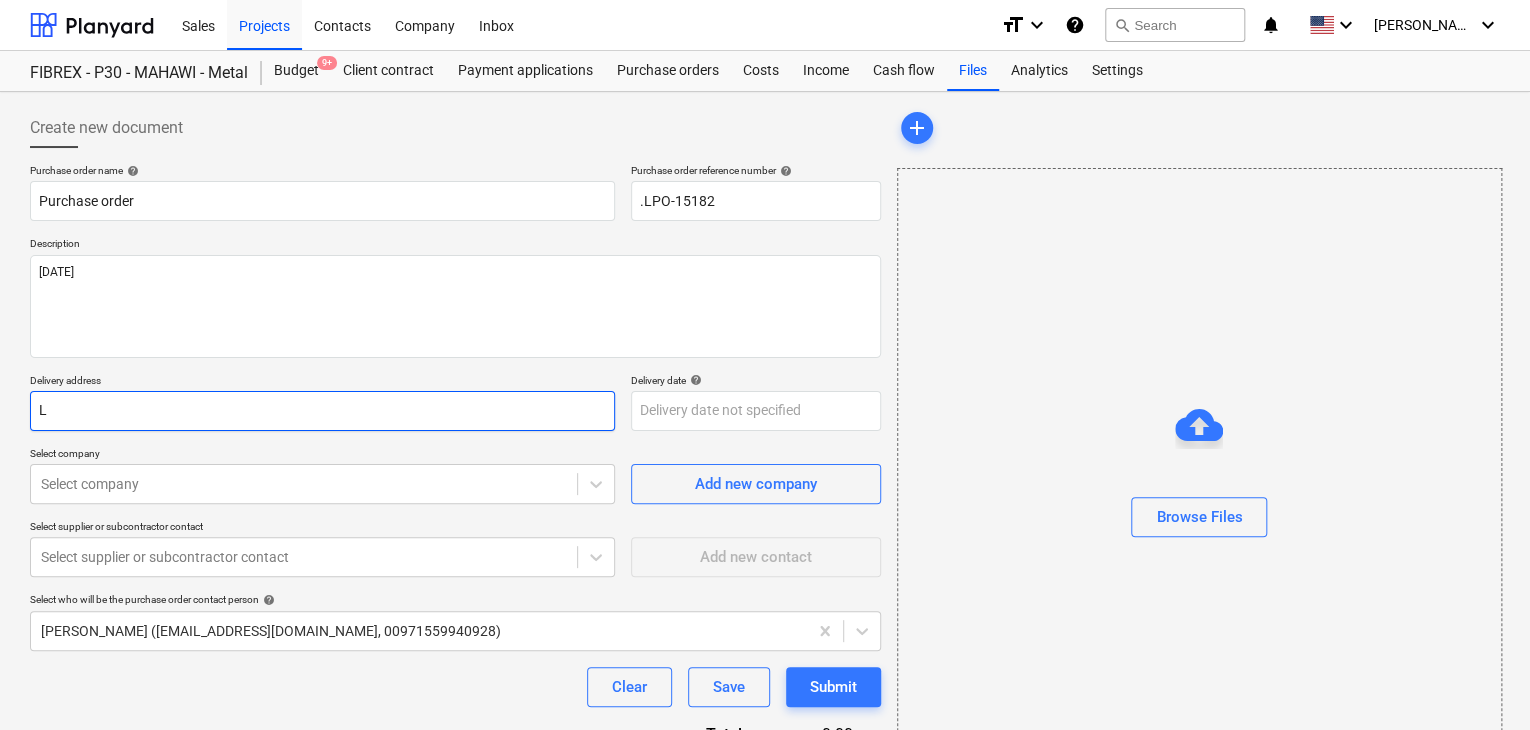 type on "LU" 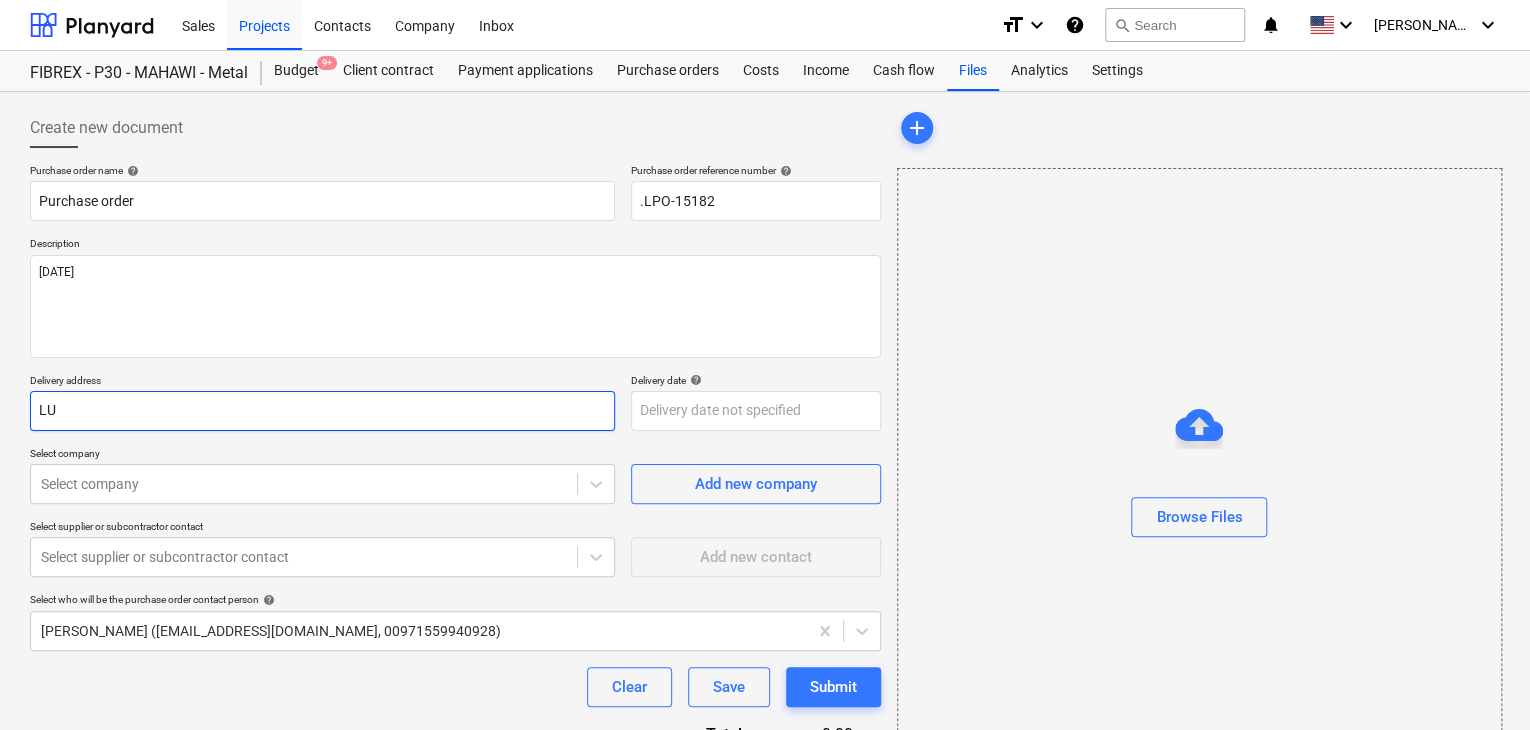 type on "x" 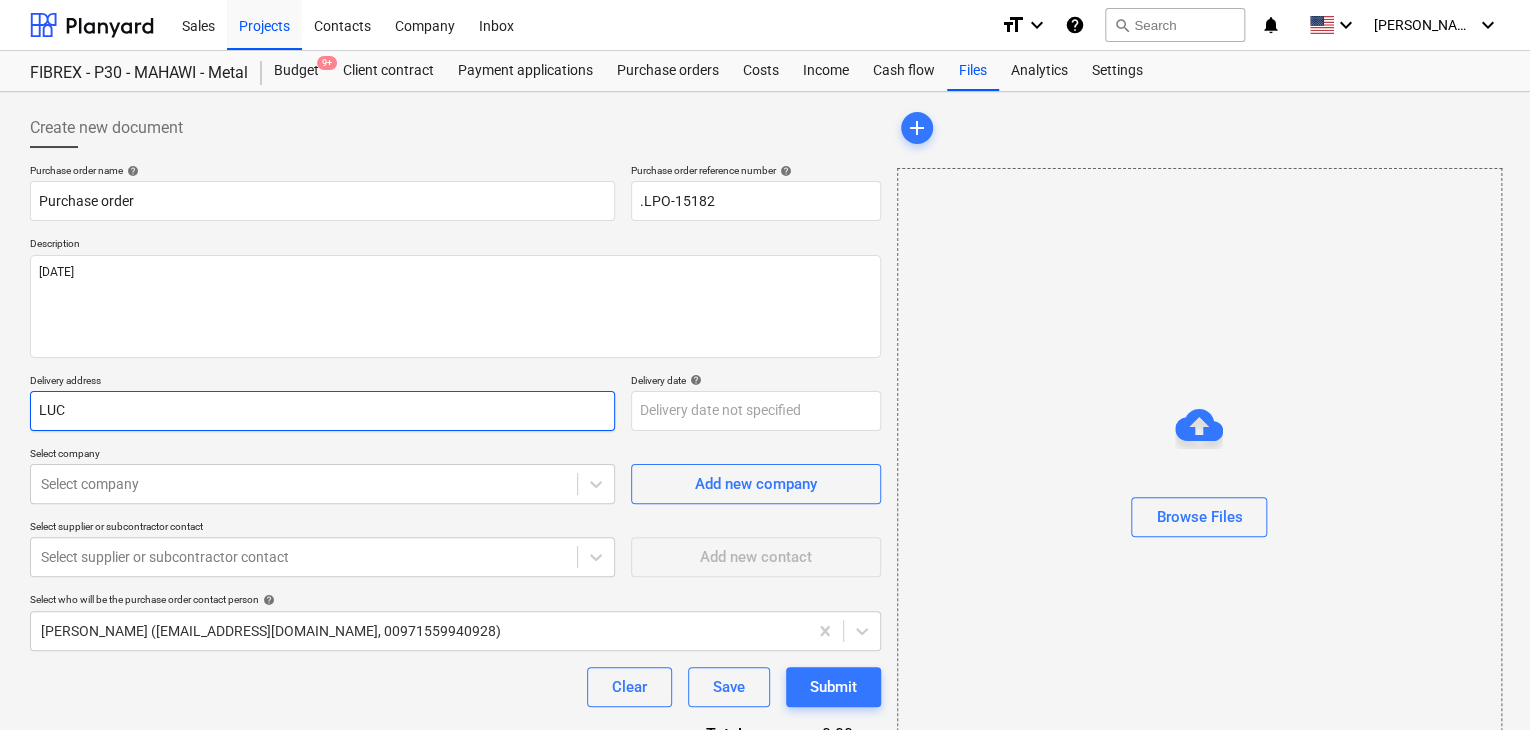 type on "x" 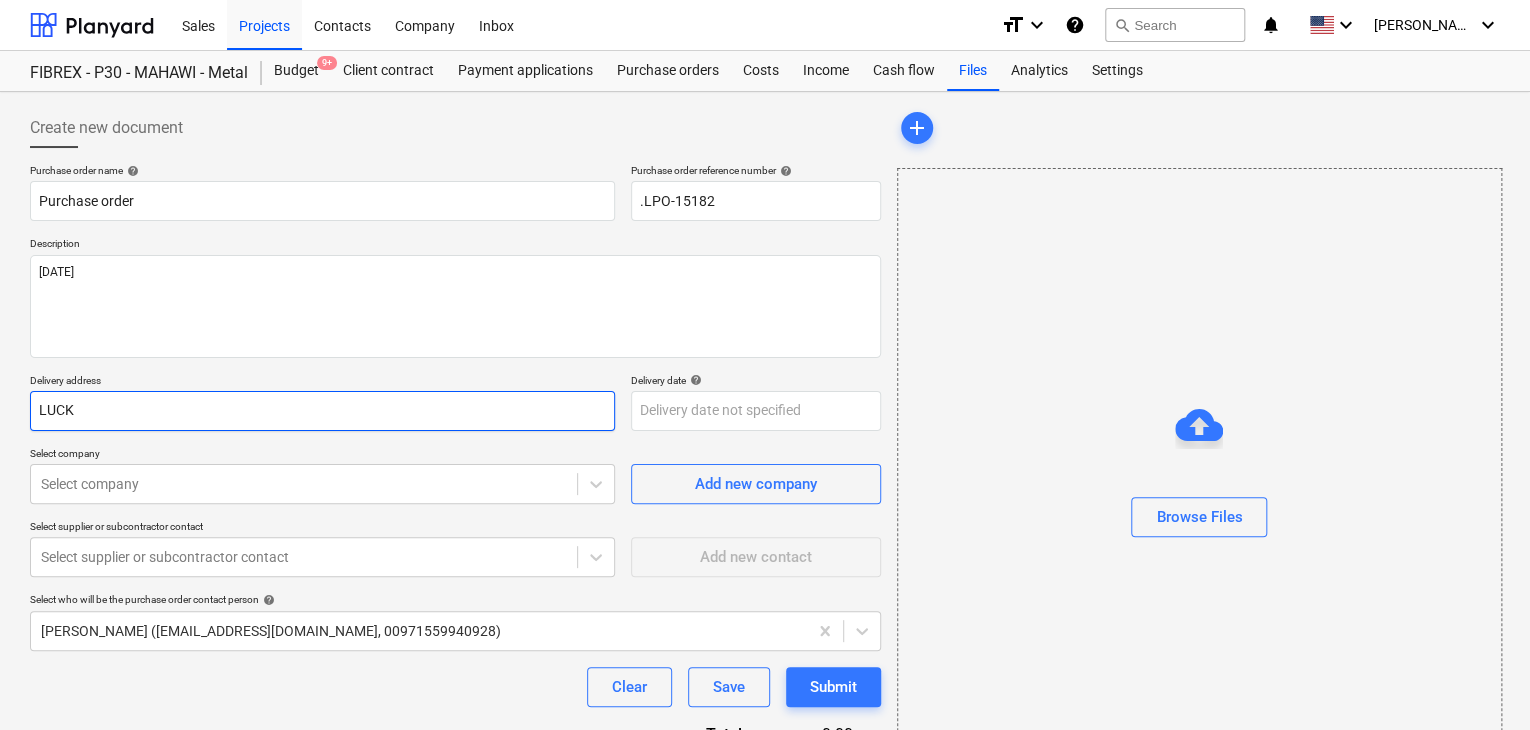 type on "x" 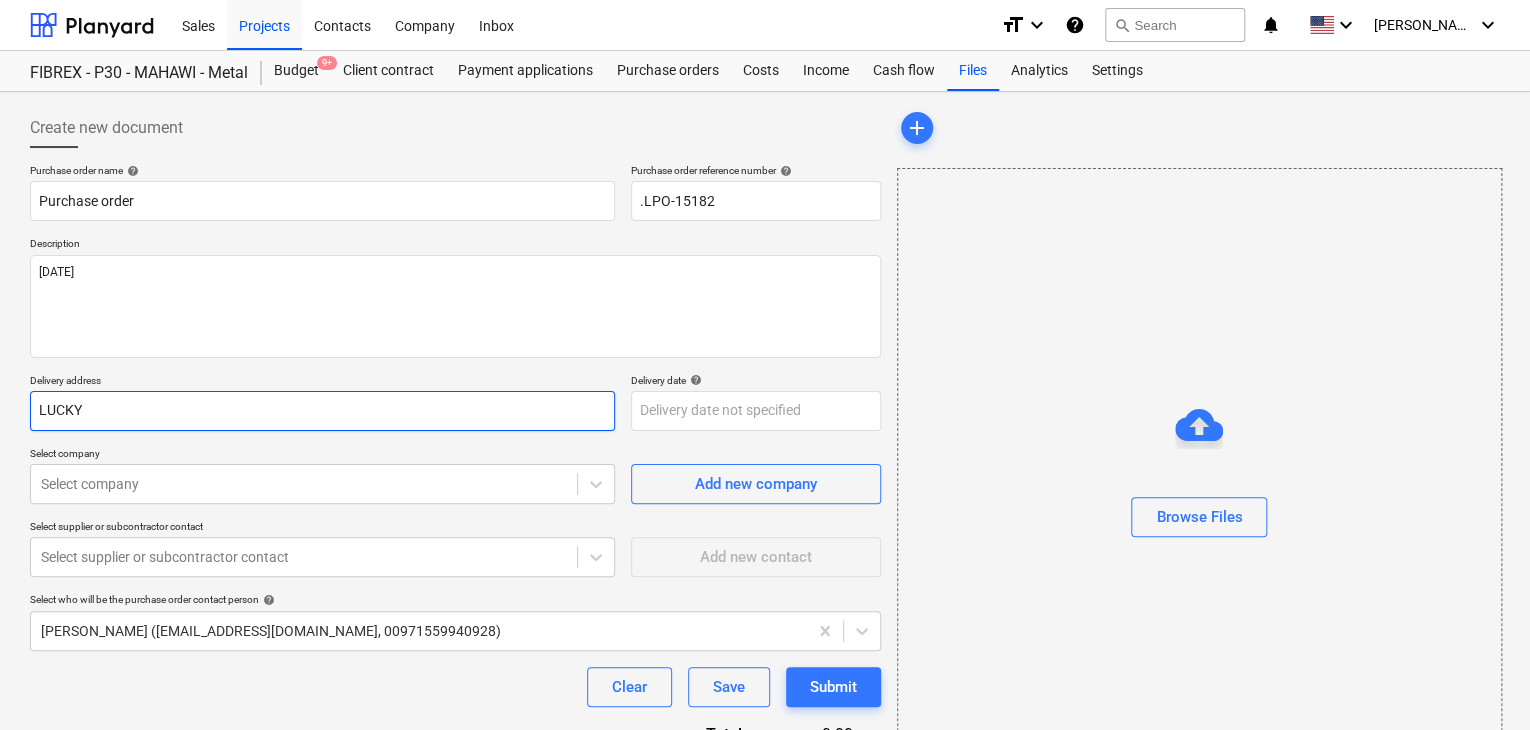 type on "x" 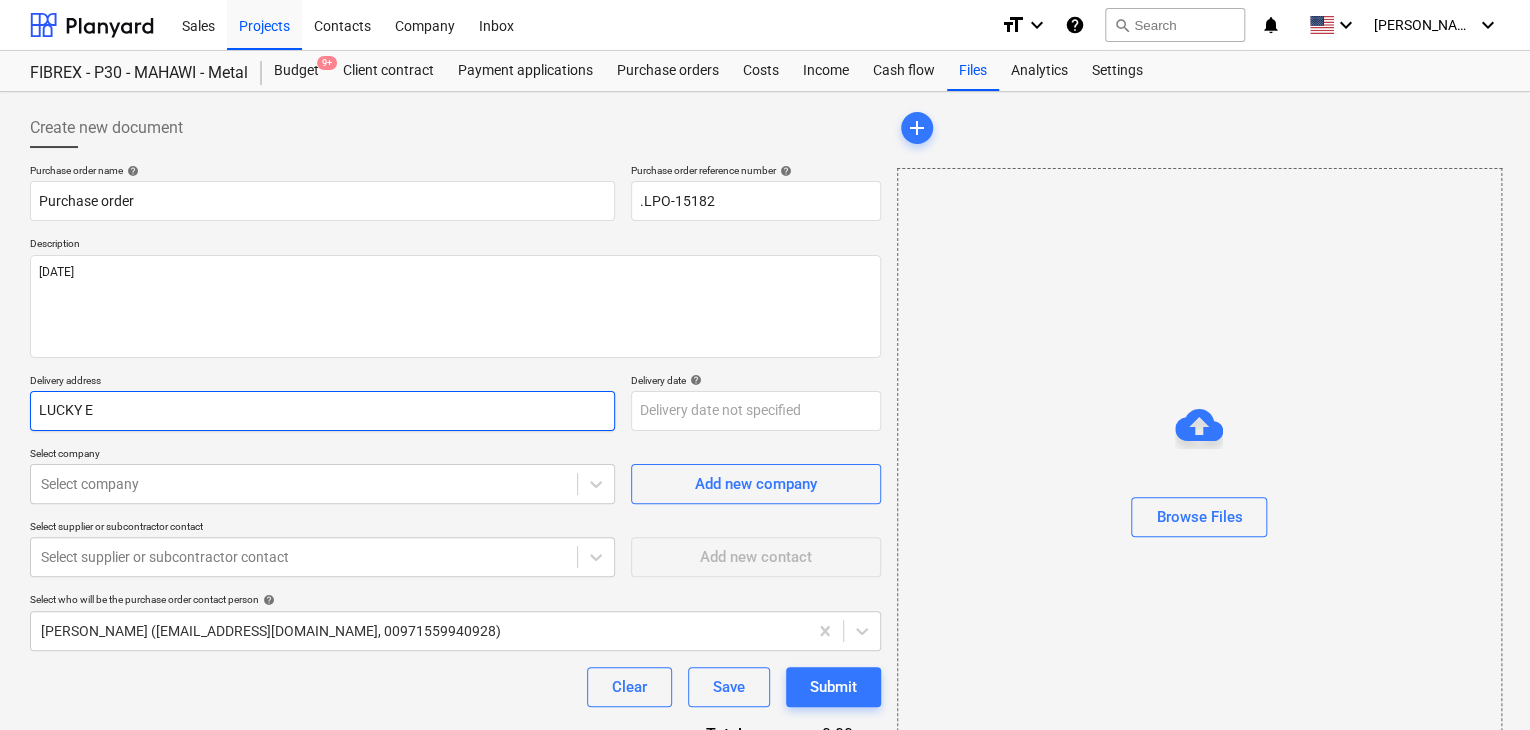 type on "x" 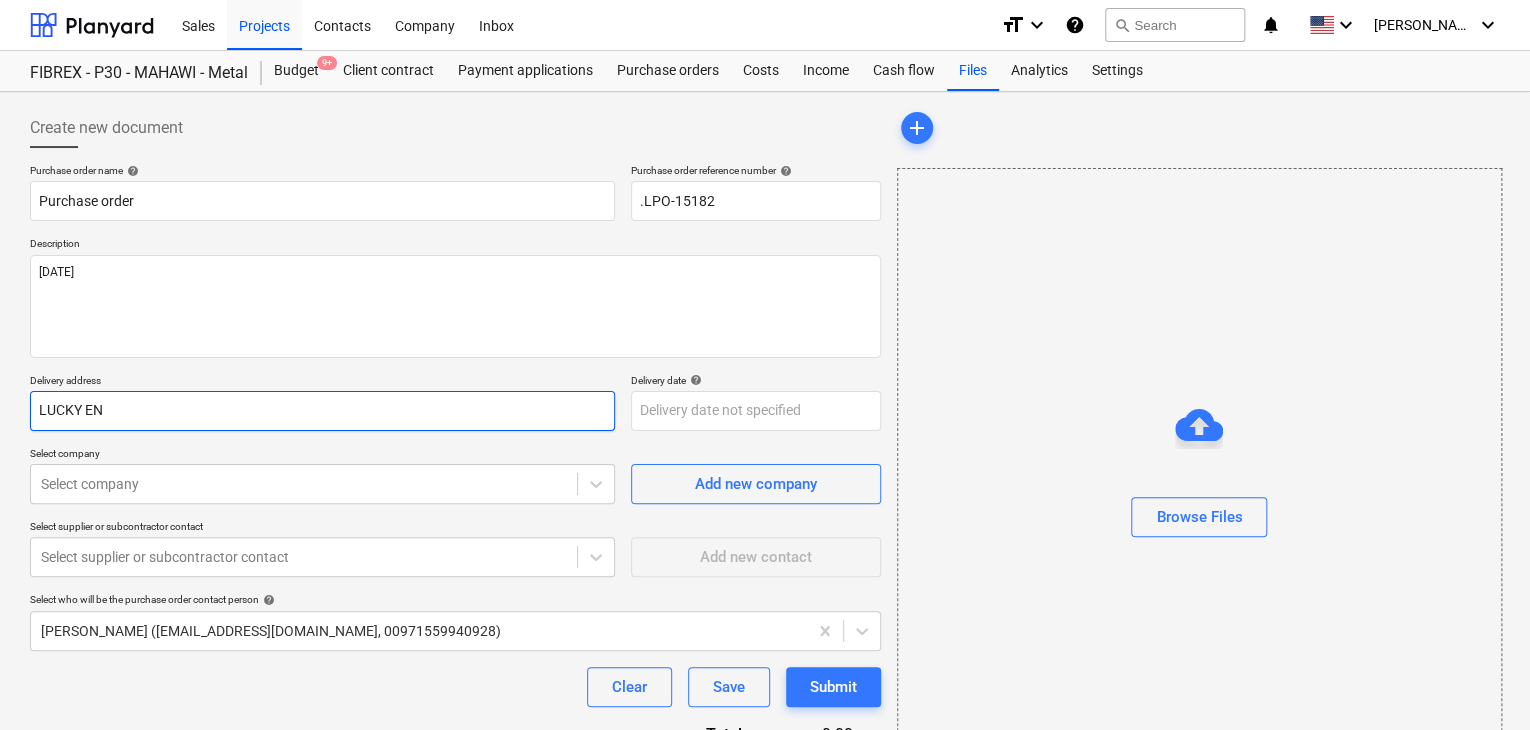 type on "x" 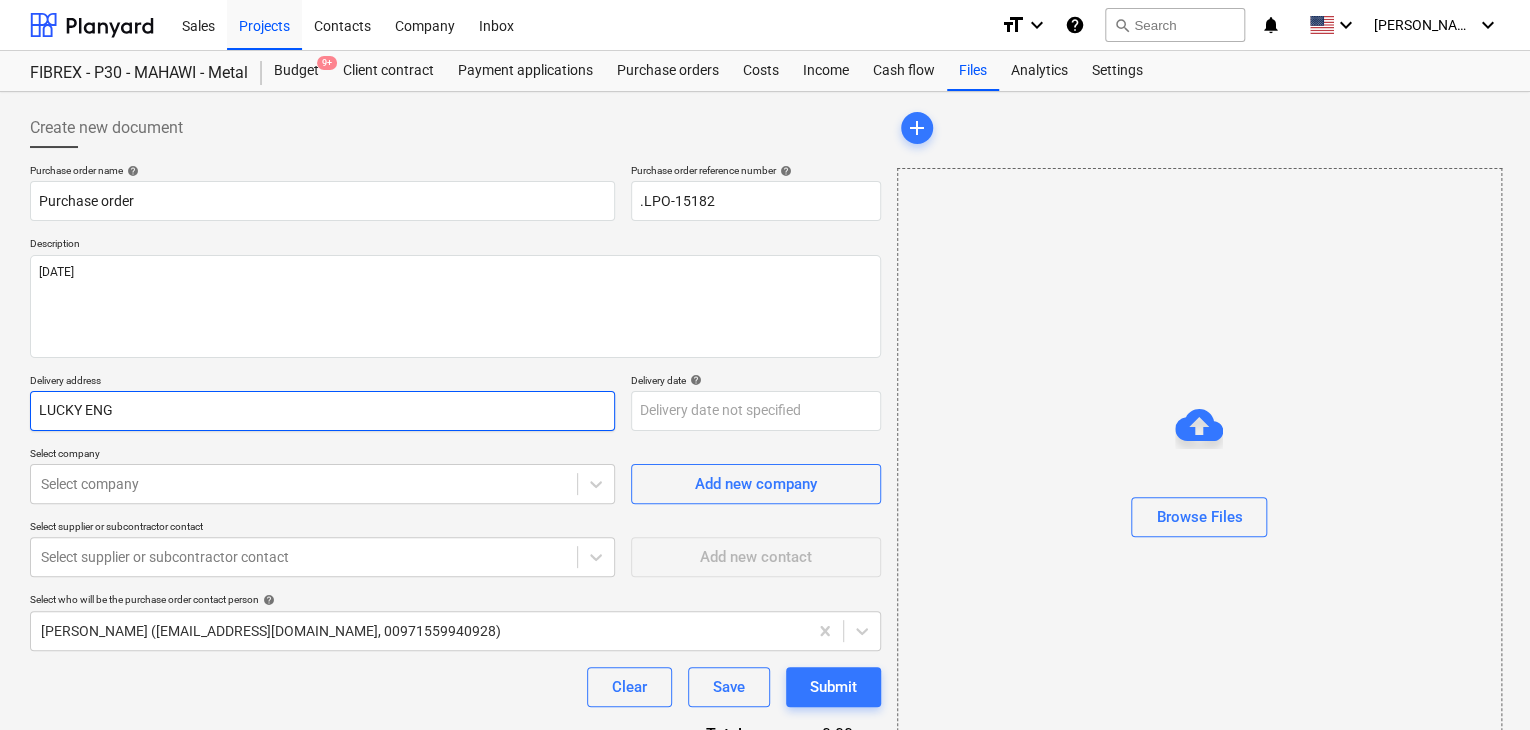 type on "x" 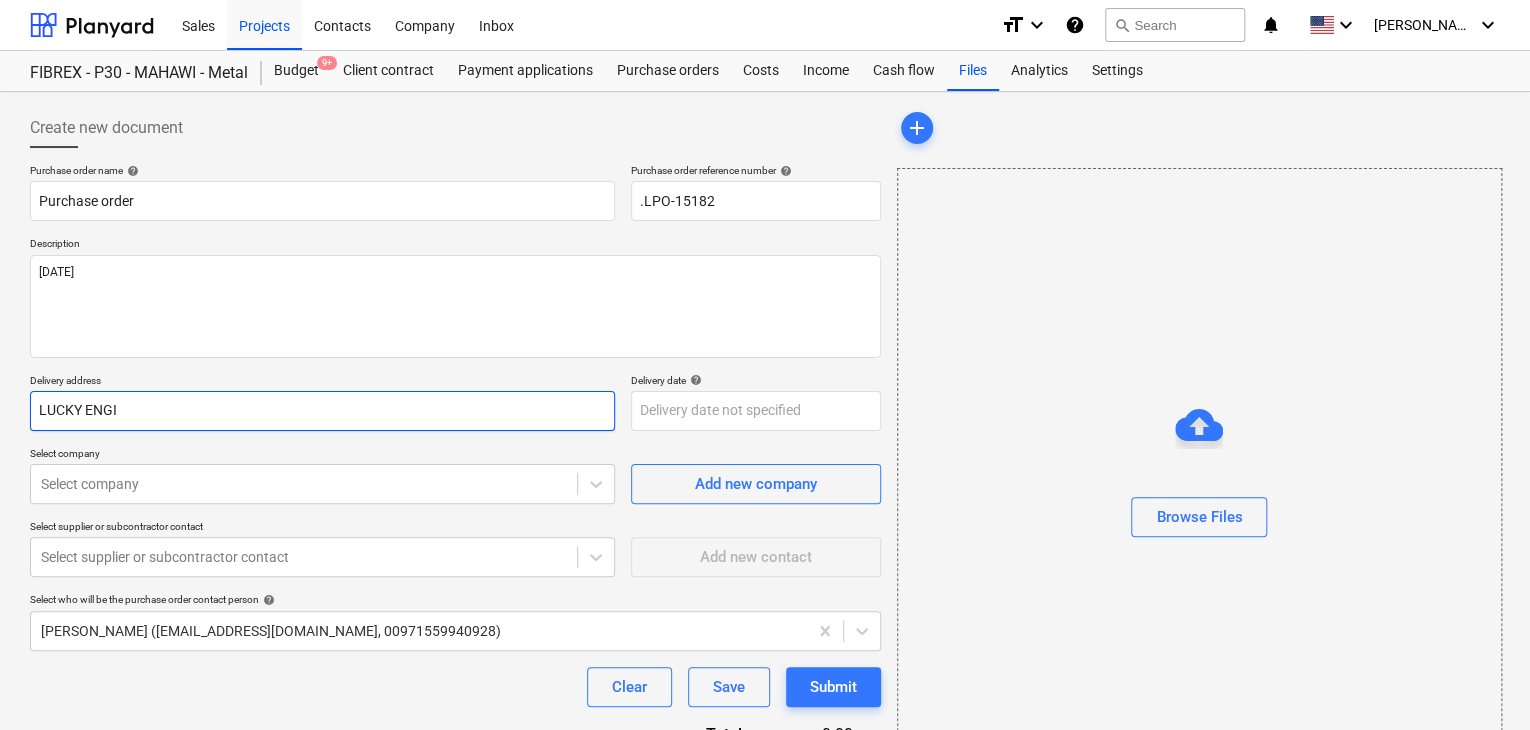 type on "x" 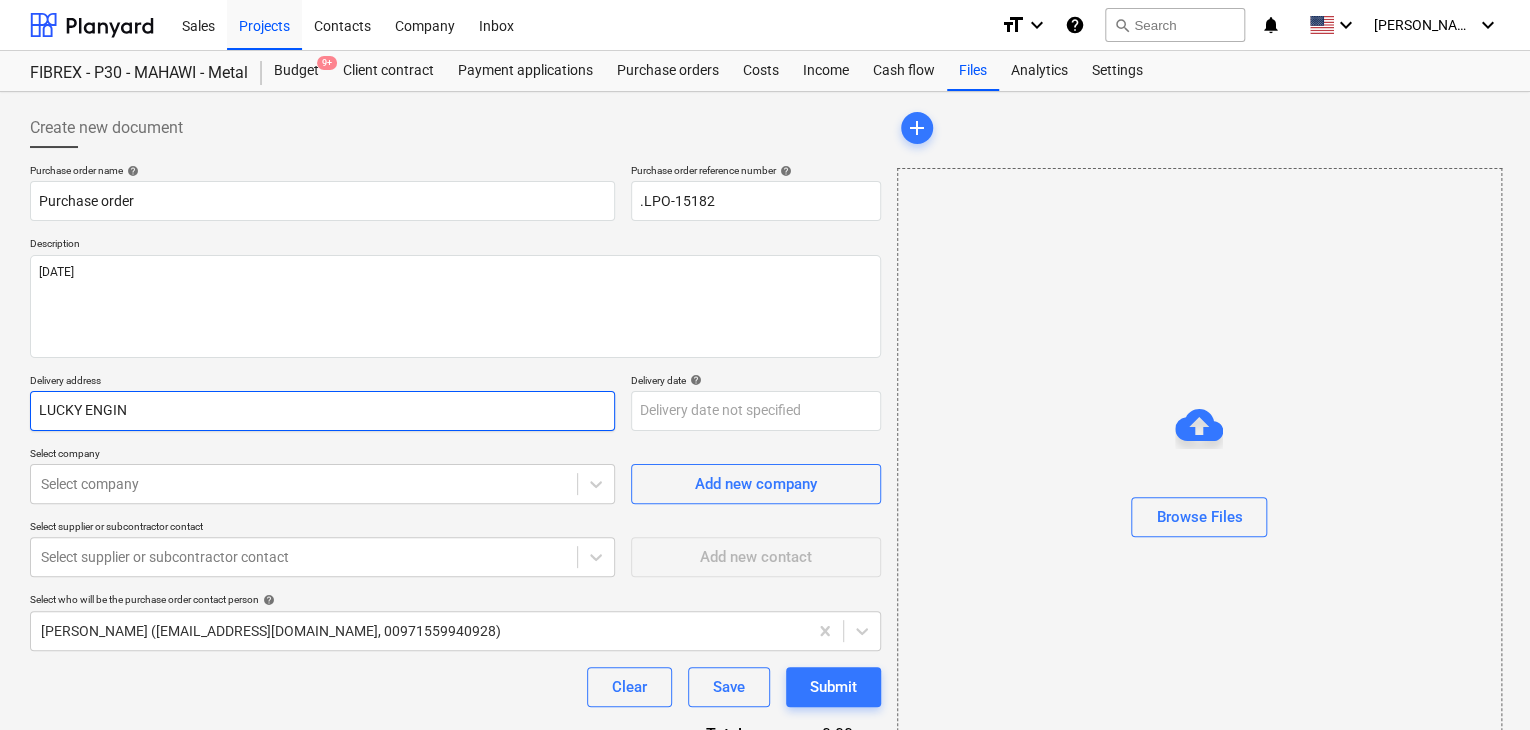 type on "x" 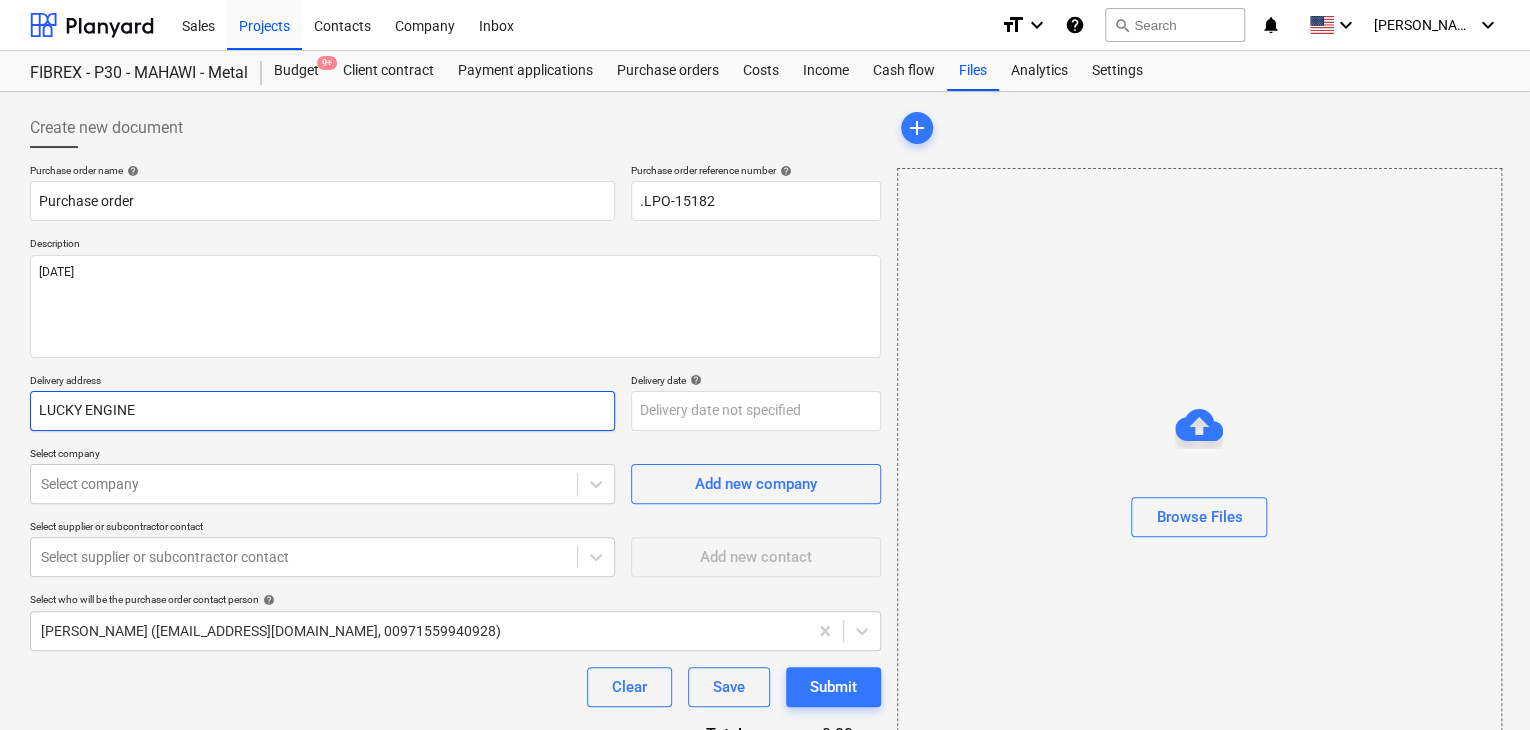 type on "x" 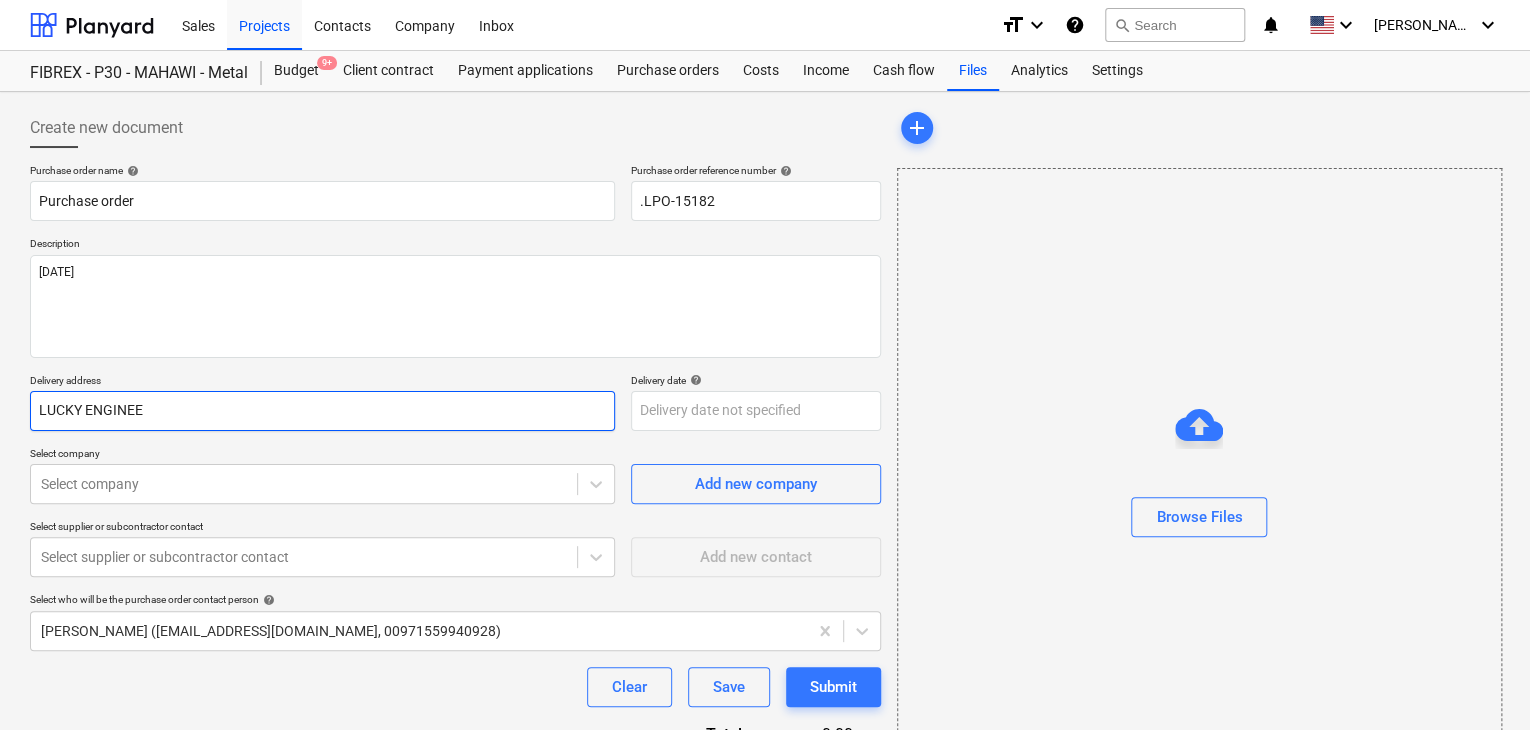 type on "x" 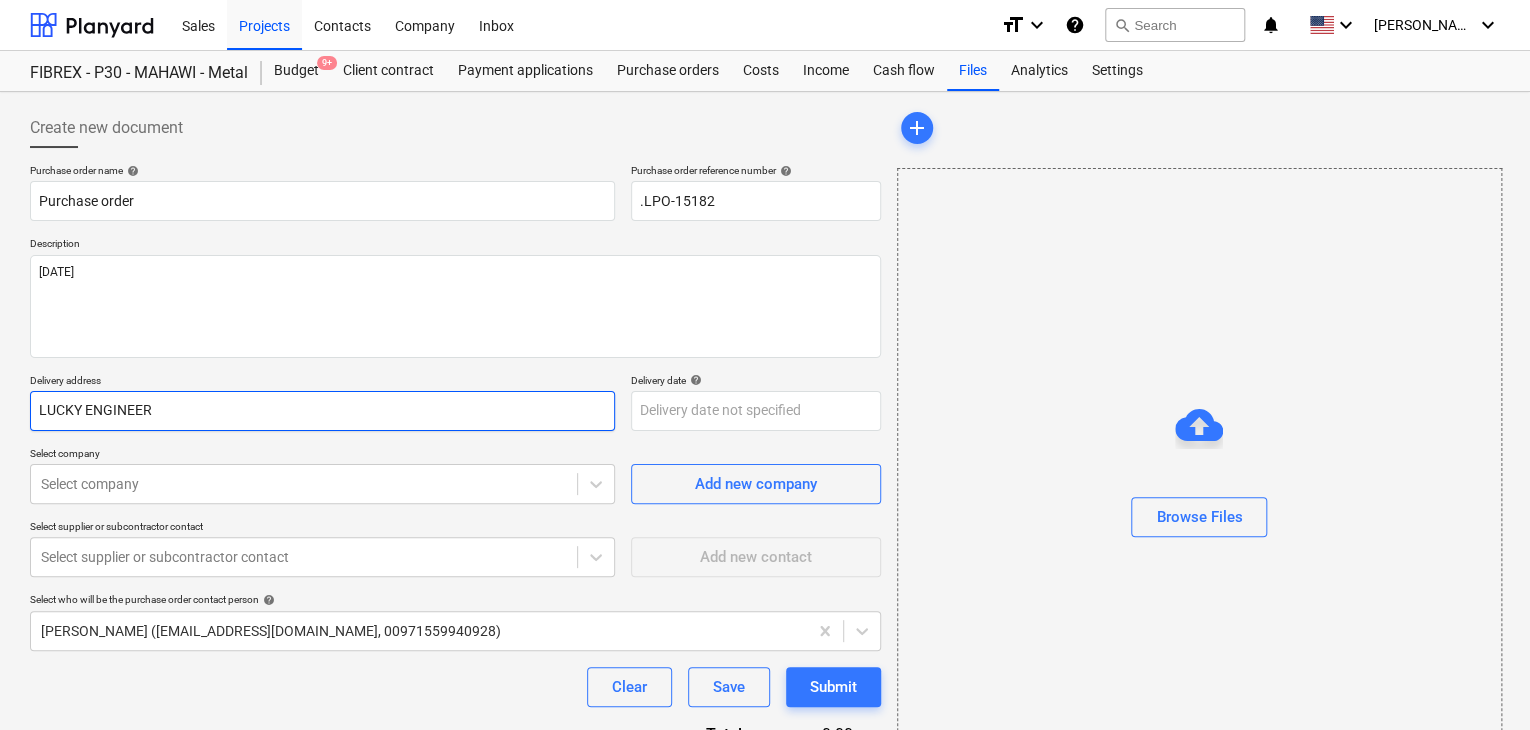 type on "x" 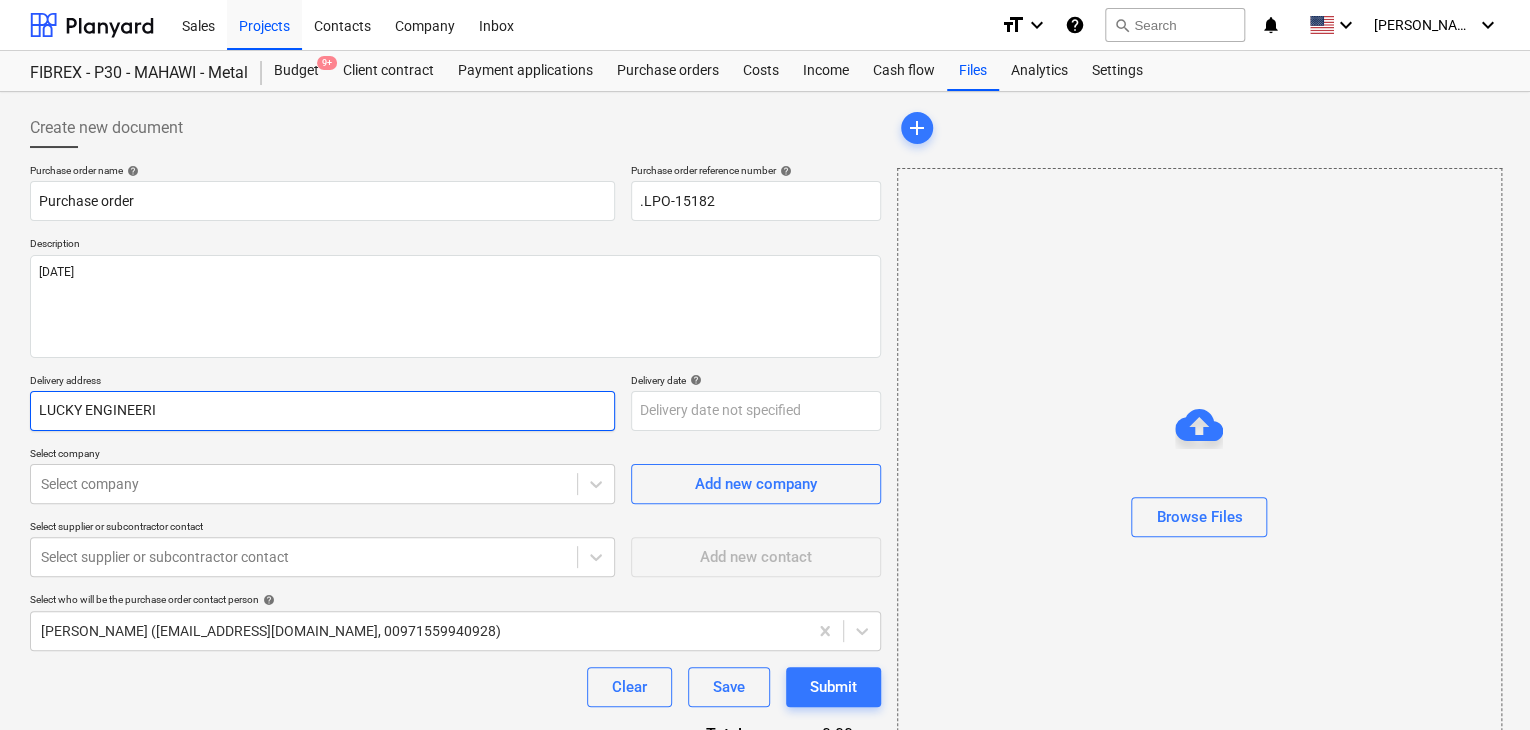 type on "x" 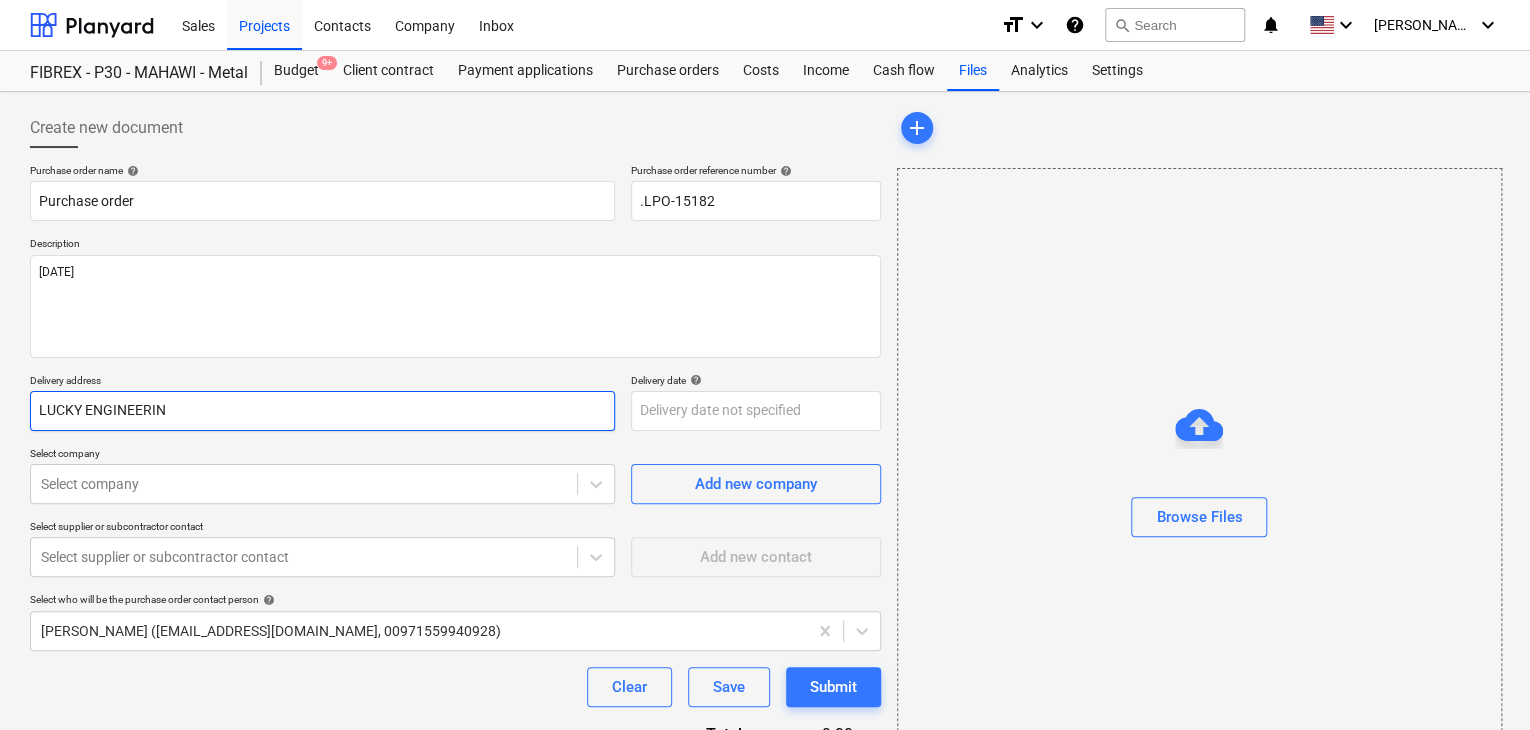 type on "x" 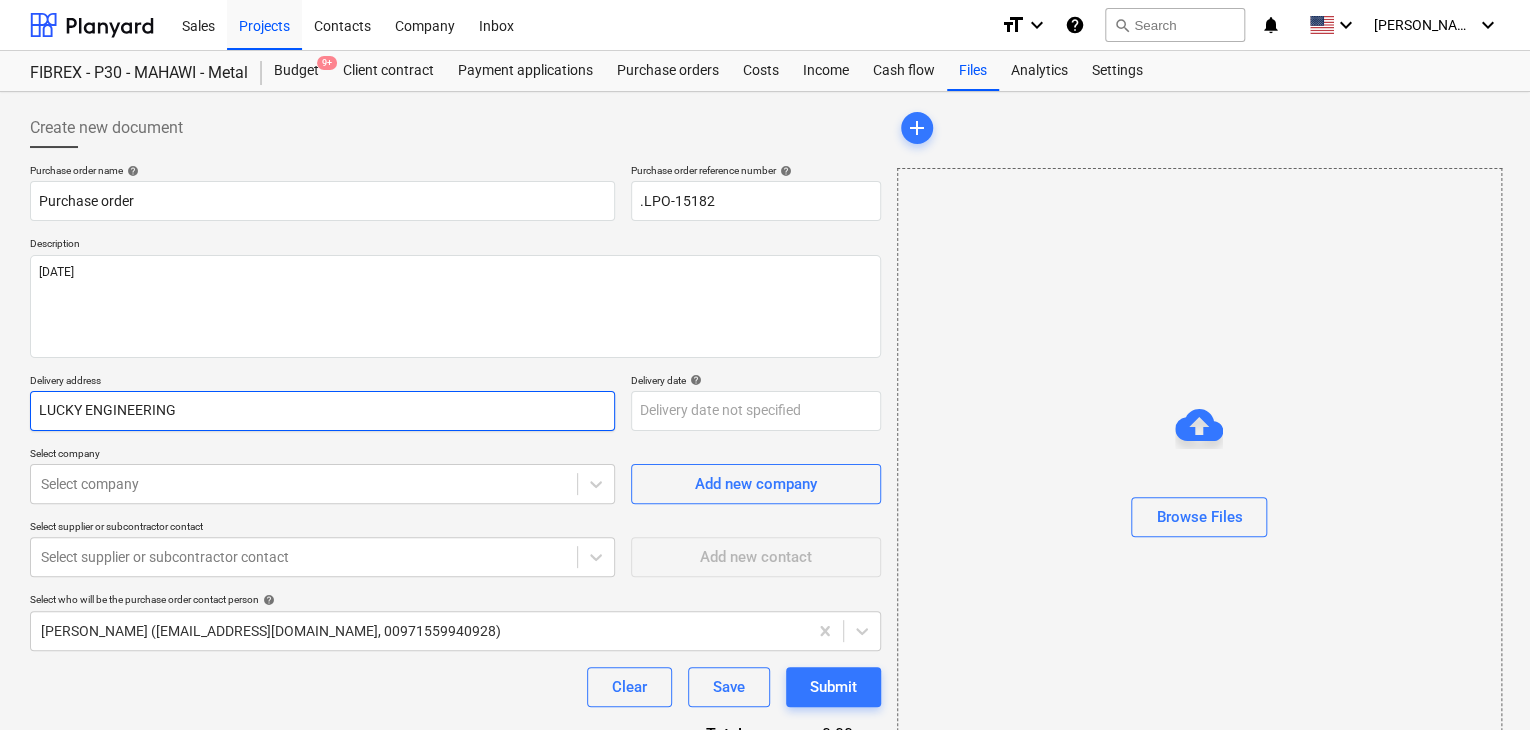 type on "x" 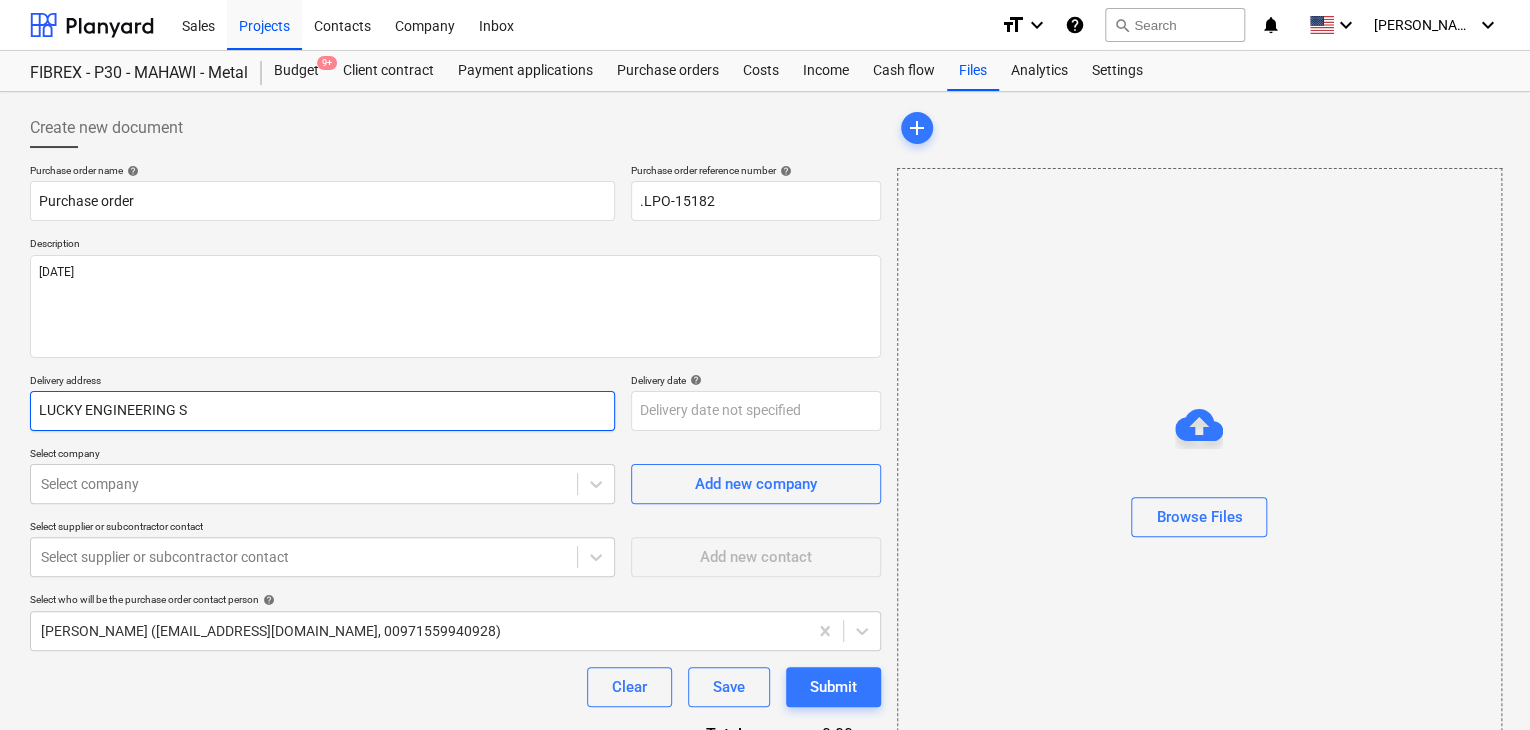 type on "x" 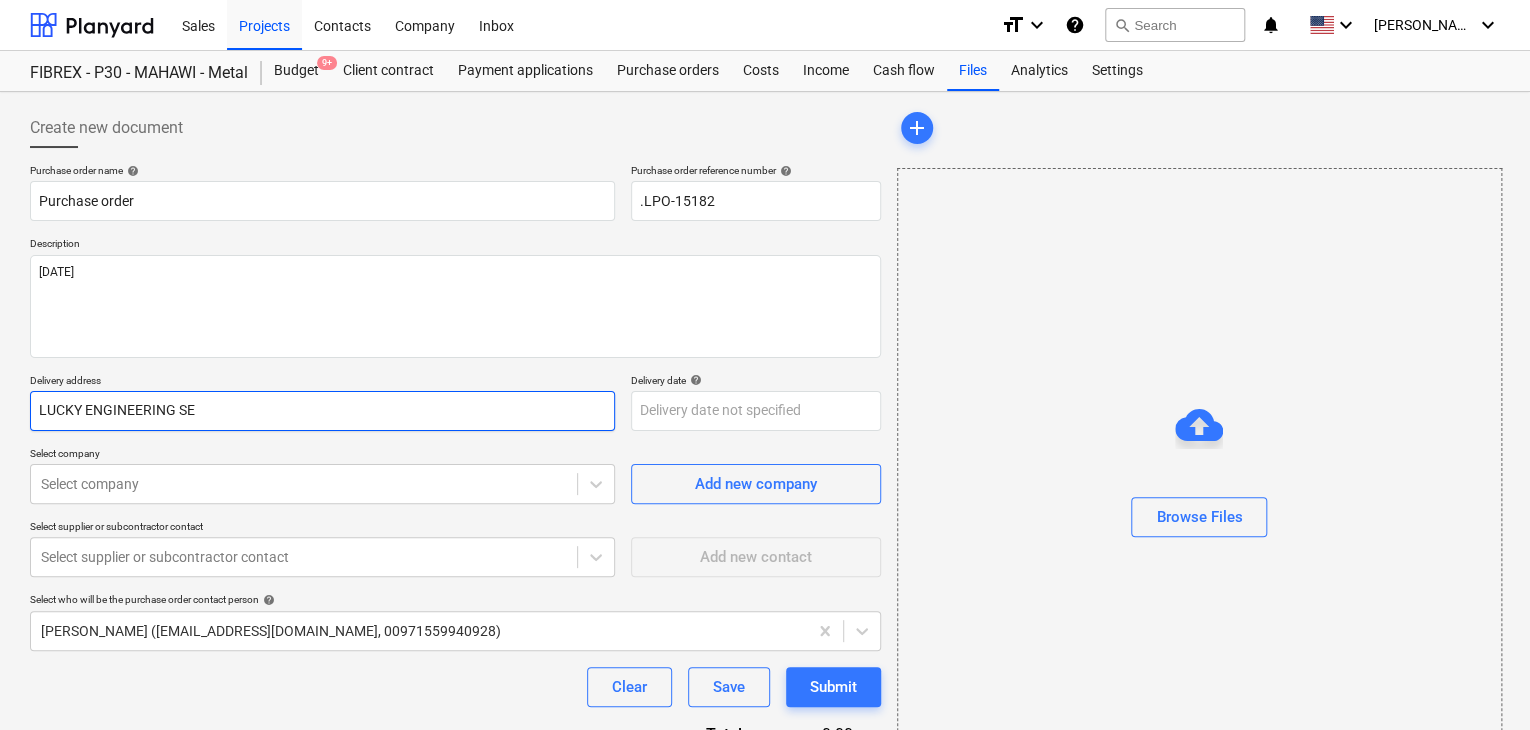 type on "x" 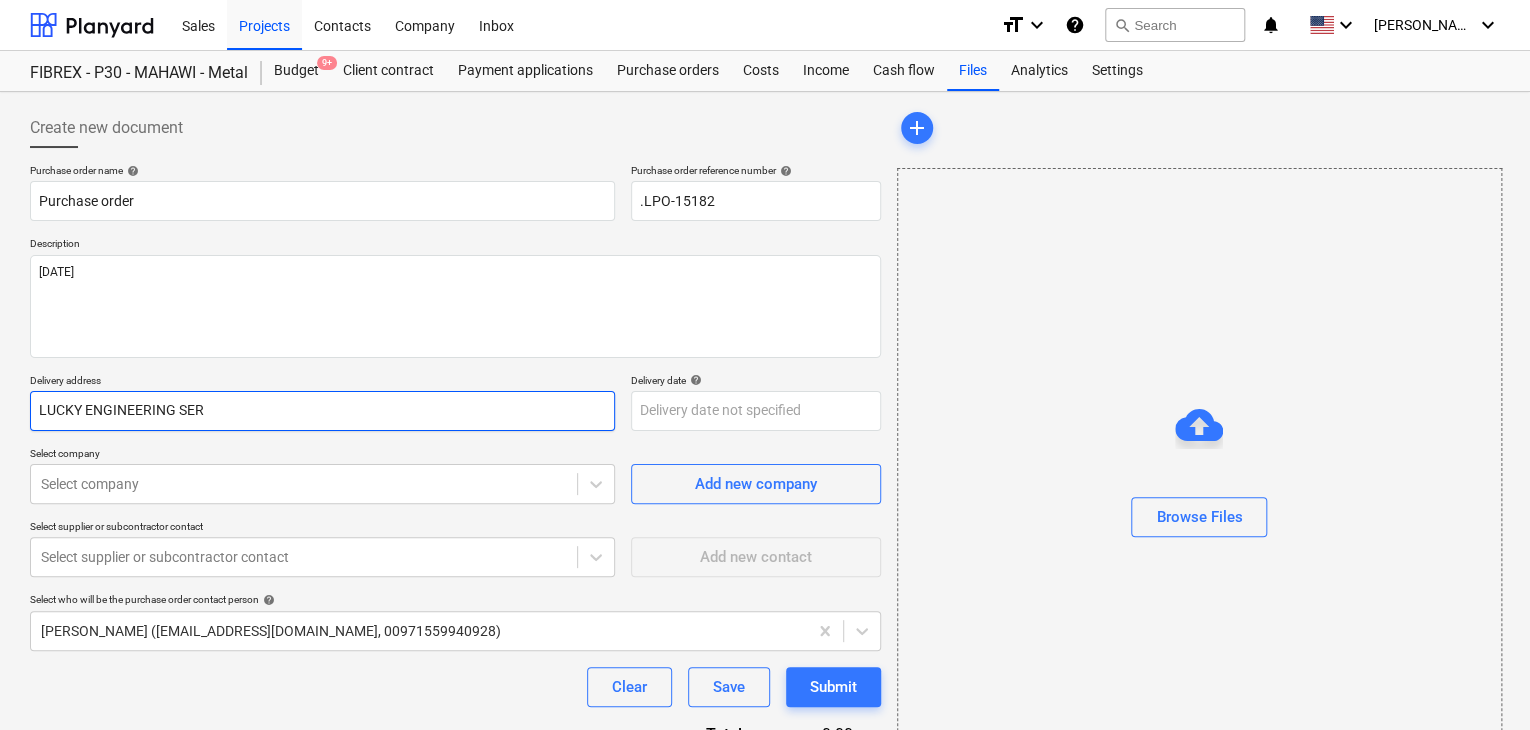 type on "x" 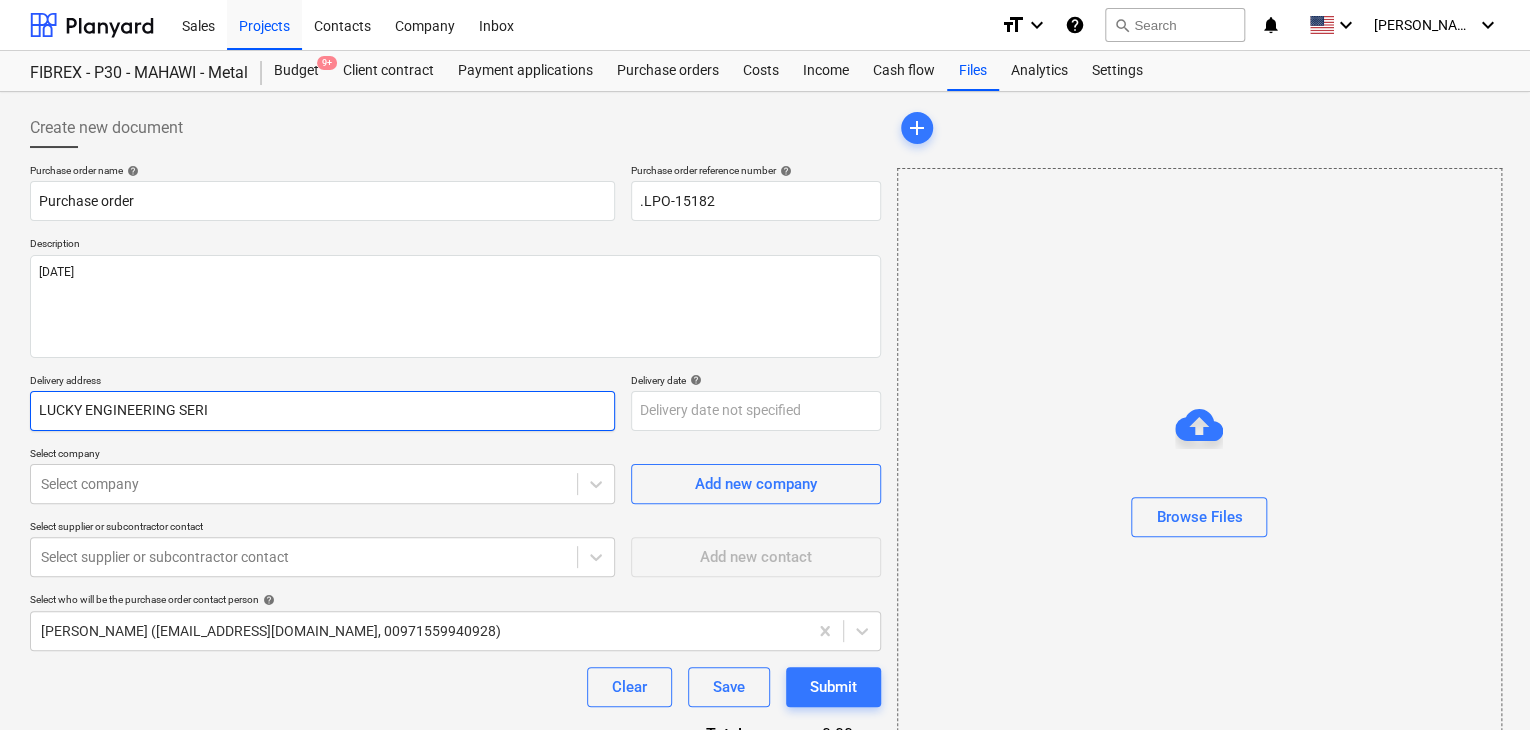 type on "x" 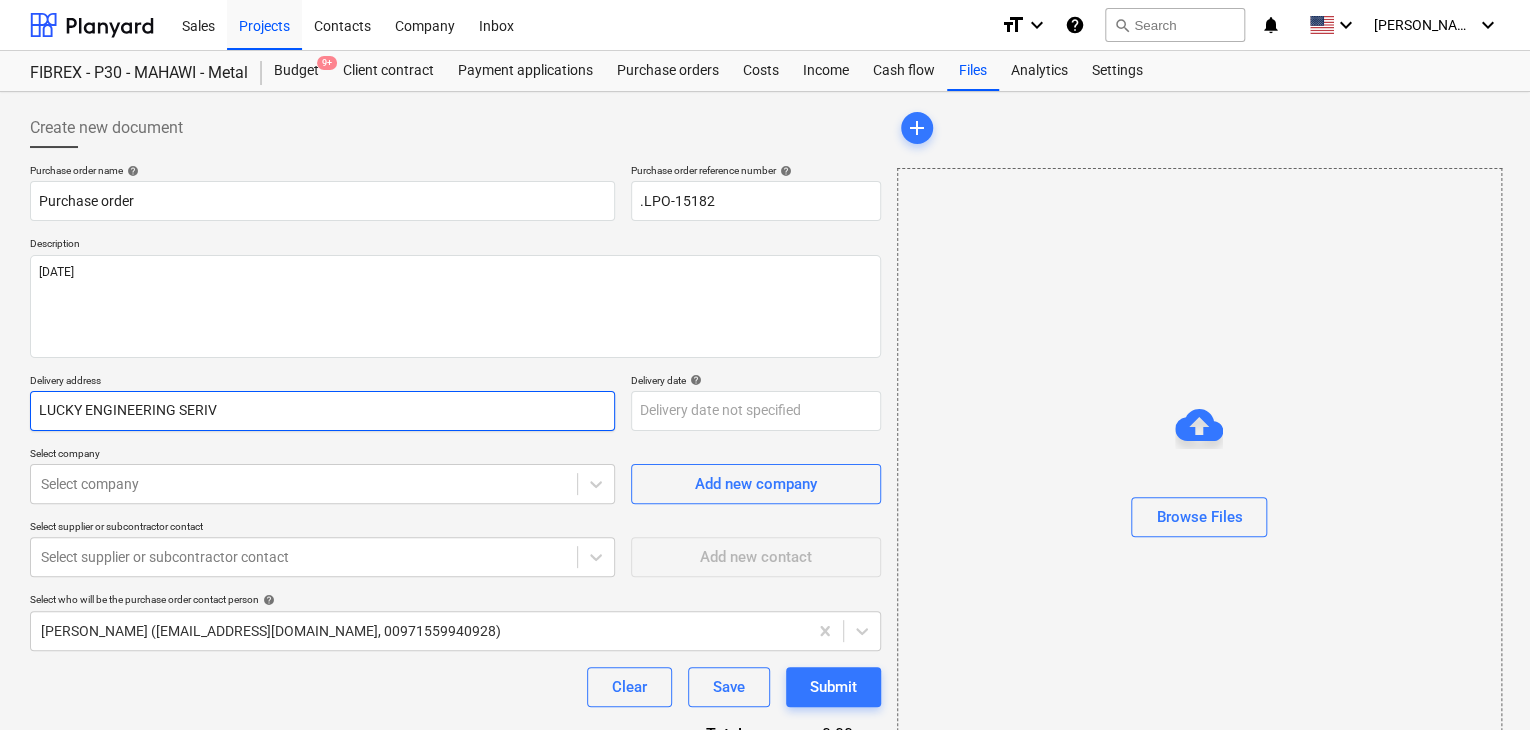 type on "x" 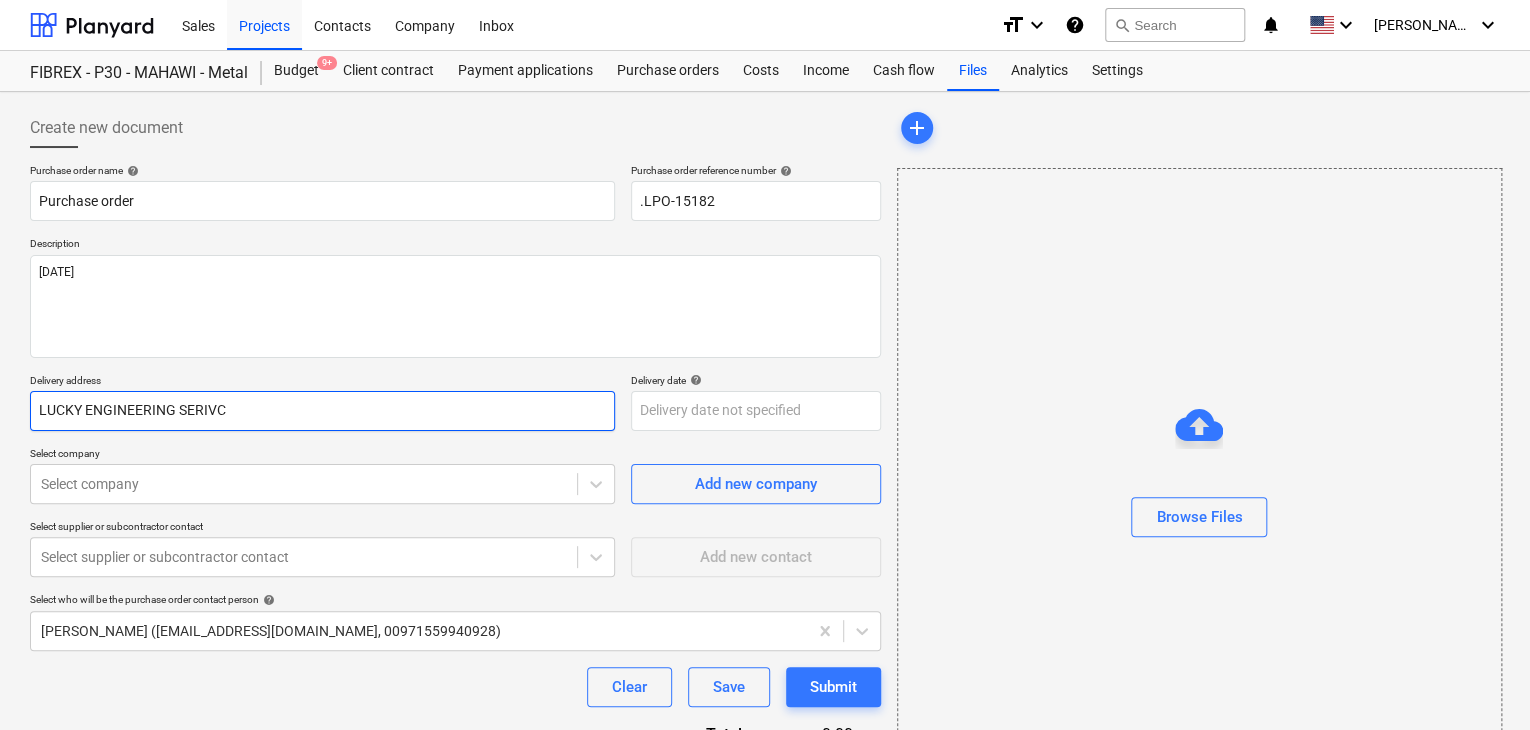 type on "x" 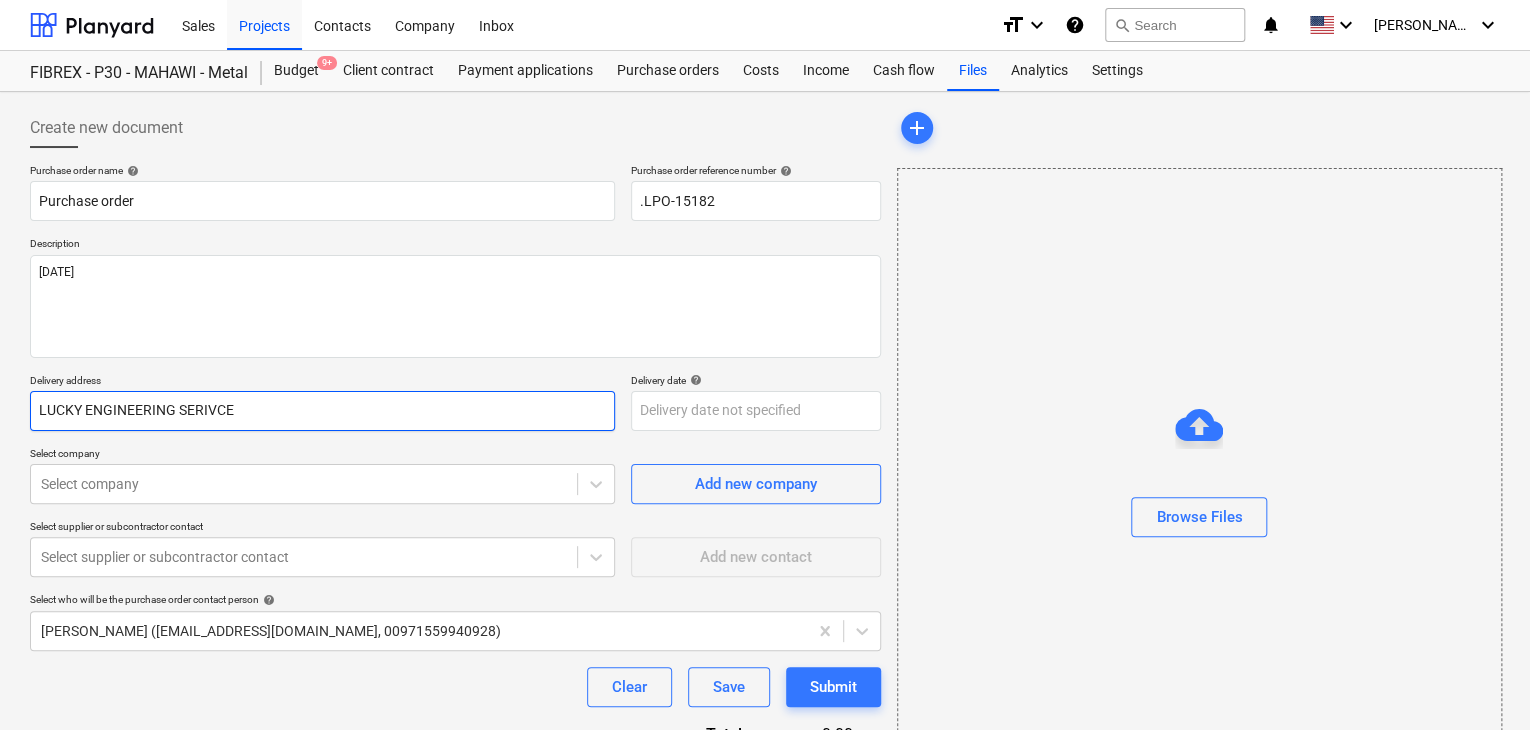 type on "x" 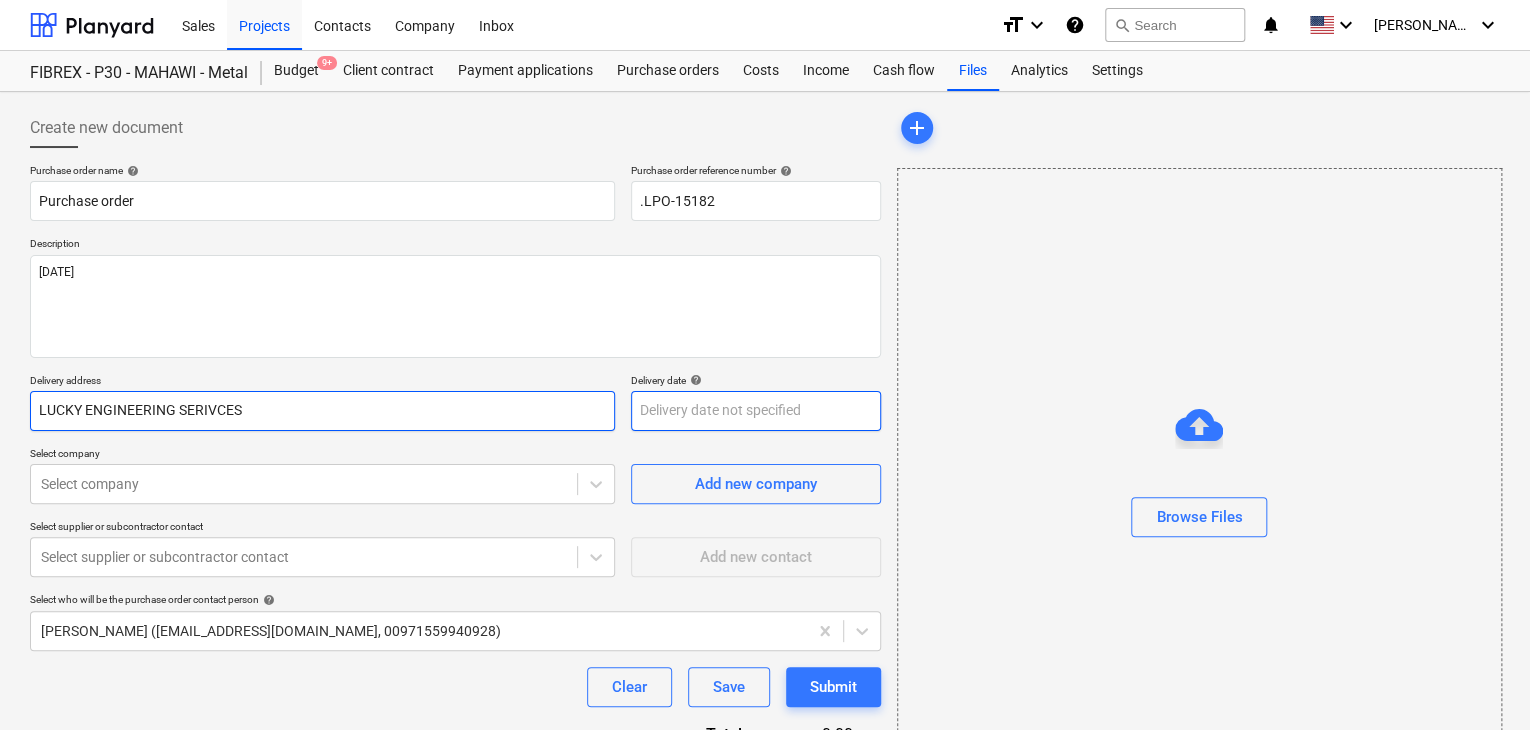 type on "LUCKY ENGINEERING SERIVCES" 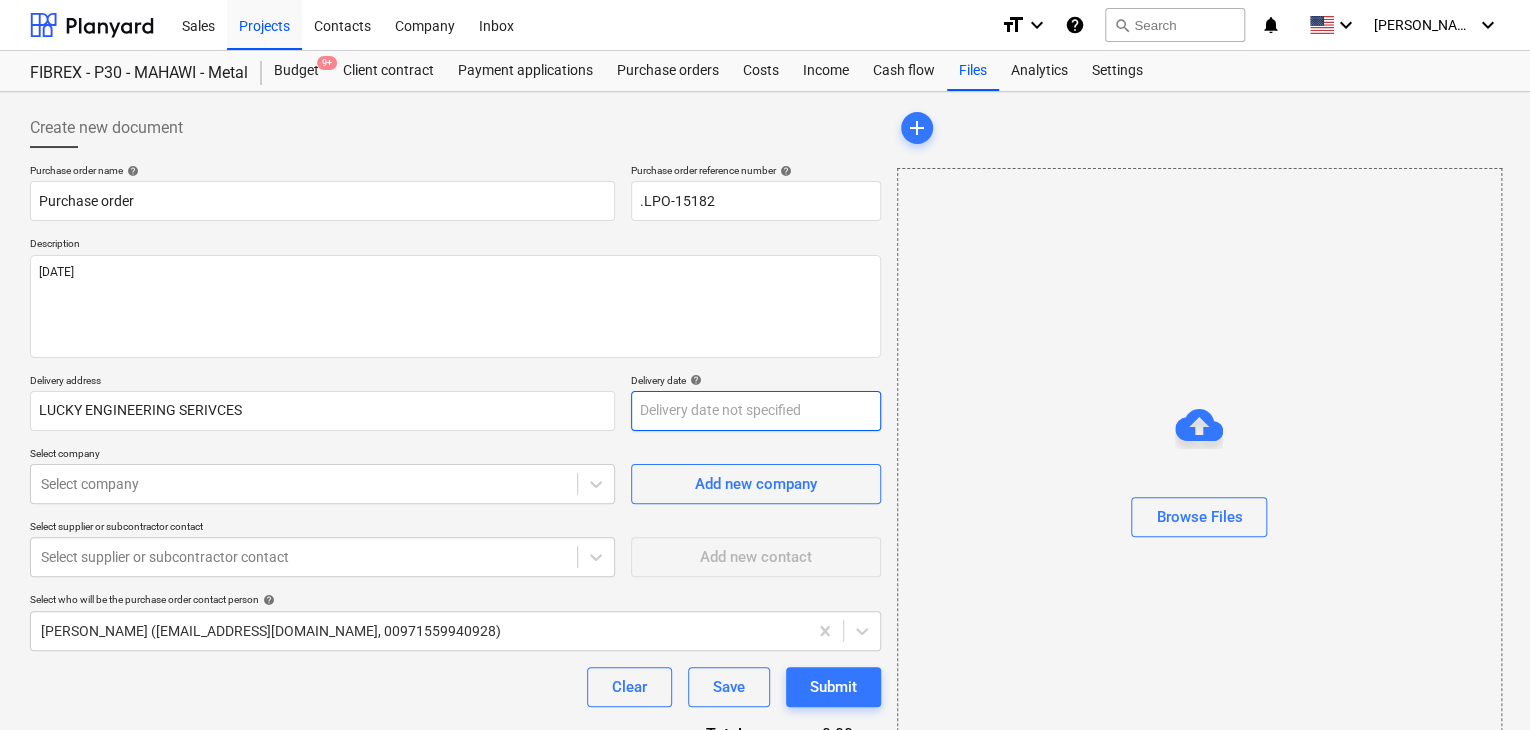 click on "Sales Projects Contacts Company Inbox format_size keyboard_arrow_down help search Search notifications 0 keyboard_arrow_down [PERSON_NAME] keyboard_arrow_down FIBREX - P30 - MAHAWI - Metal Budget 9+ Client contract Payment applications Purchase orders Costs Income Cash flow Files Analytics Settings Create new document Purchase order name help Purchase order Purchase order reference number help .LPO-15182 Description [DATE] Delivery address LUCKY ENGINEERING SERIVCES Delivery date help Press the down arrow key to interact with the calendar and
select a date. Press the question mark key to get the keyboard shortcuts for changing dates. Select company Select company Add new company Select supplier or subcontractor contact Select supplier or subcontractor contact Add new contact Select who will be the purchase order contact person help [PERSON_NAME] ([EMAIL_ADDRESS][DOMAIN_NAME], 00971559940928) Clear Save Submit Total 0.00د.إ.‏ Select line-items to add help Search or select a line-item Select in bulk add" at bounding box center (765, 365) 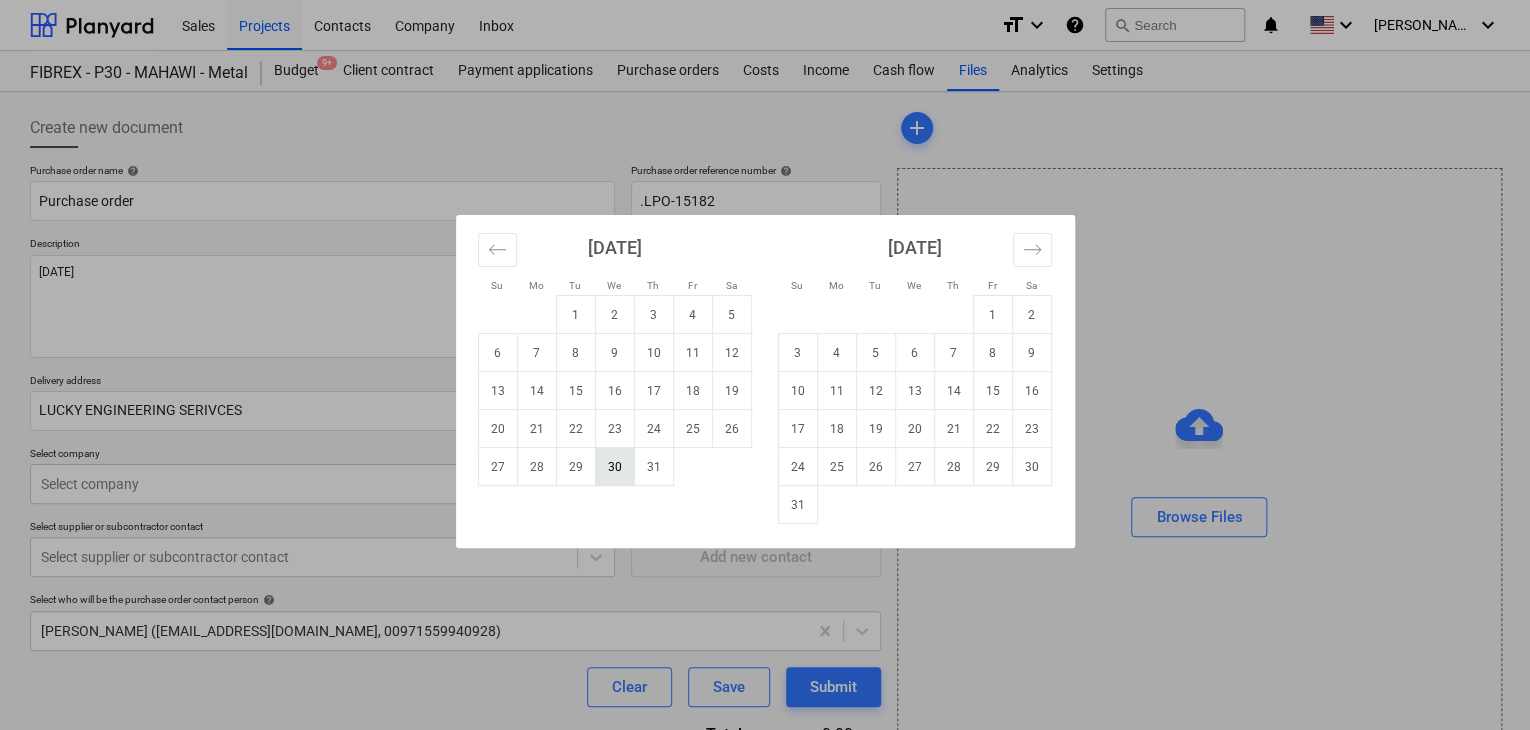 click on "30" at bounding box center (614, 467) 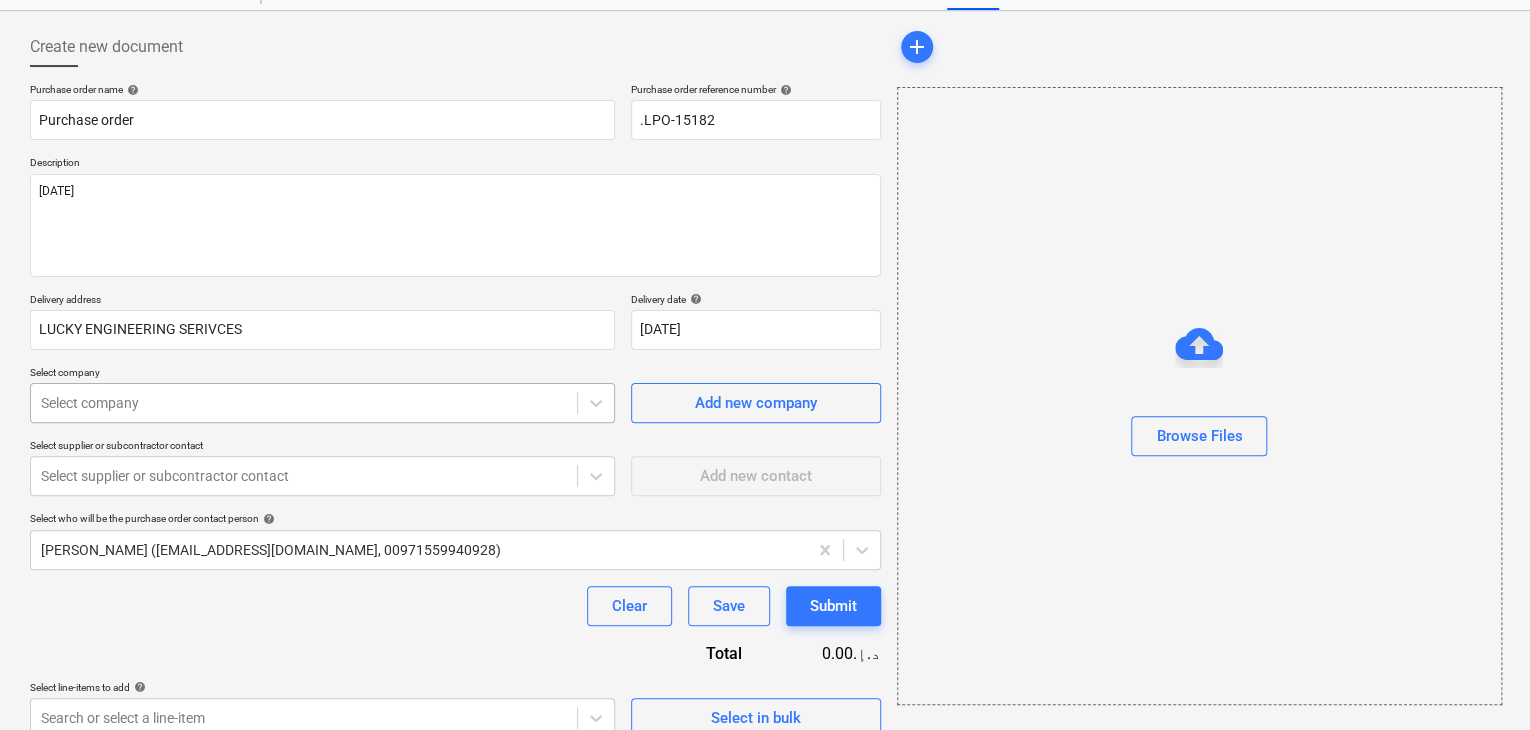 click on "Sales Projects Contacts Company Inbox format_size keyboard_arrow_down help search Search notifications 0 keyboard_arrow_down [PERSON_NAME] keyboard_arrow_down FIBREX - P30 - MAHAWI - Metal Budget 9+ Client contract Payment applications Purchase orders Costs Income Cash flow Files Analytics Settings Create new document Purchase order name help Purchase order Purchase order reference number help .LPO-15182 Description [DATE] Delivery address LUCKY ENGINEERING SERIVCES Delivery date help [DATE] [DATE] Press the down arrow key to interact with the calendar and
select a date. Press the question mark key to get the keyboard shortcuts for changing dates. Select company Select company Add new company Select supplier or subcontractor contact Select supplier or subcontractor contact Add new contact Select who will be the purchase order contact person help [PERSON_NAME] ([EMAIL_ADDRESS][DOMAIN_NAME], 00971559940928) Clear Save Submit Total 0.00د.إ.‏ Select line-items to add help Search or select a line-item" at bounding box center [765, 284] 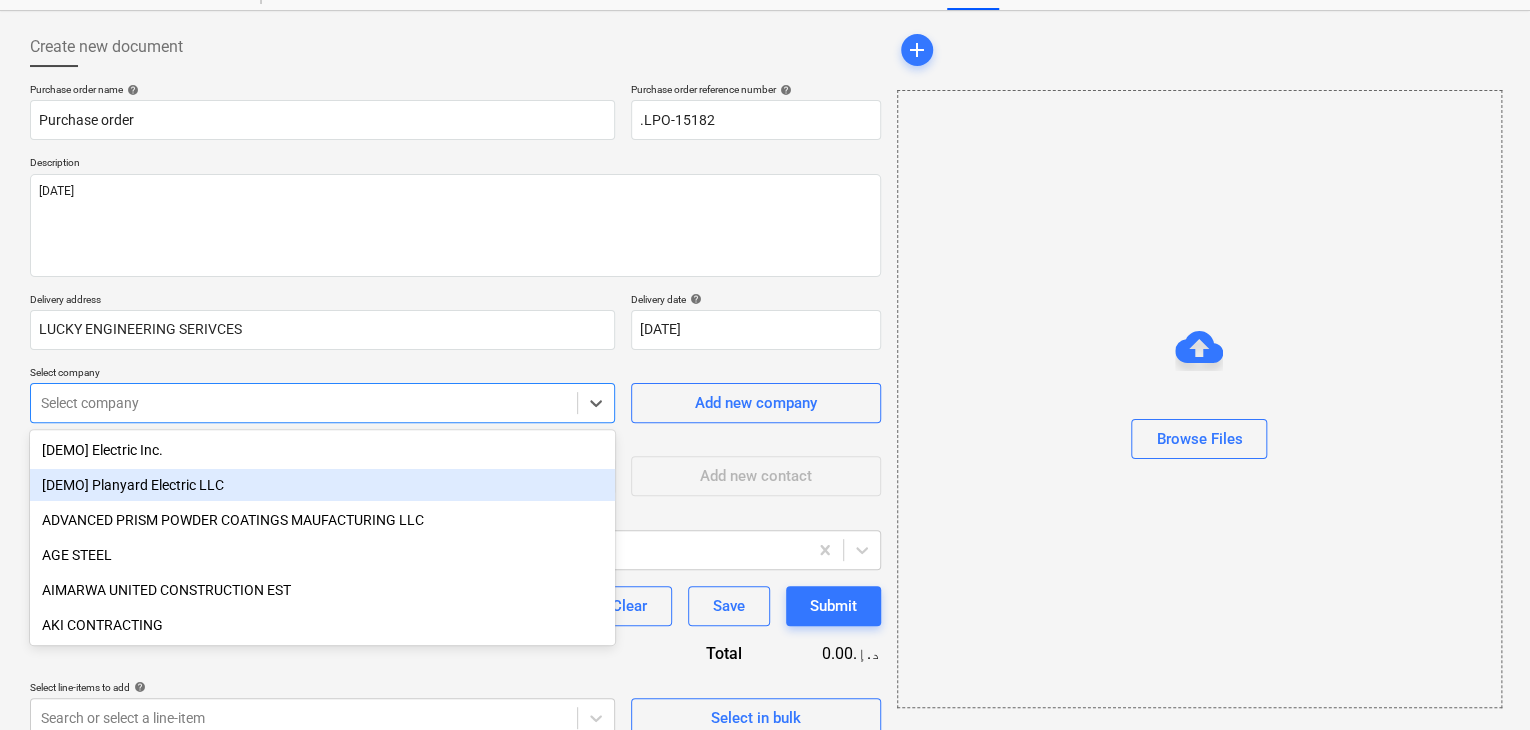scroll, scrollTop: 93, scrollLeft: 0, axis: vertical 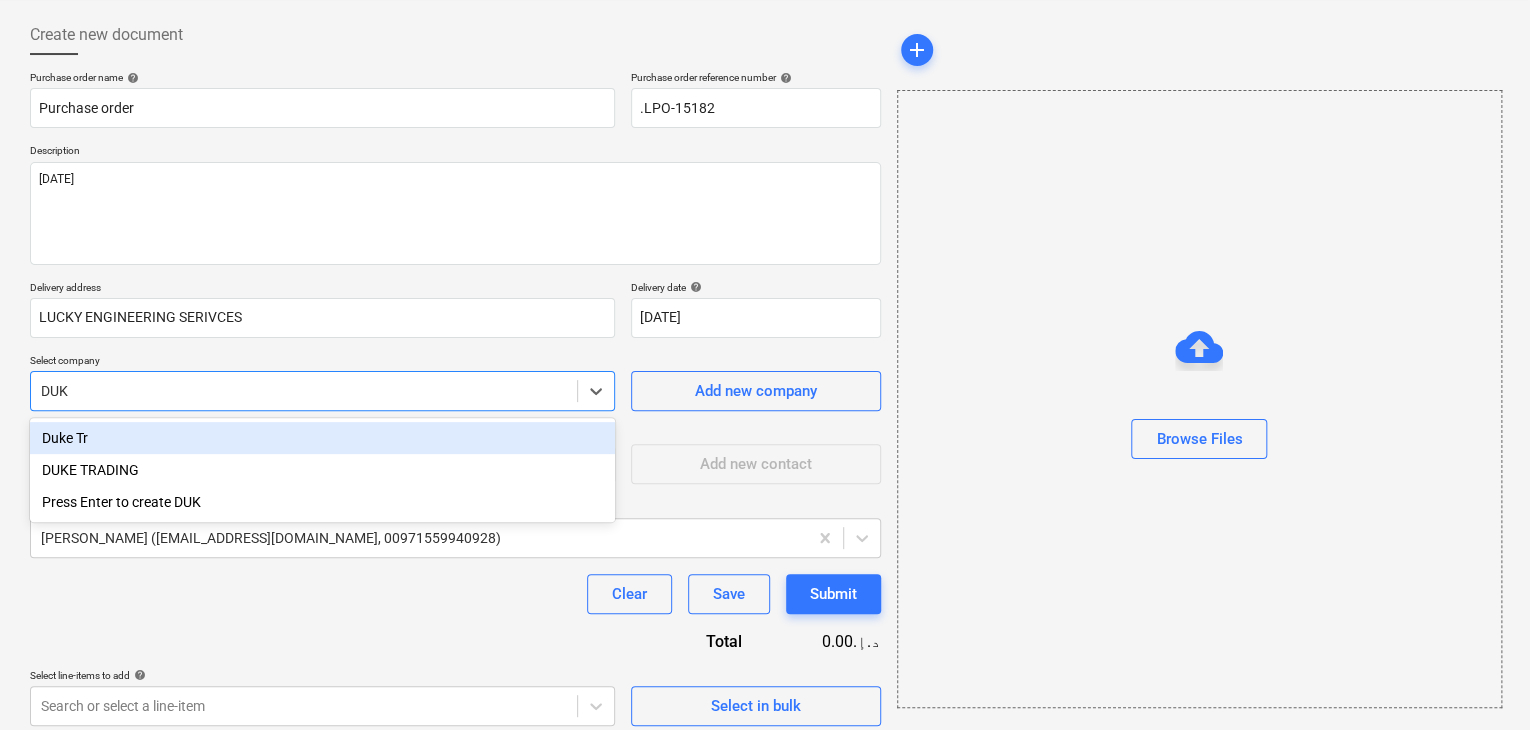 type on "DUKE" 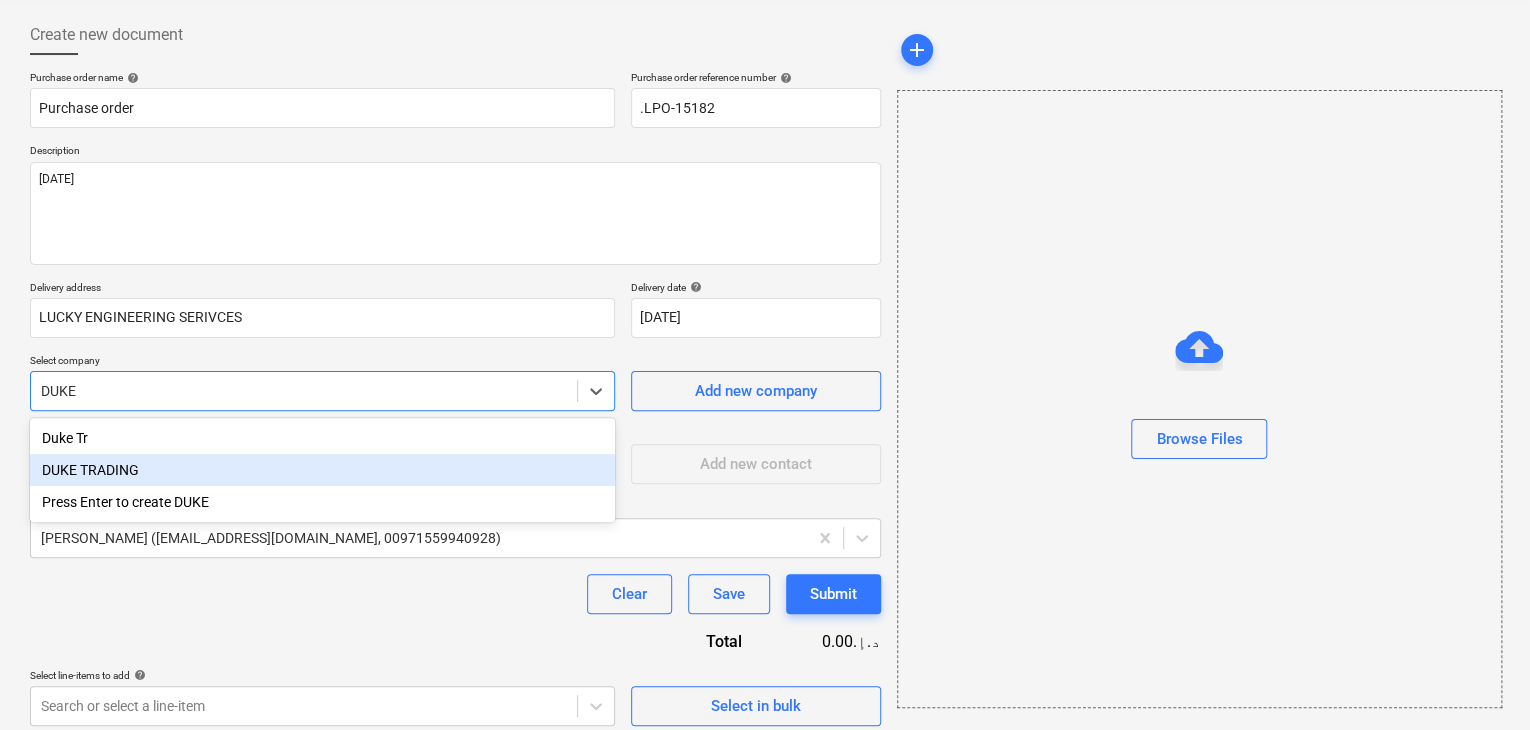 click on "DUKE TRADING" at bounding box center (322, 470) 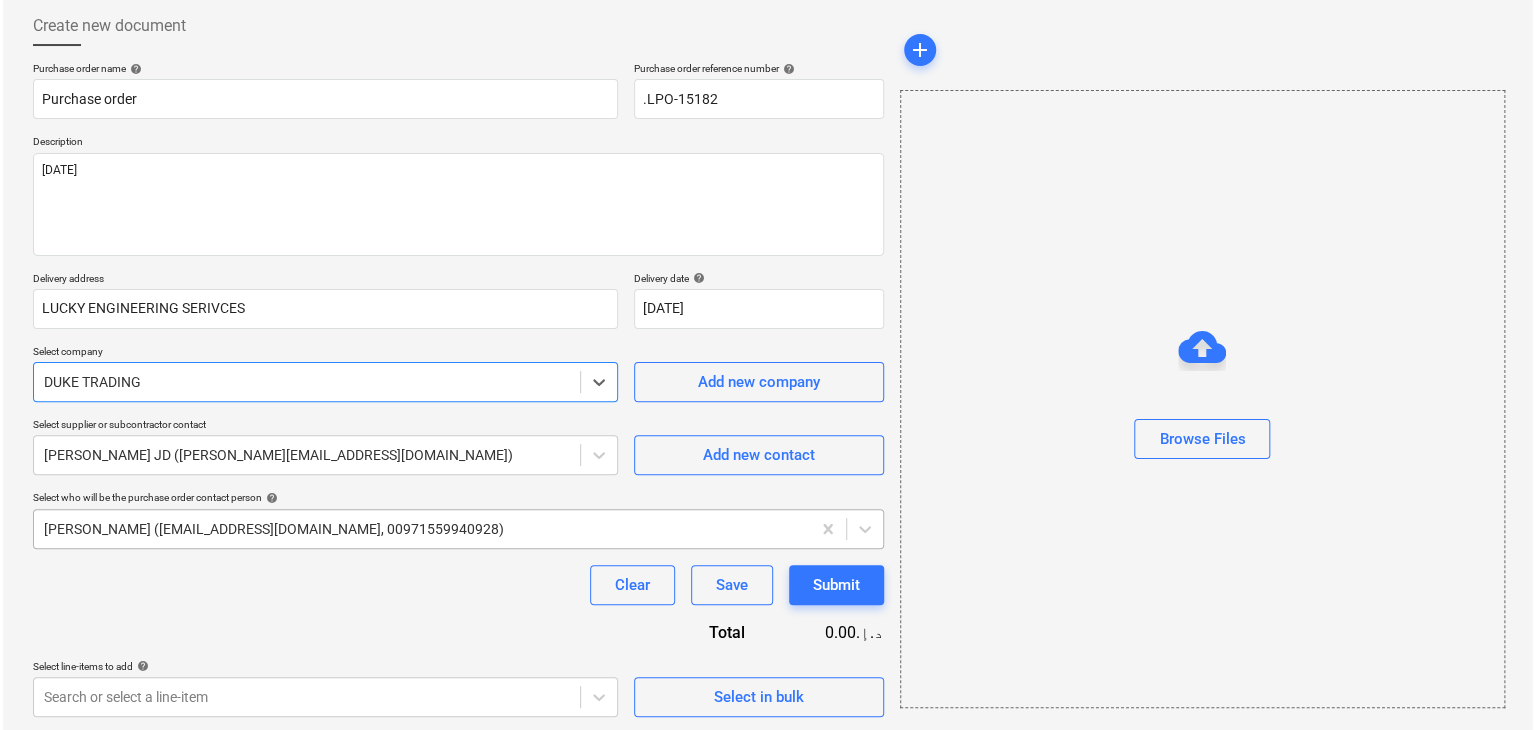 scroll, scrollTop: 104, scrollLeft: 0, axis: vertical 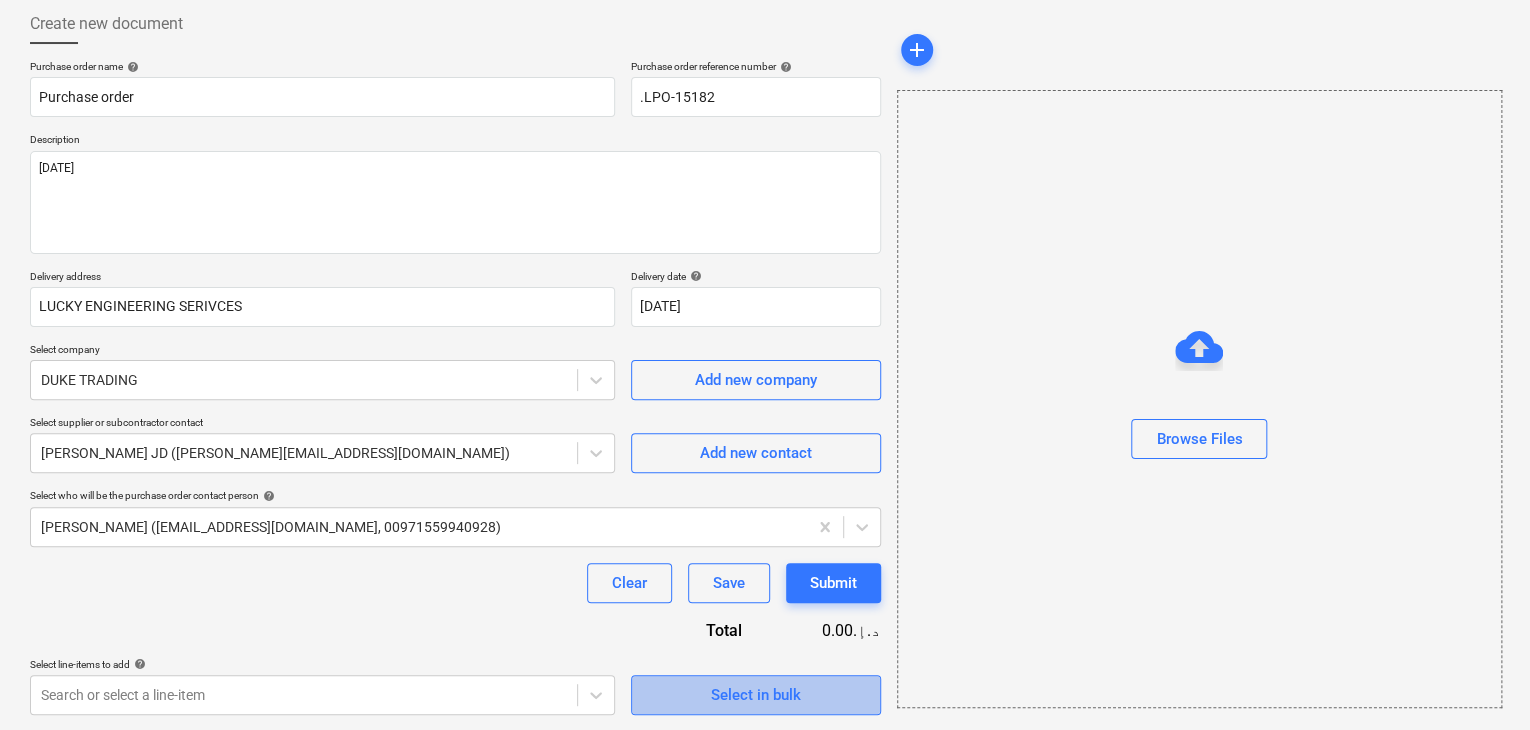 click on "Select in bulk" at bounding box center (756, 695) 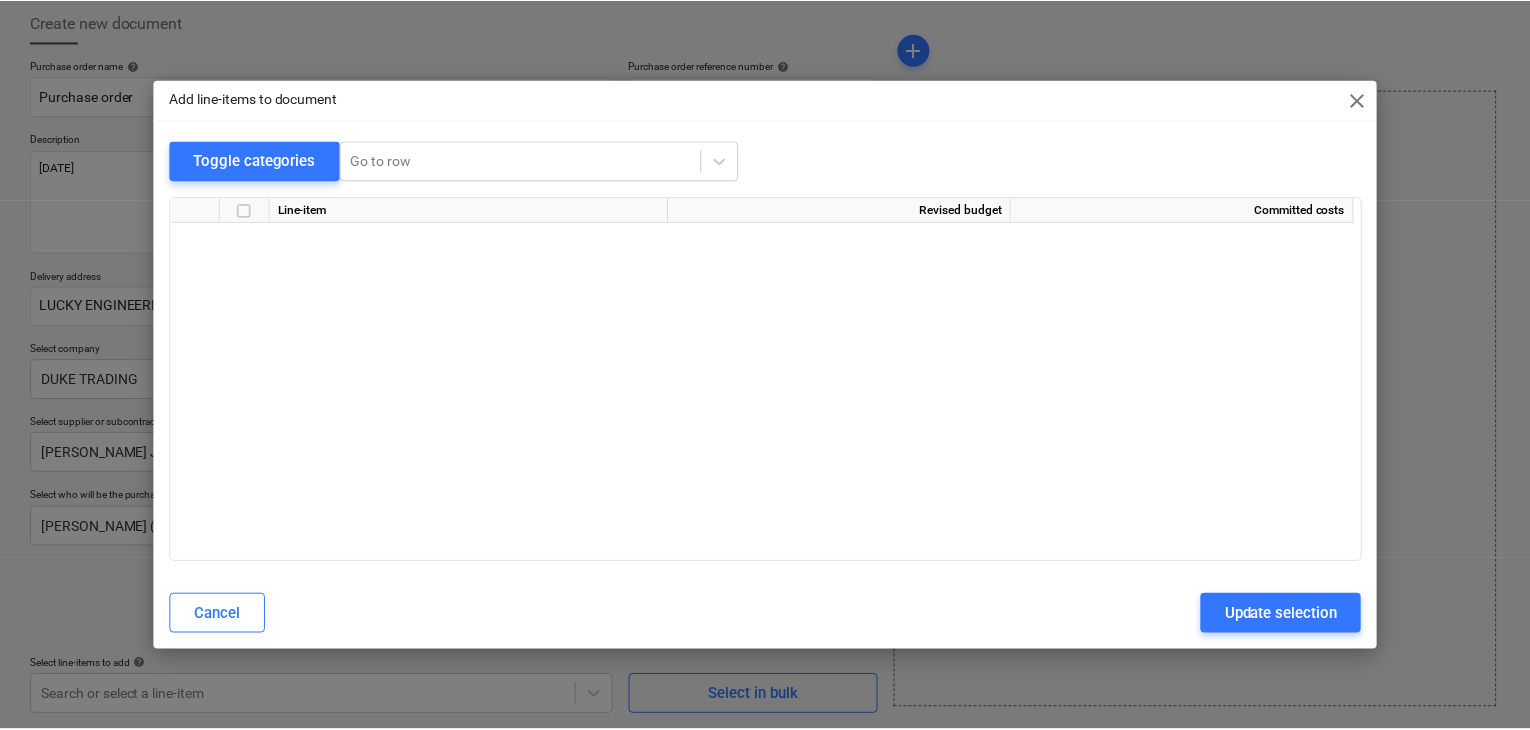 scroll, scrollTop: 7712, scrollLeft: 0, axis: vertical 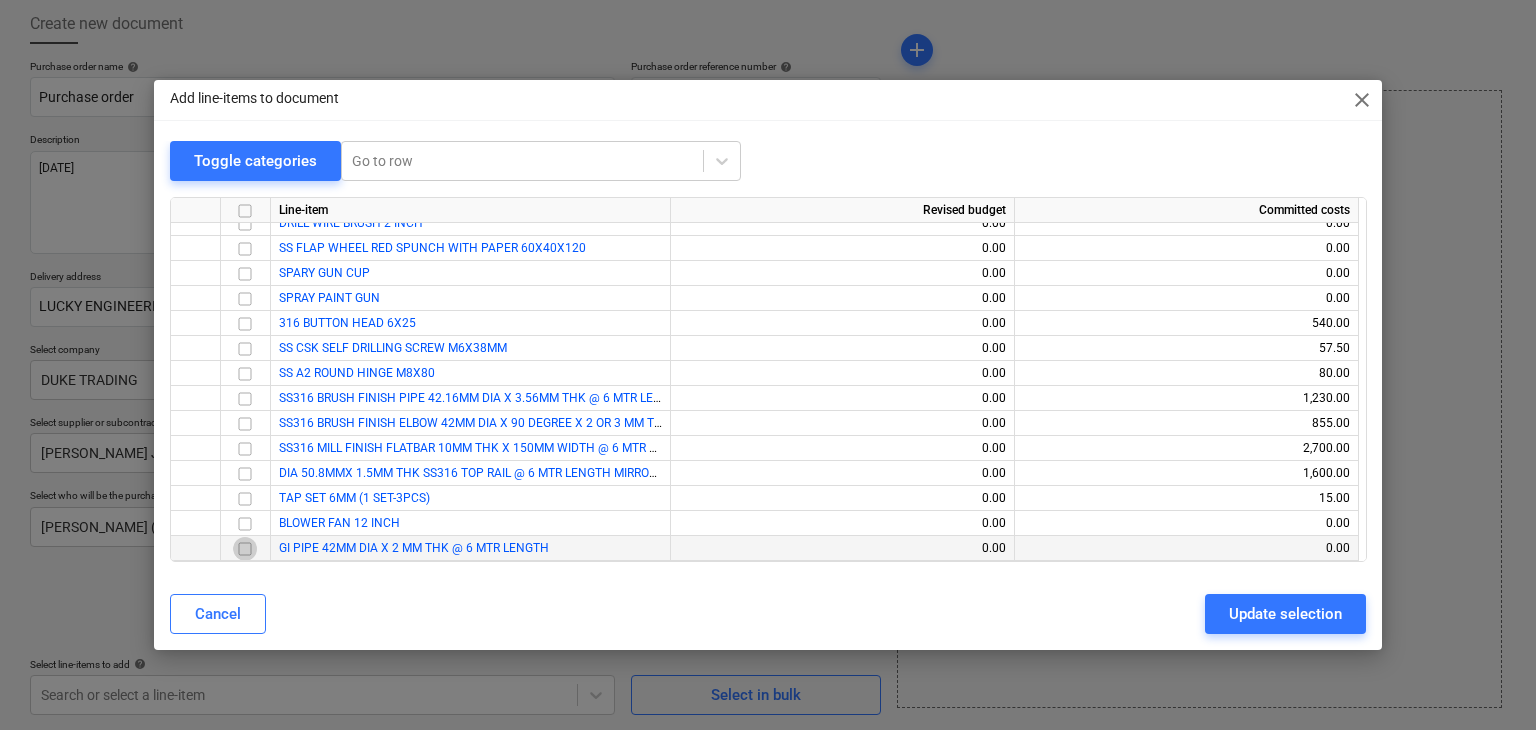 click at bounding box center [245, 549] 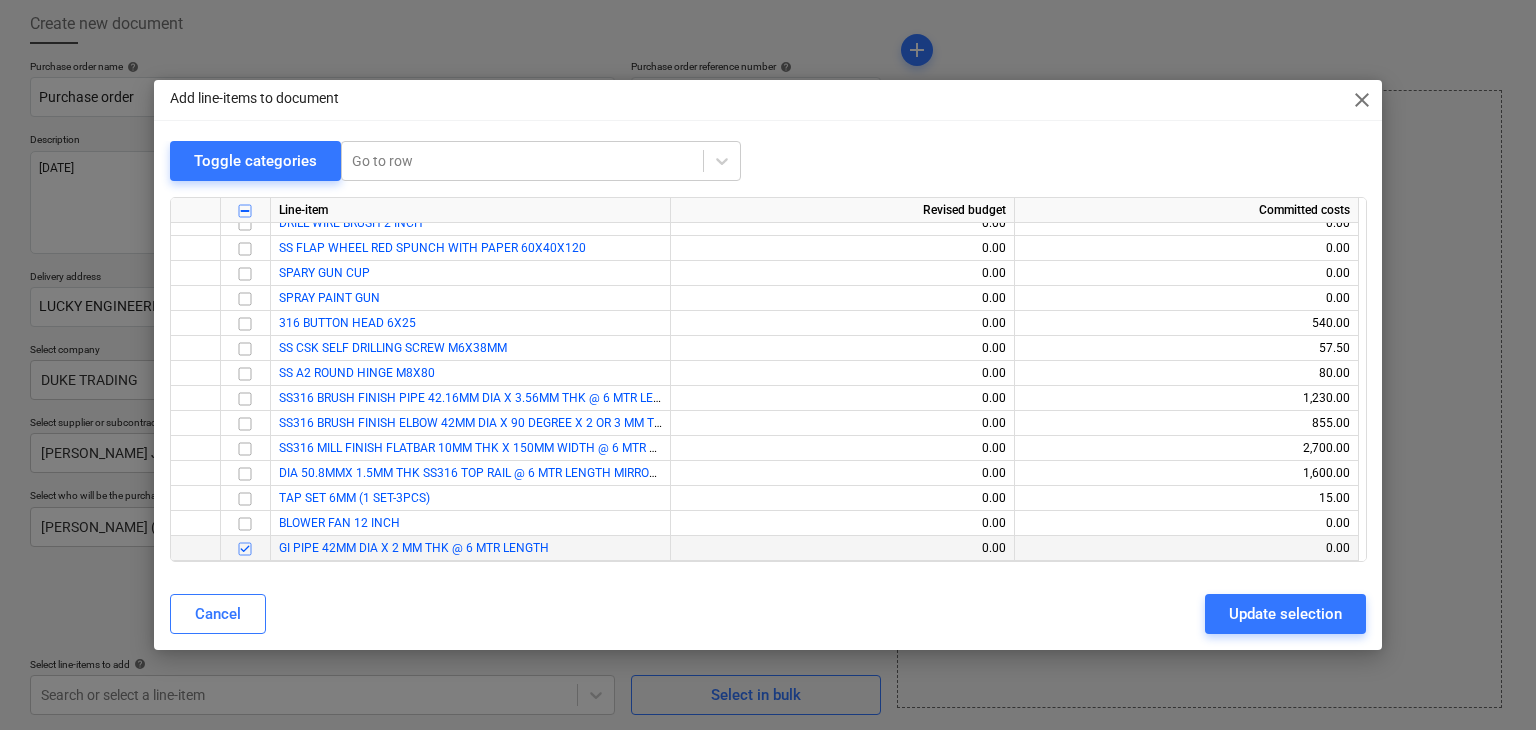 click on "Update selection" at bounding box center [1285, 614] 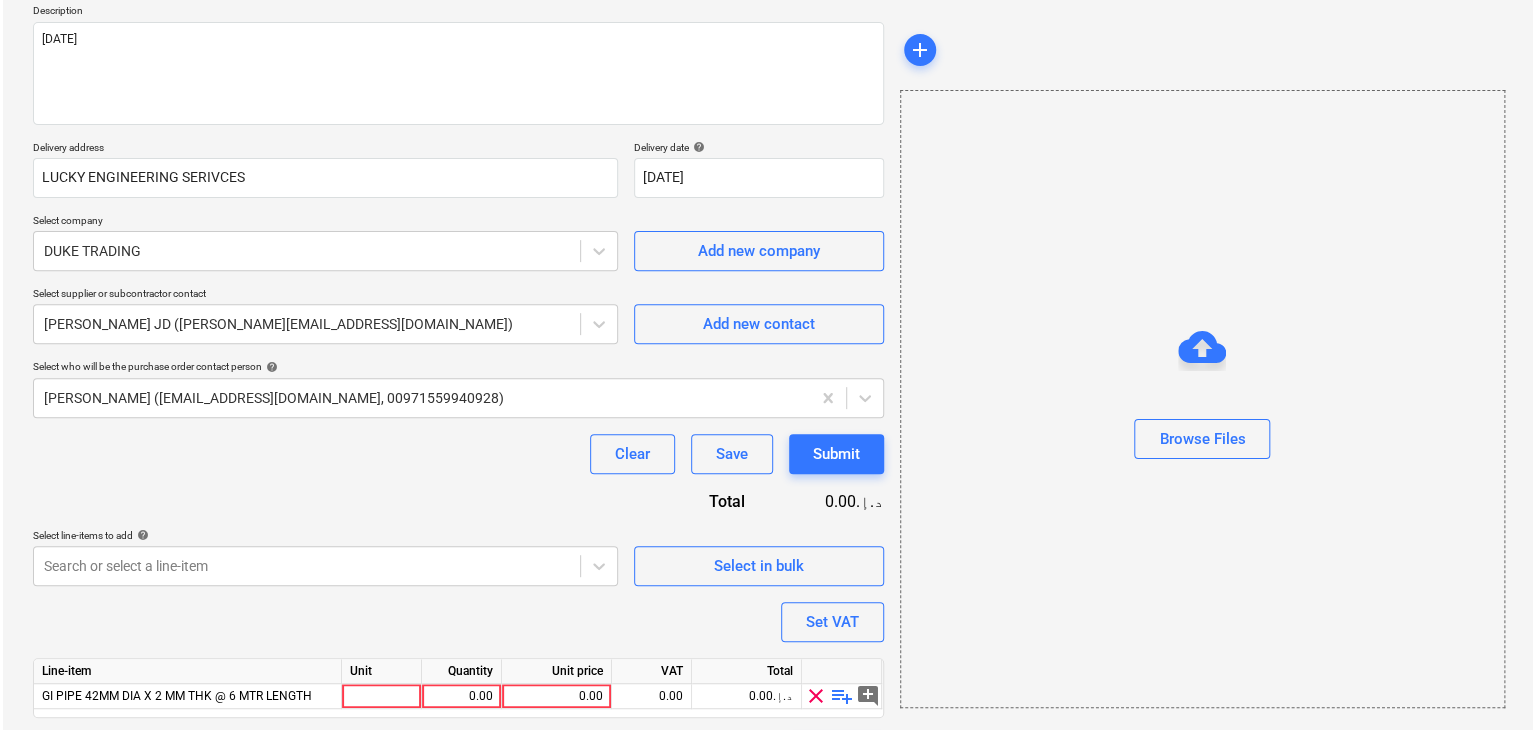 scroll, scrollTop: 292, scrollLeft: 0, axis: vertical 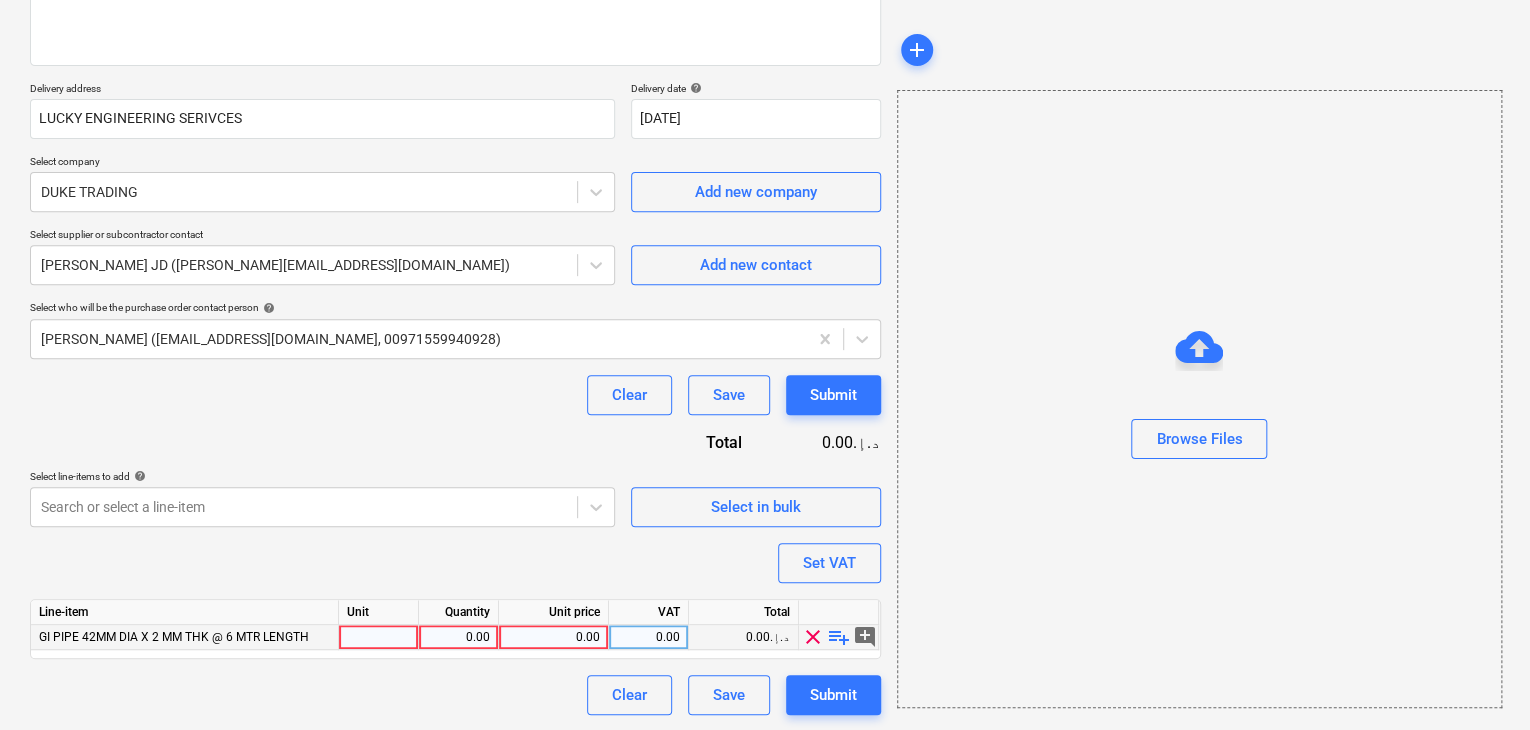 click at bounding box center (379, 637) 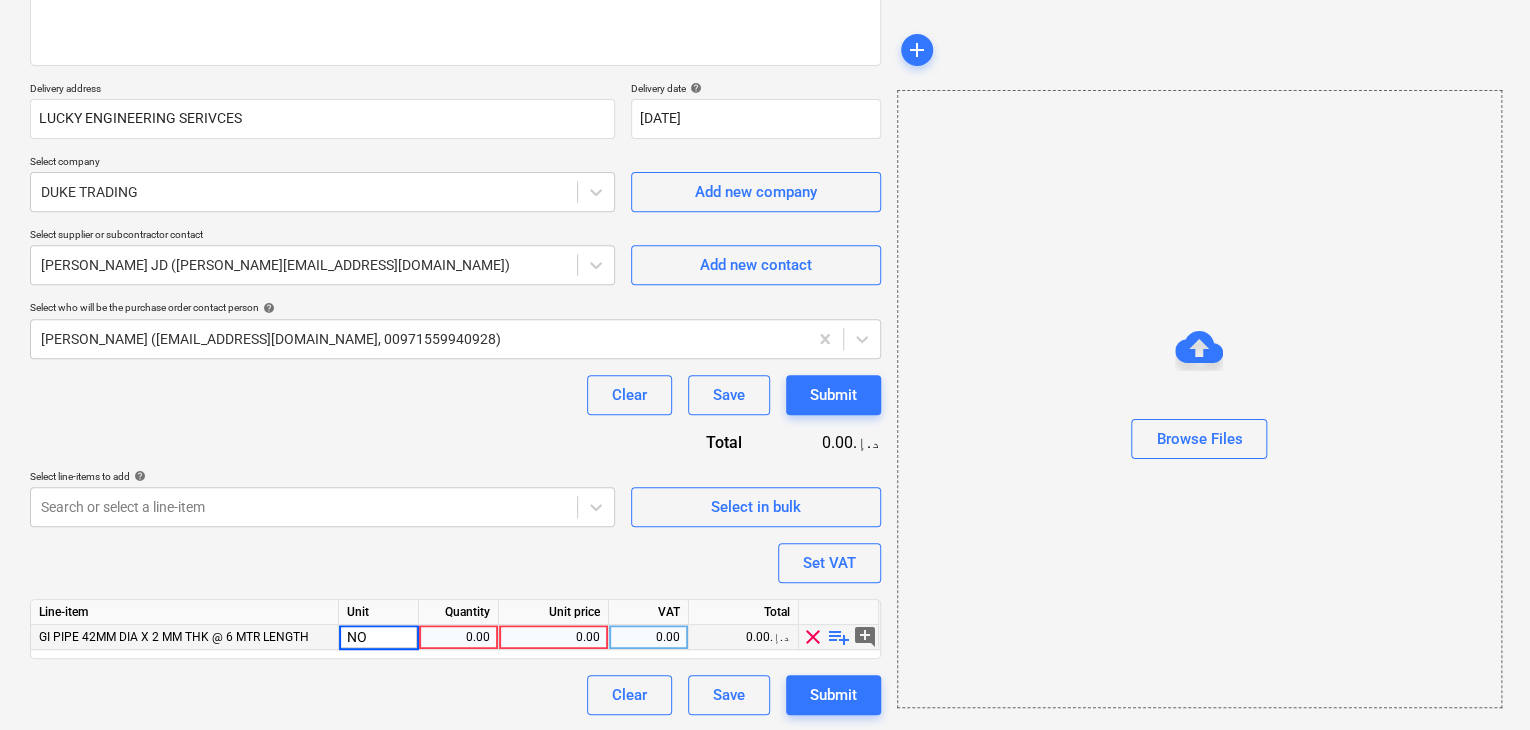 type on "NOS" 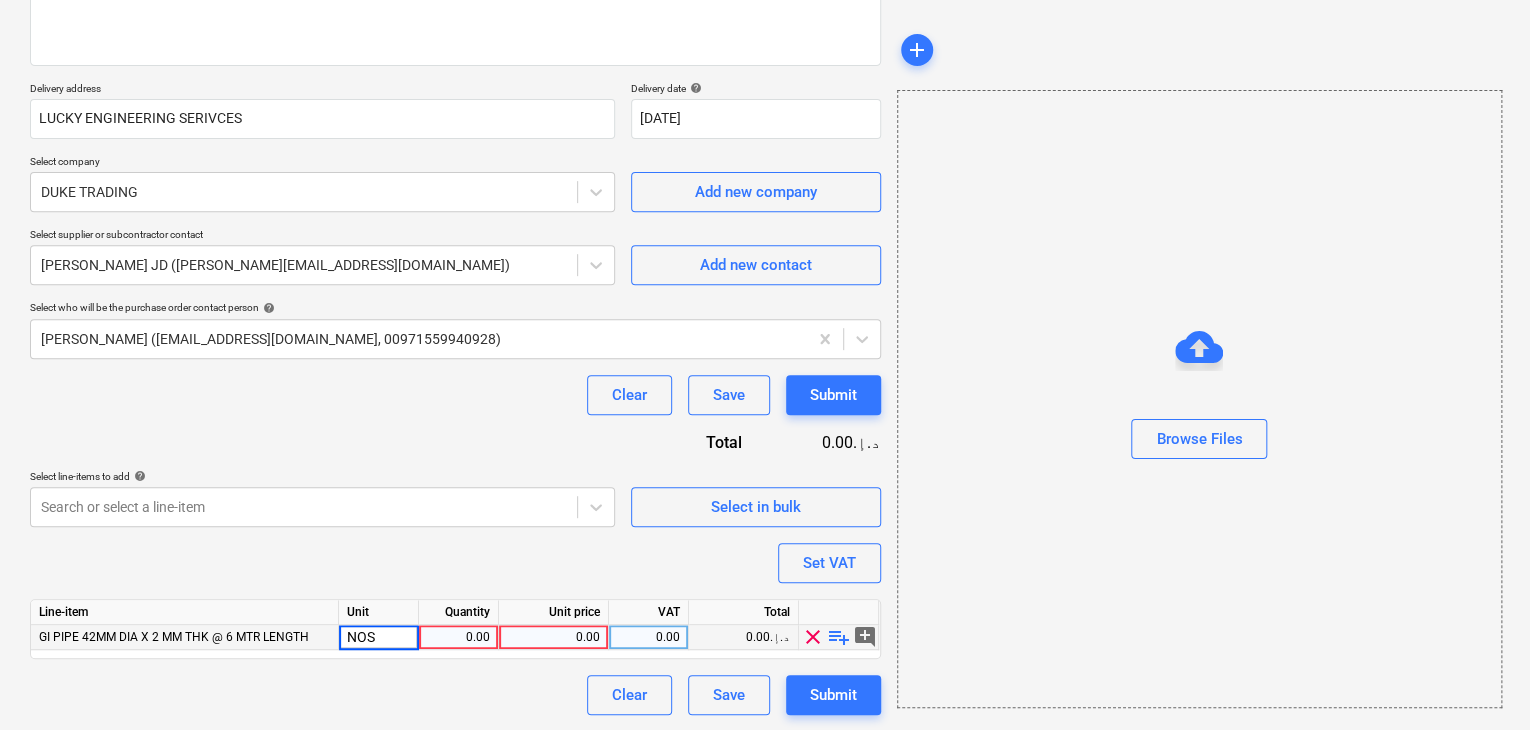 type on "x" 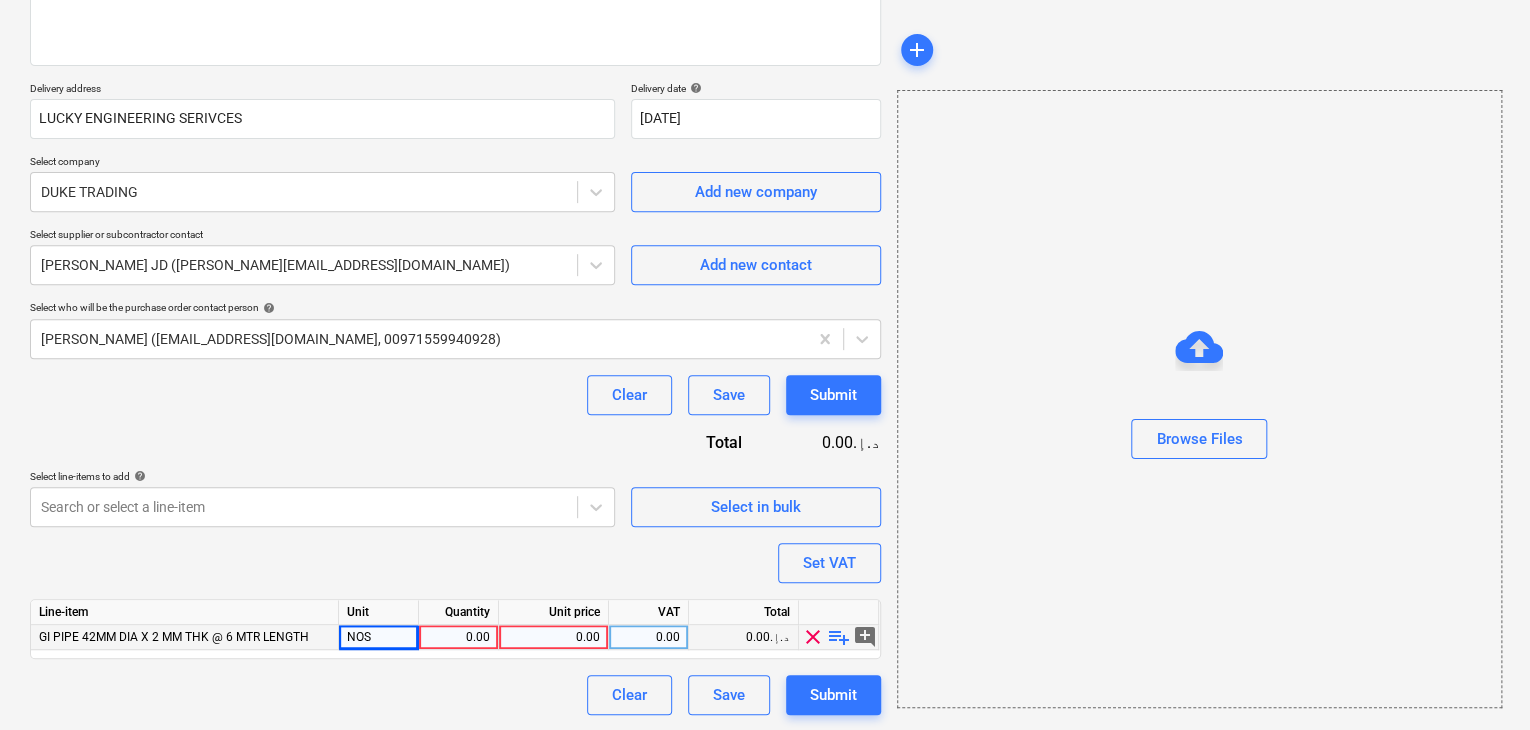 click on "0.00" at bounding box center (458, 637) 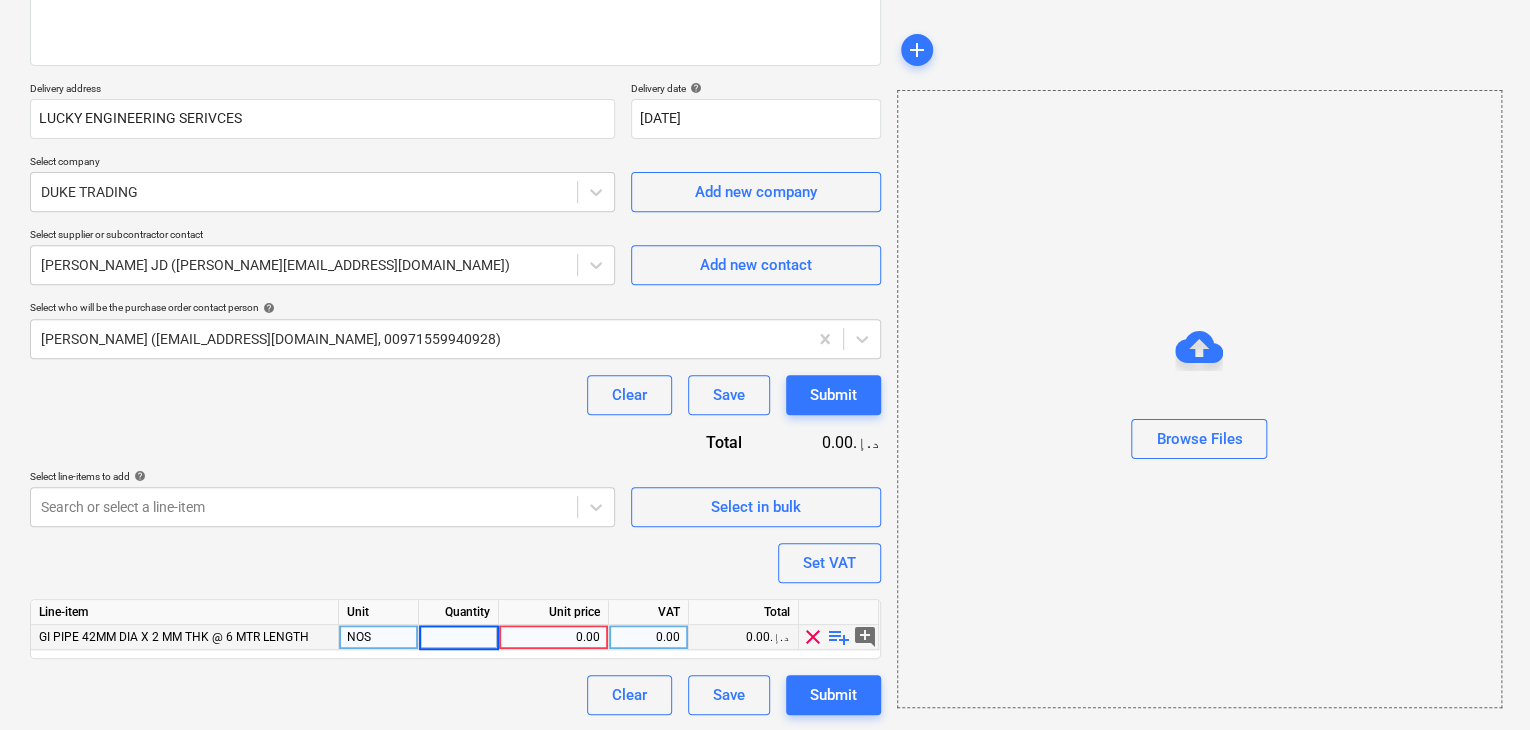 type on "7" 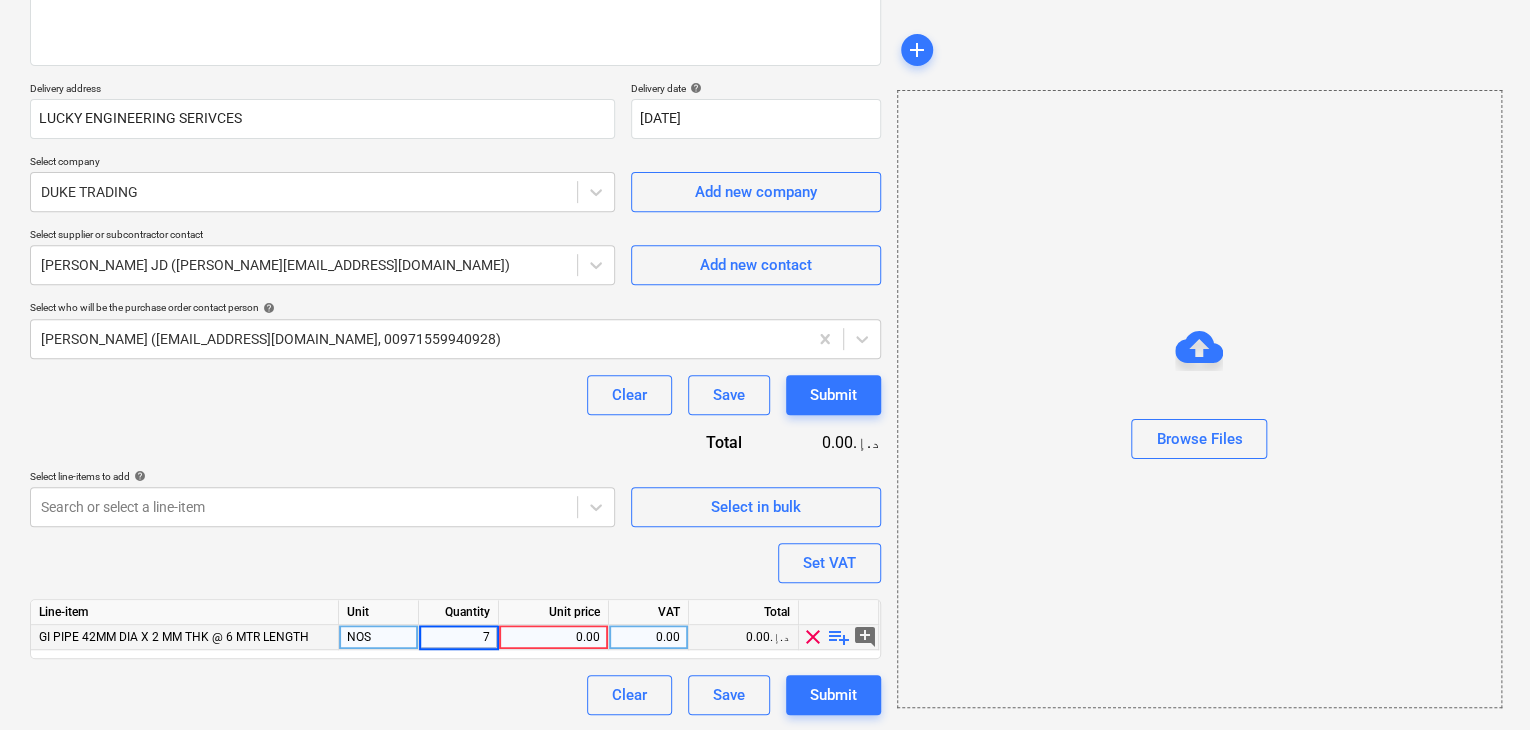 type on "x" 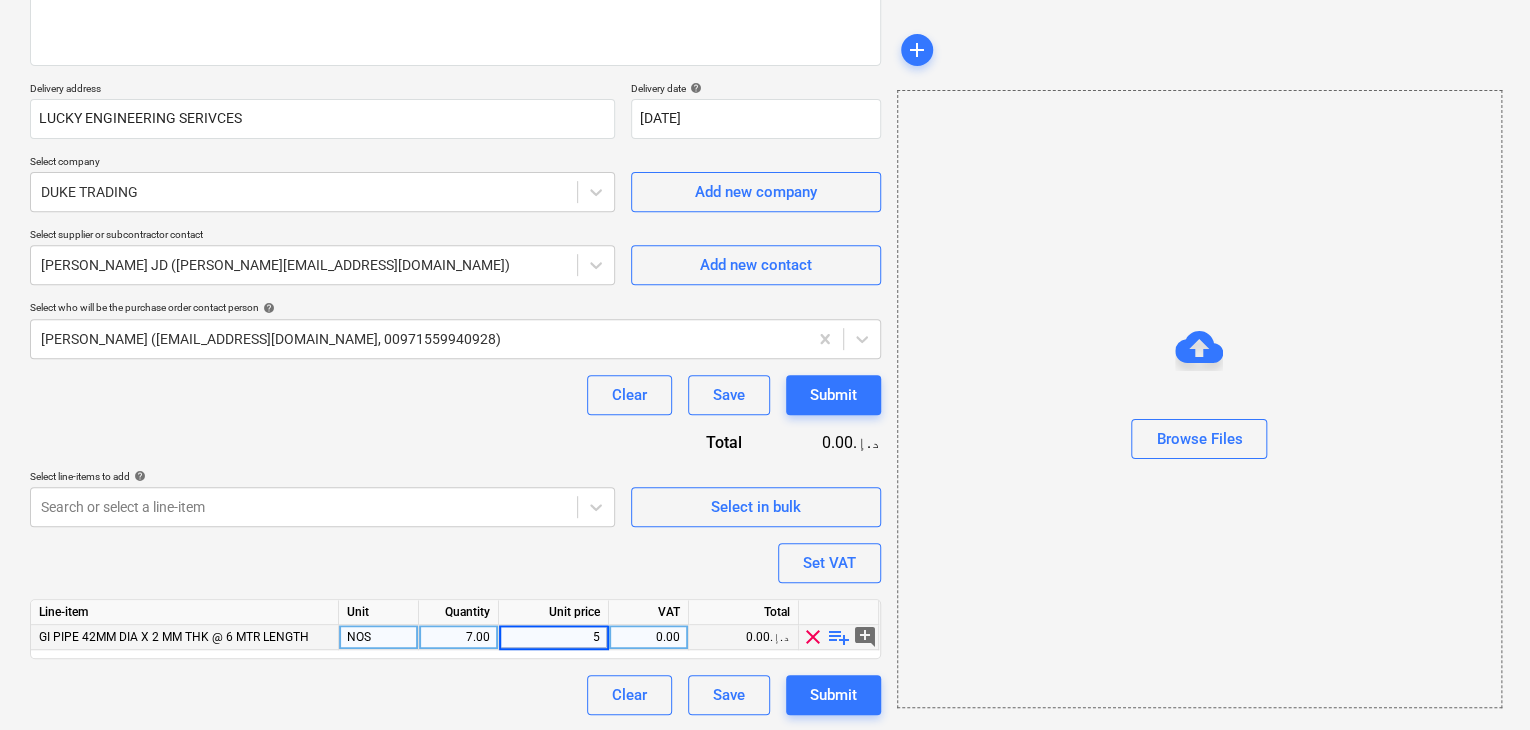 type on "55" 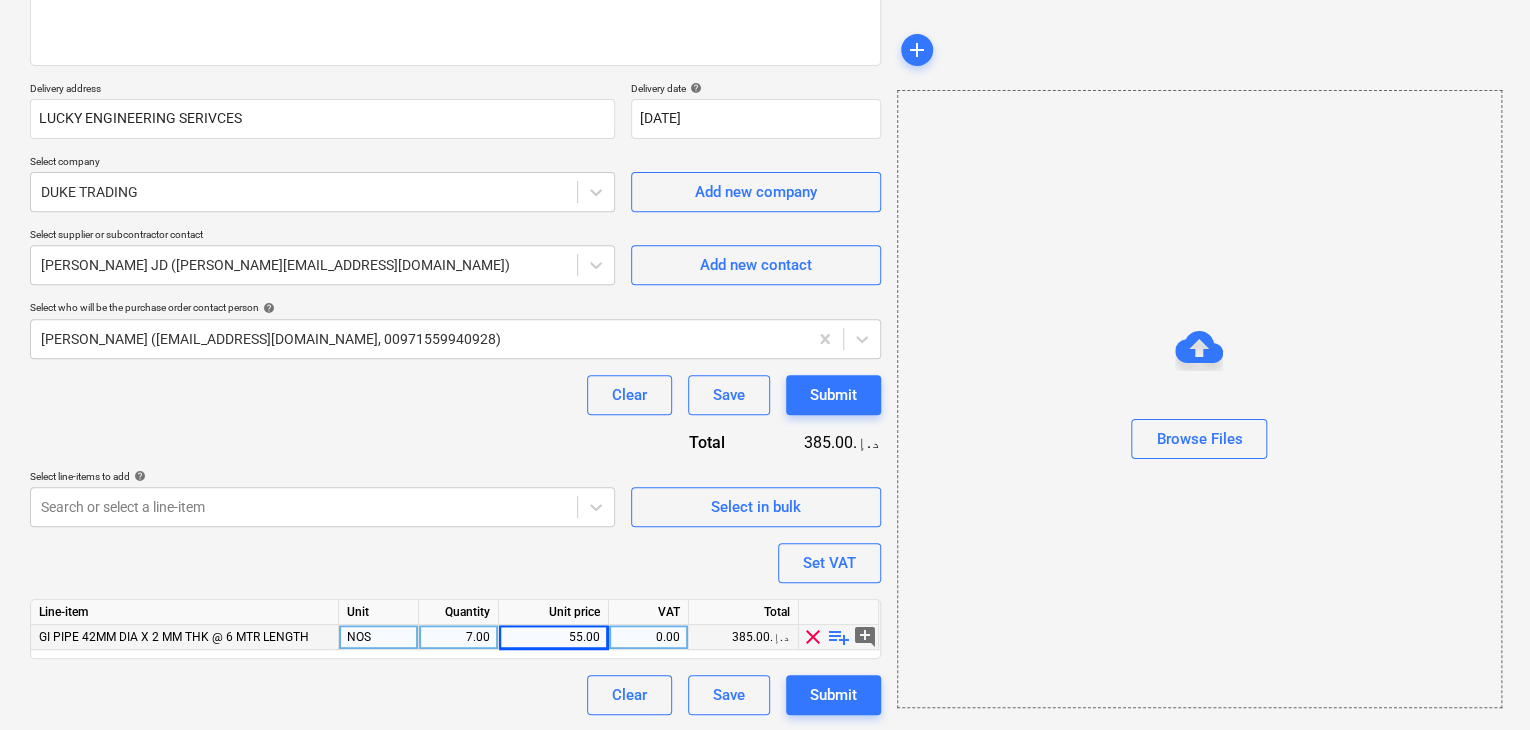 type on "x" 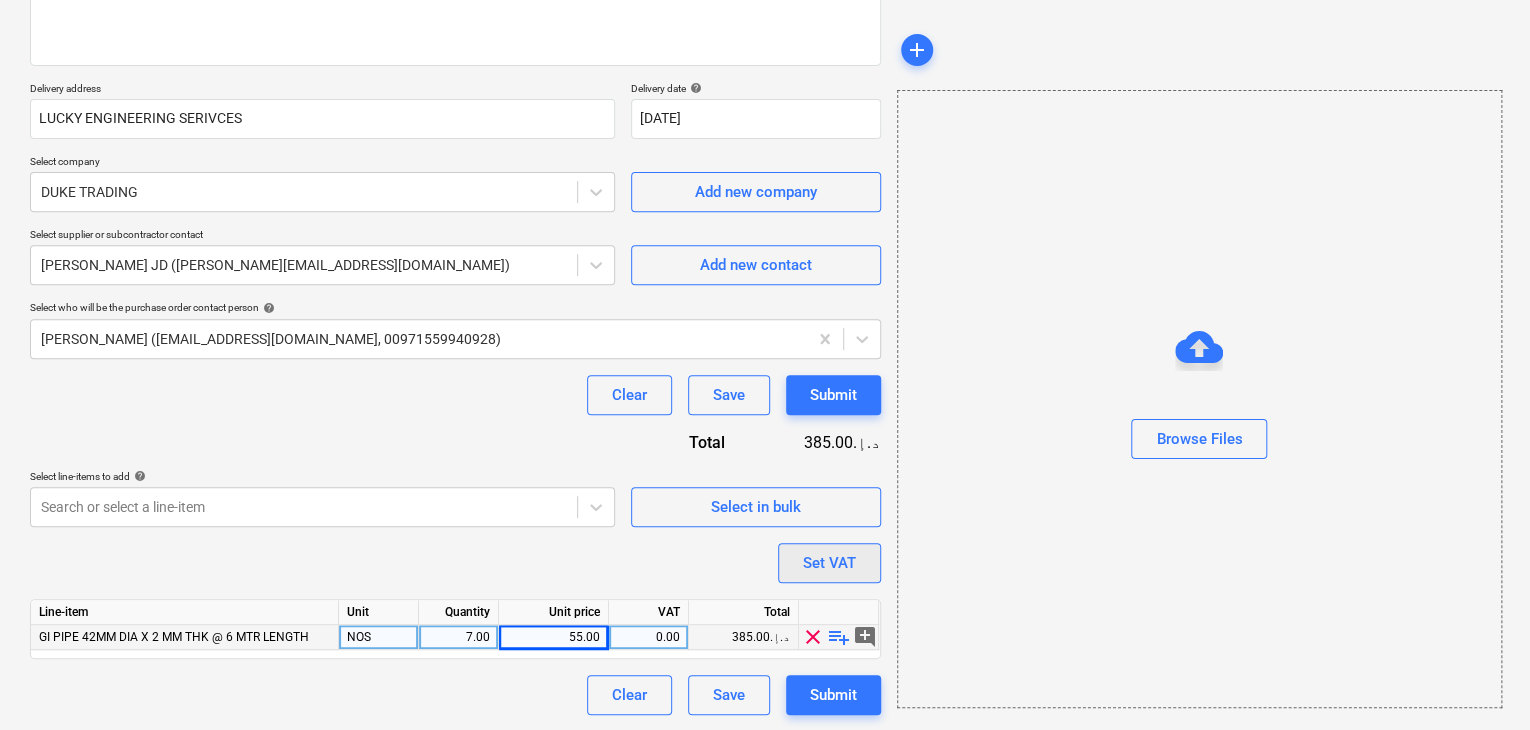 click on "Set VAT" at bounding box center [829, 563] 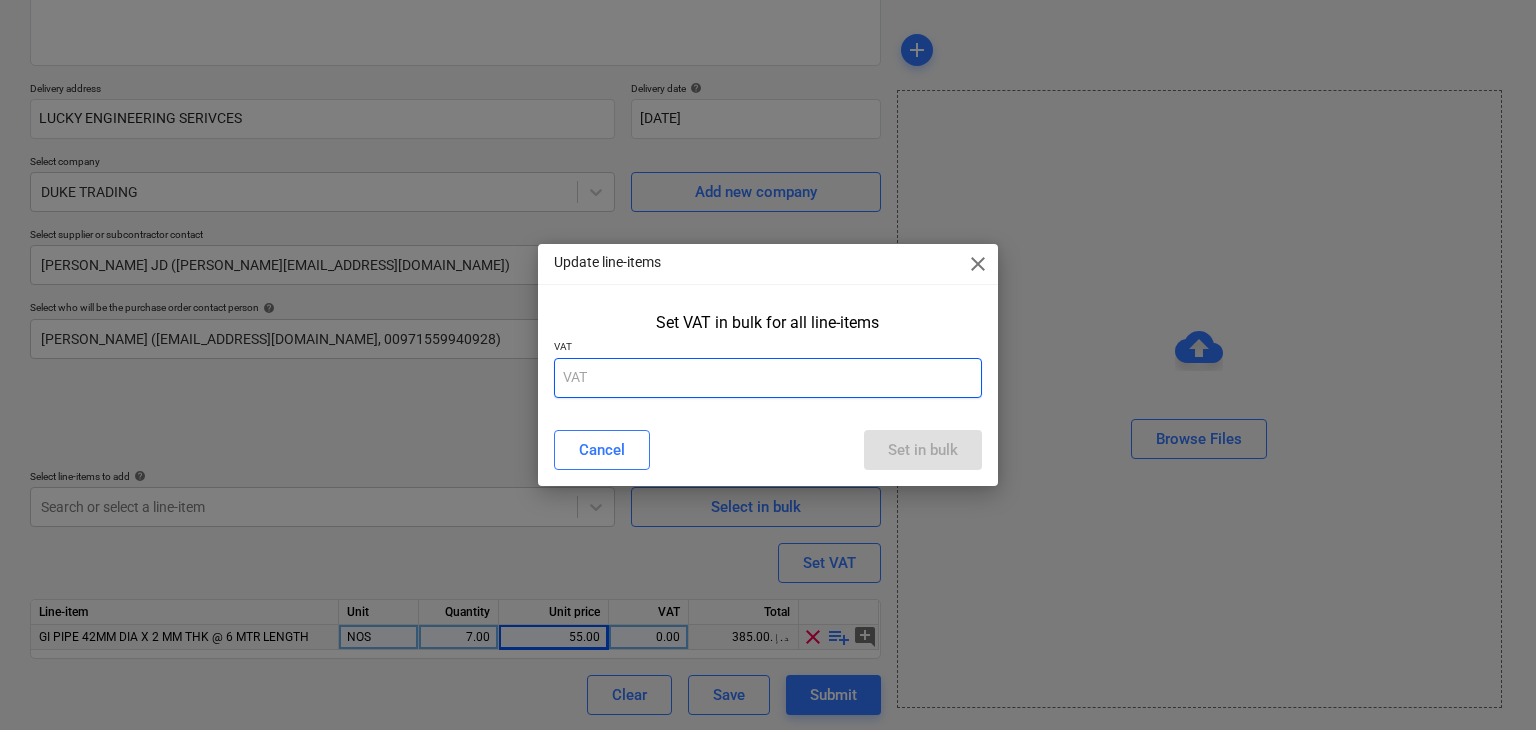 click at bounding box center (768, 378) 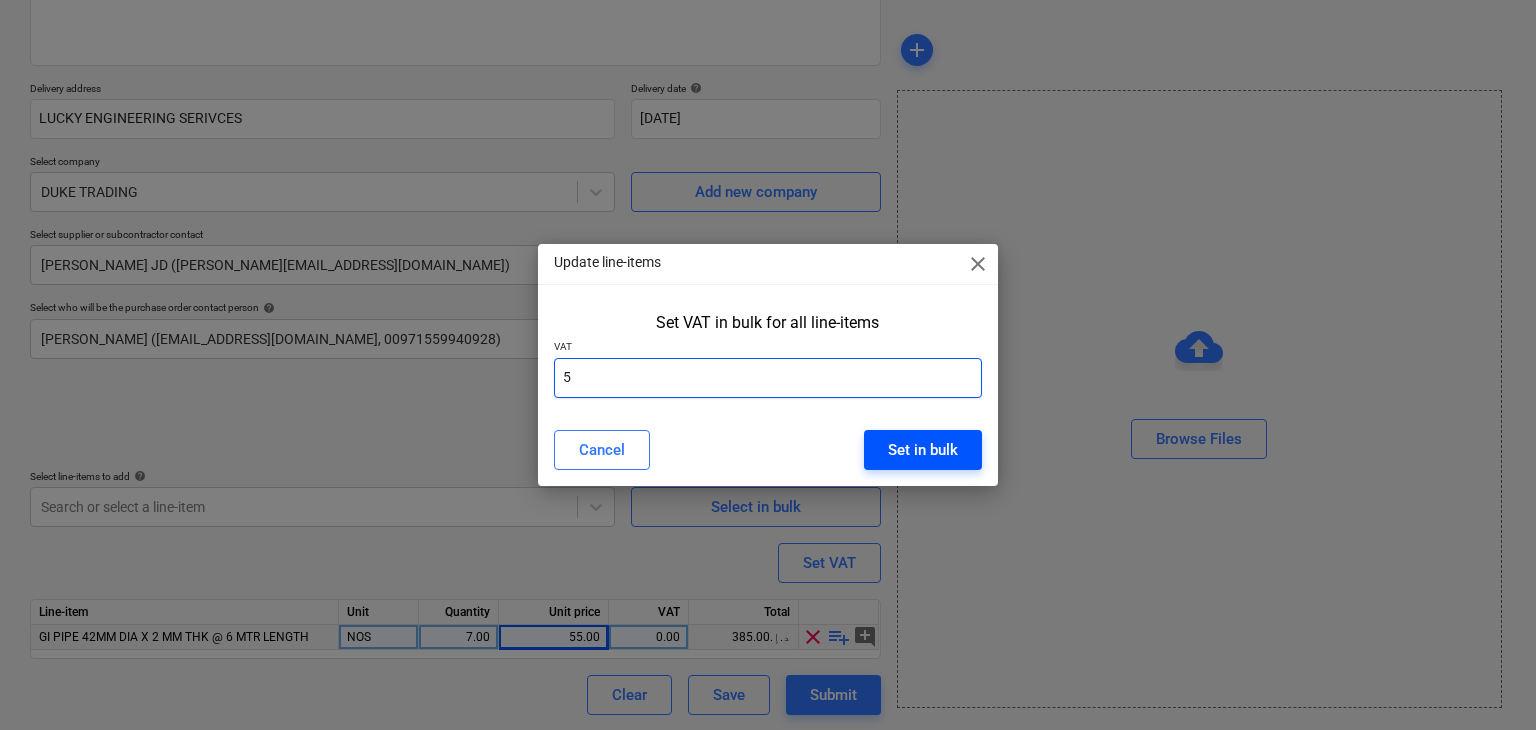 type on "5" 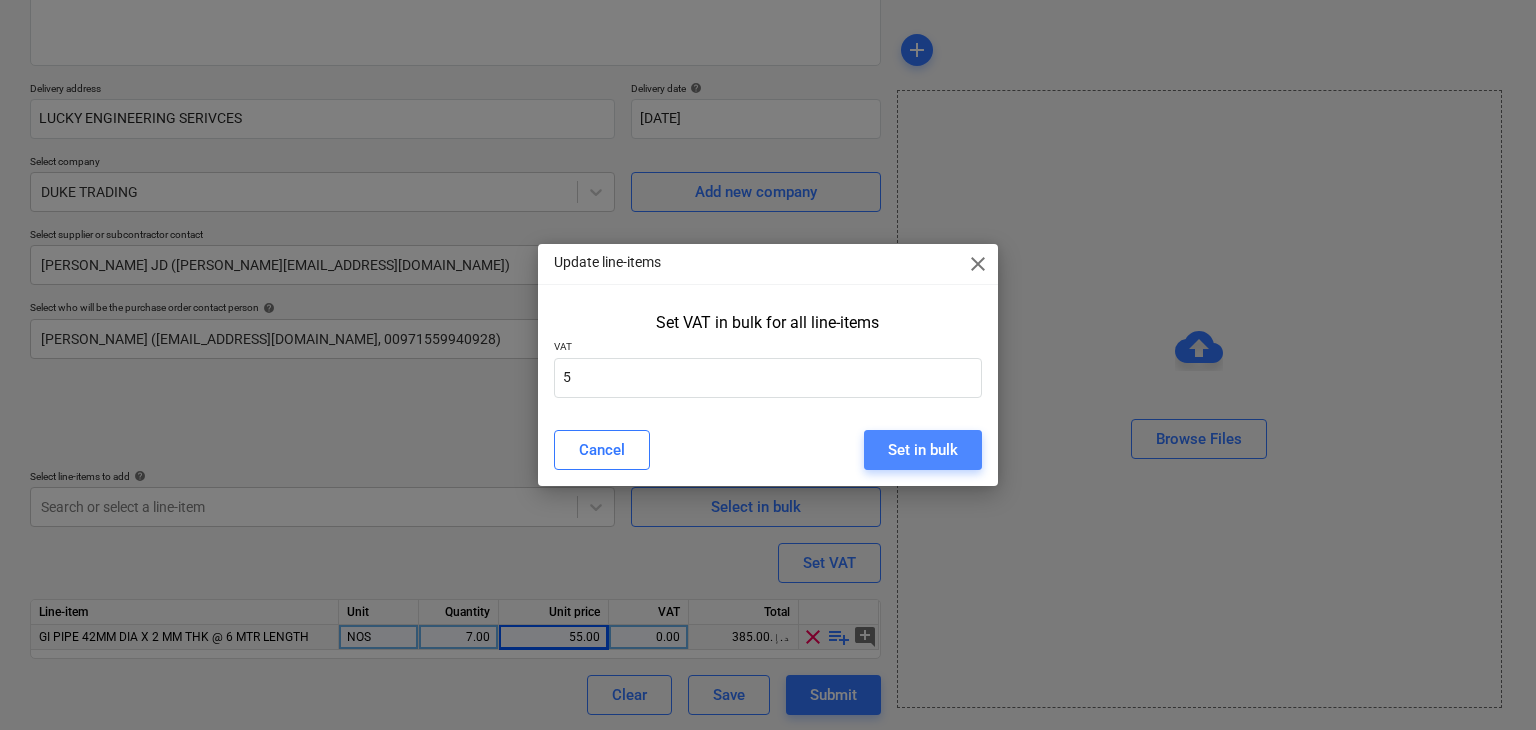 click on "Set in bulk" at bounding box center (923, 450) 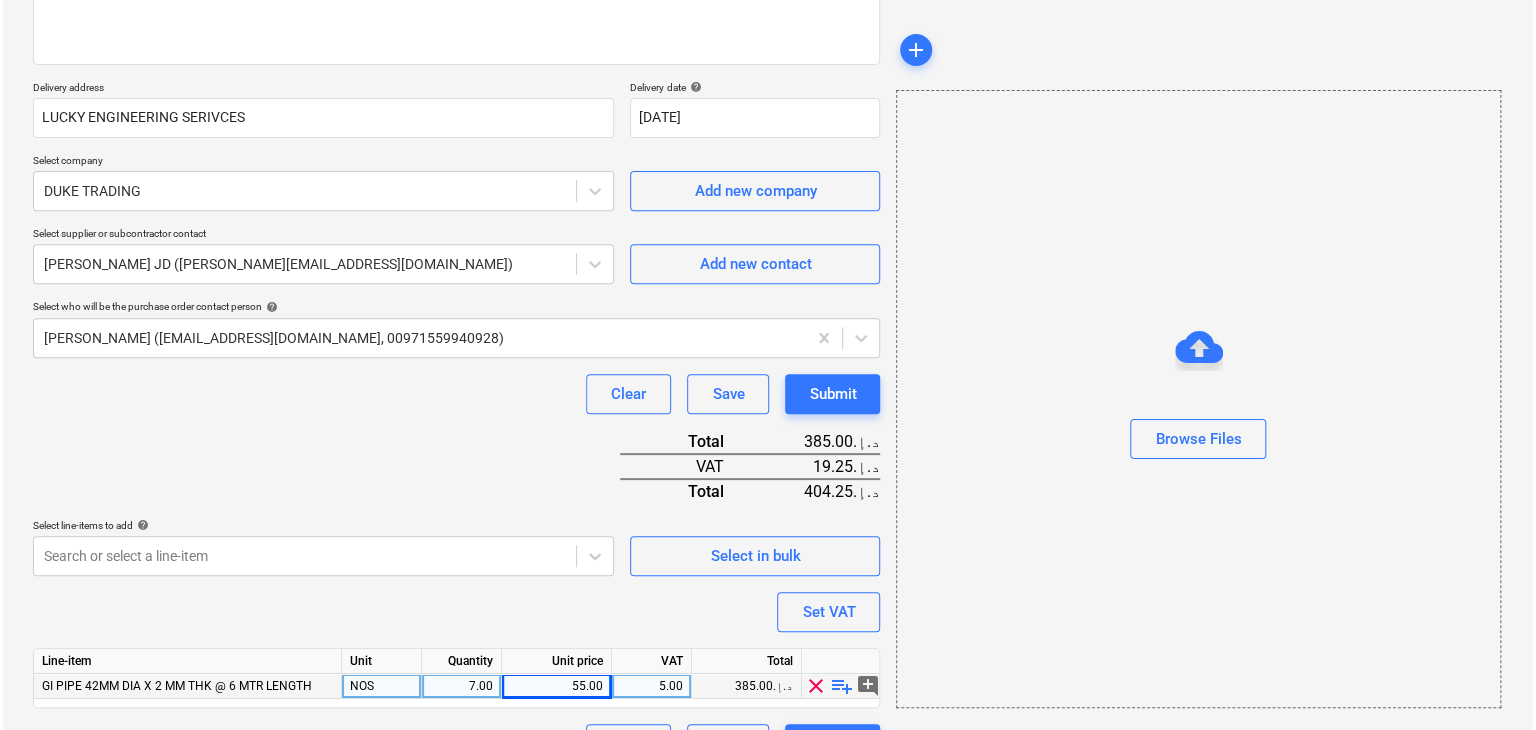 scroll, scrollTop: 342, scrollLeft: 0, axis: vertical 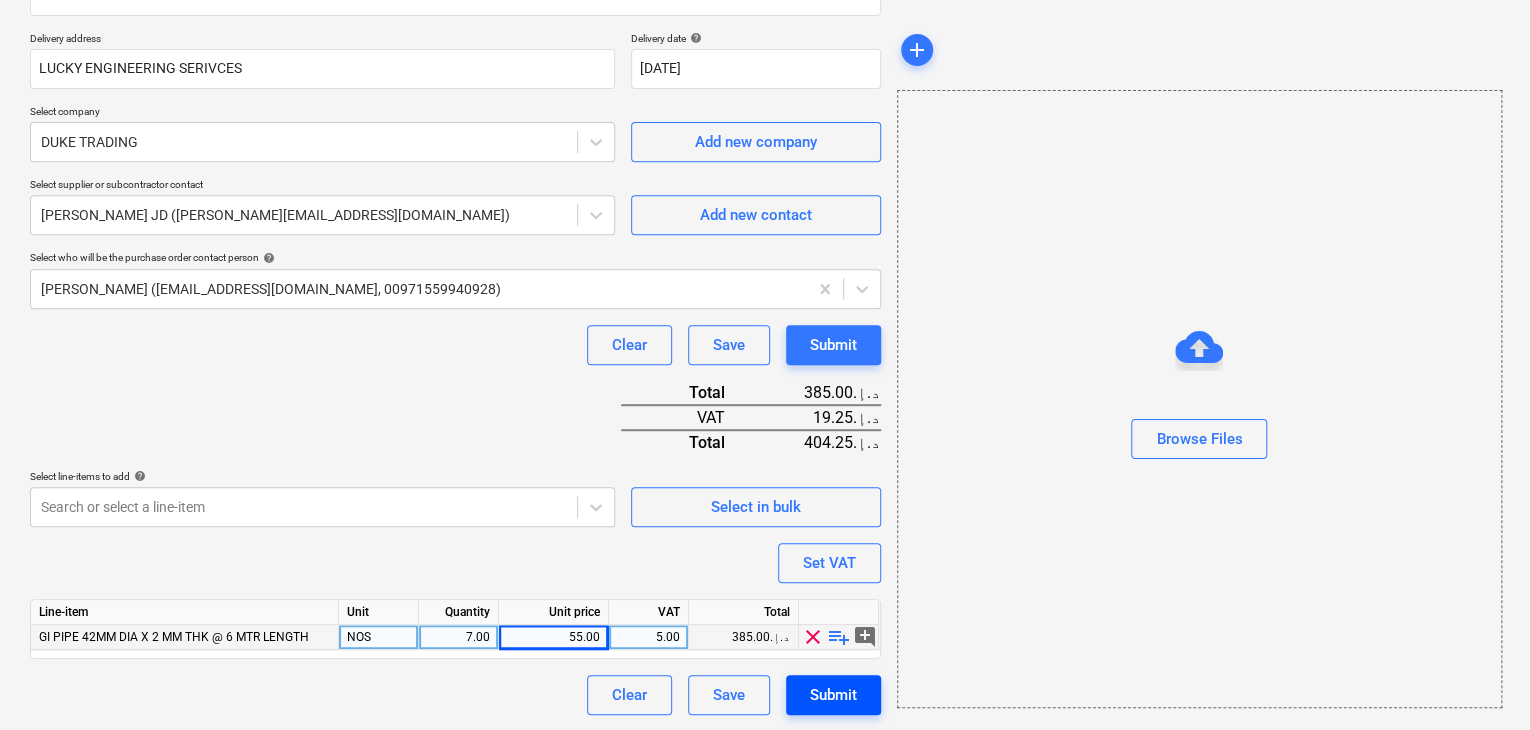 click on "Submit" at bounding box center [833, 695] 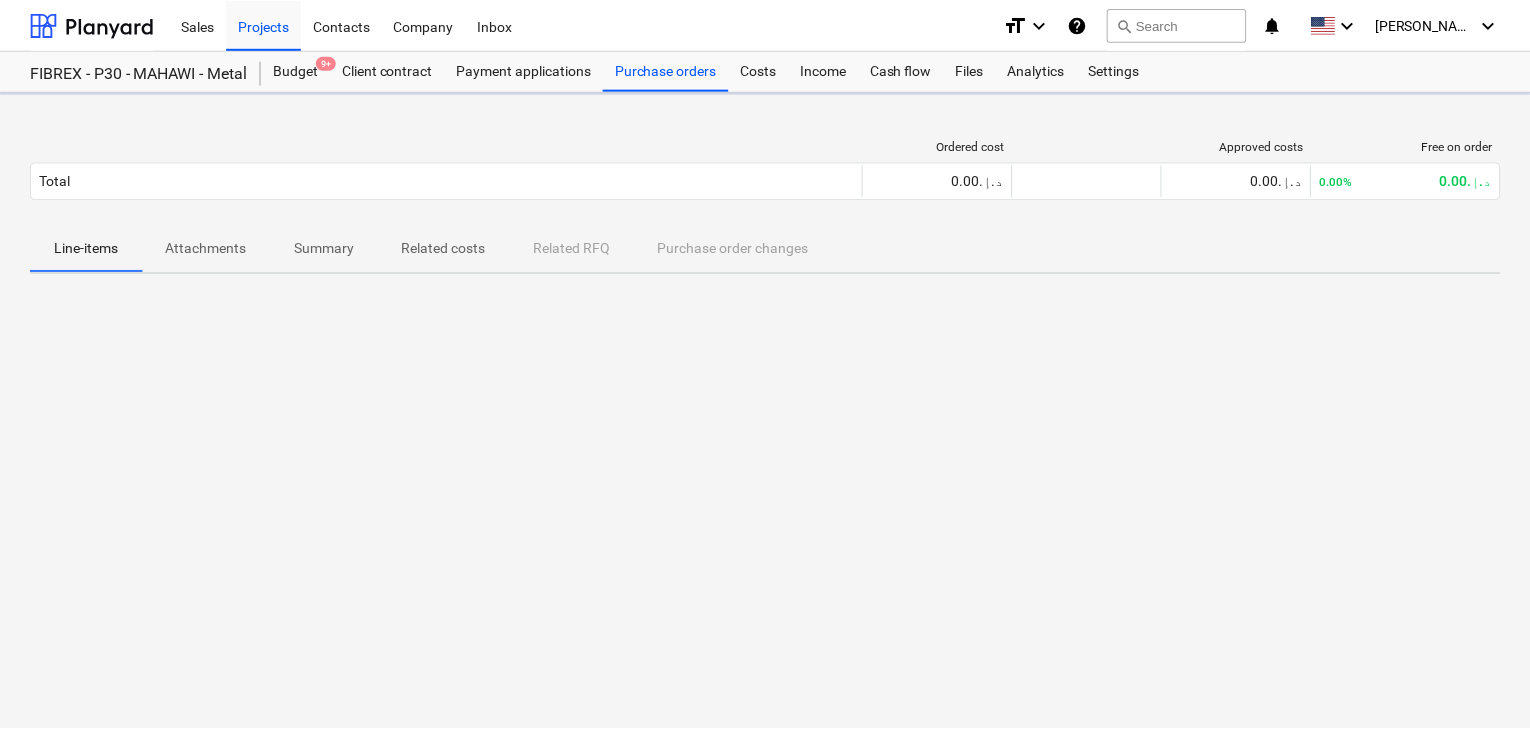 scroll, scrollTop: 0, scrollLeft: 0, axis: both 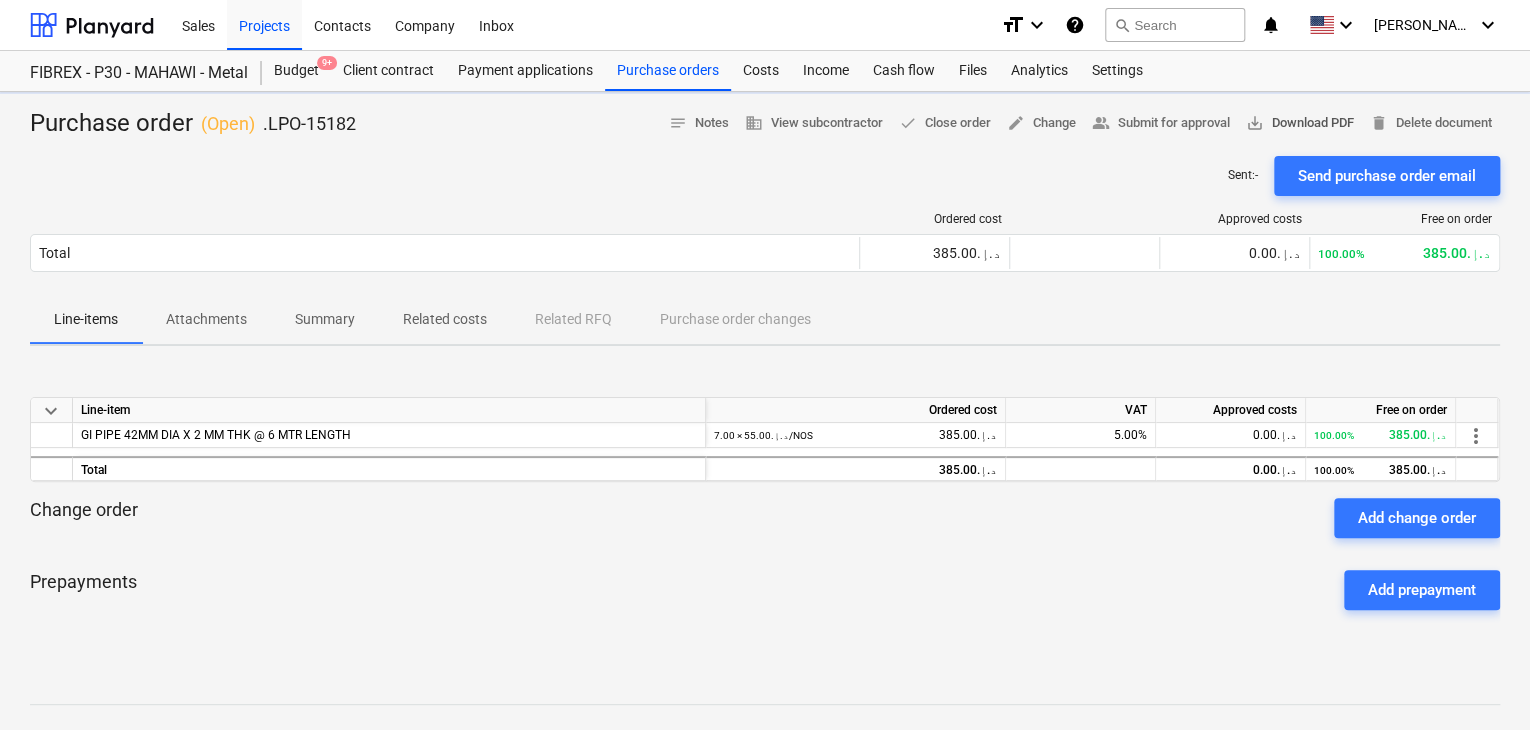 click on "save_alt Download PDF" at bounding box center [1300, 123] 